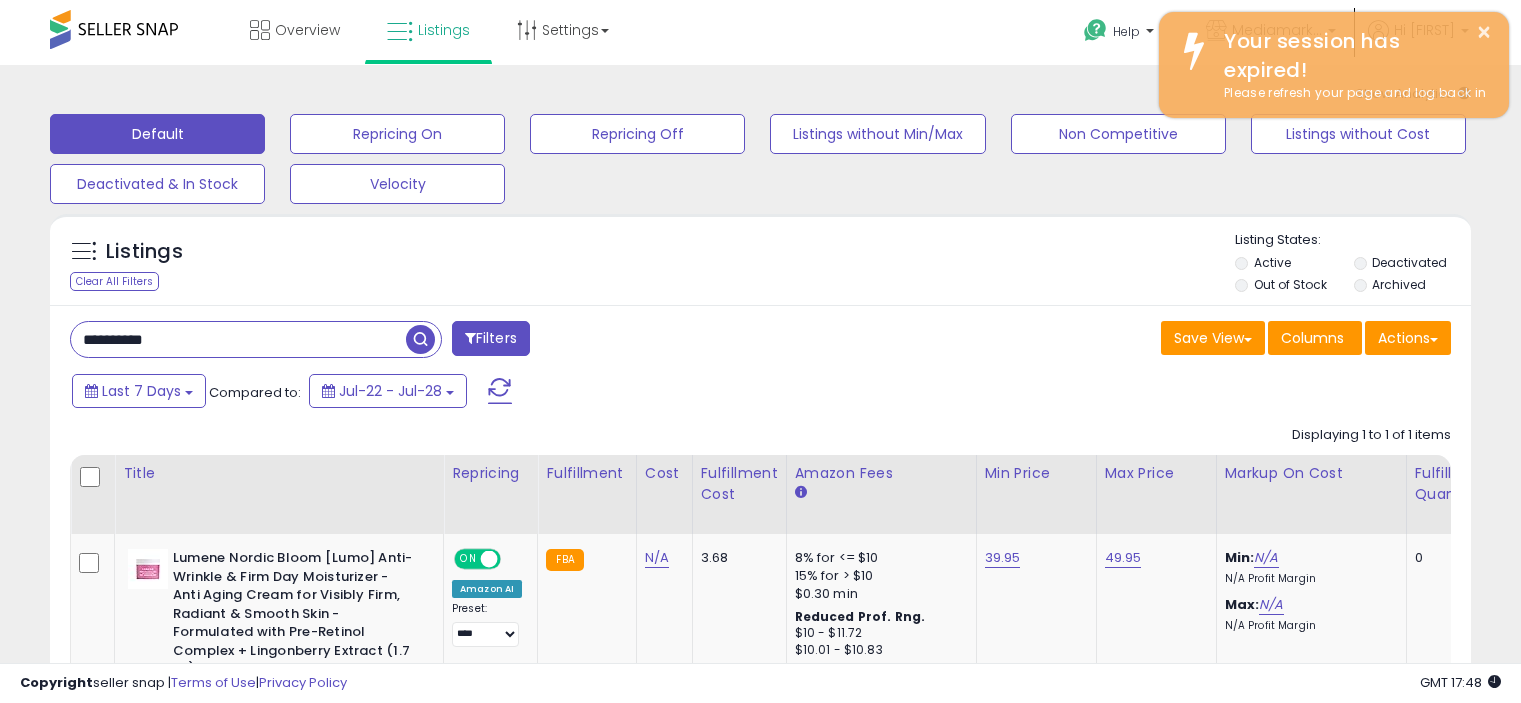 scroll, scrollTop: 30, scrollLeft: 0, axis: vertical 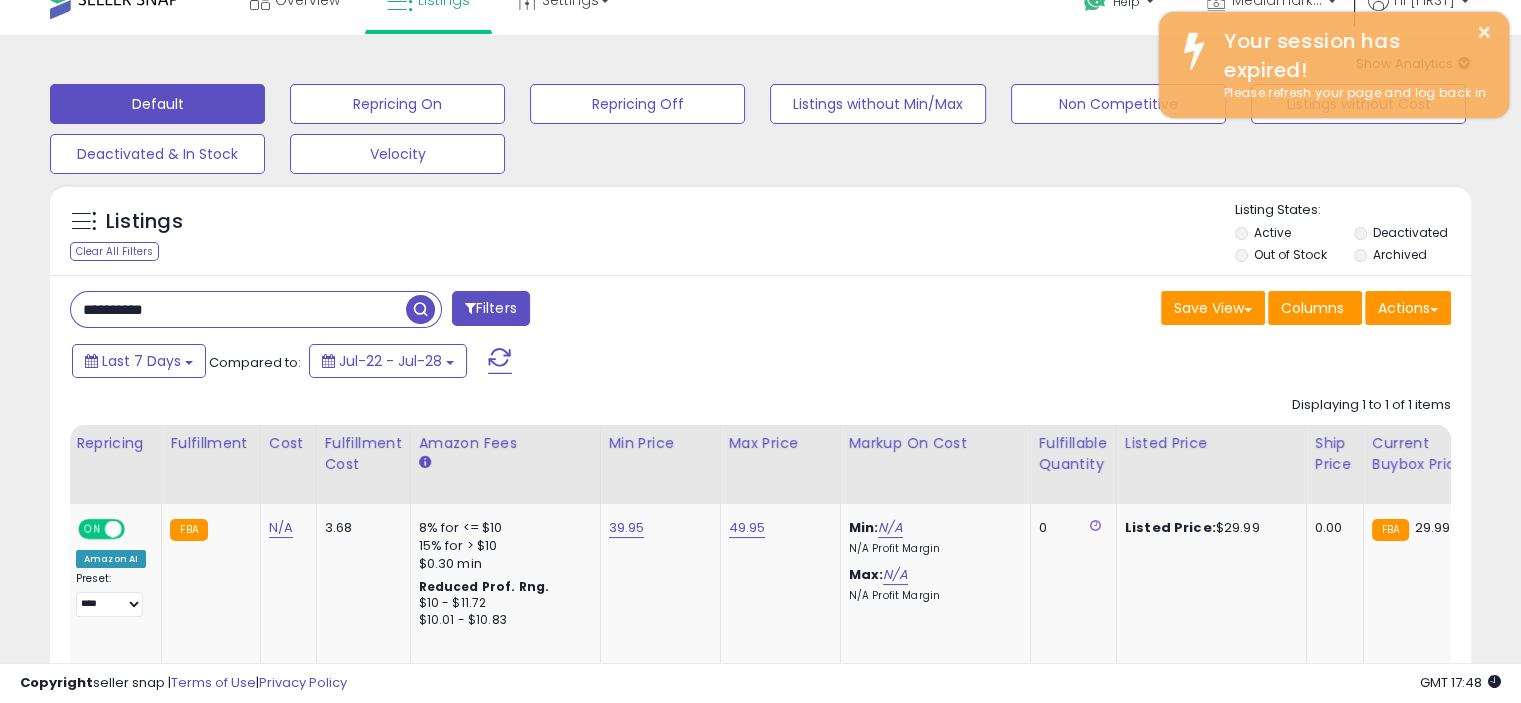 click on "**********" at bounding box center [238, 309] 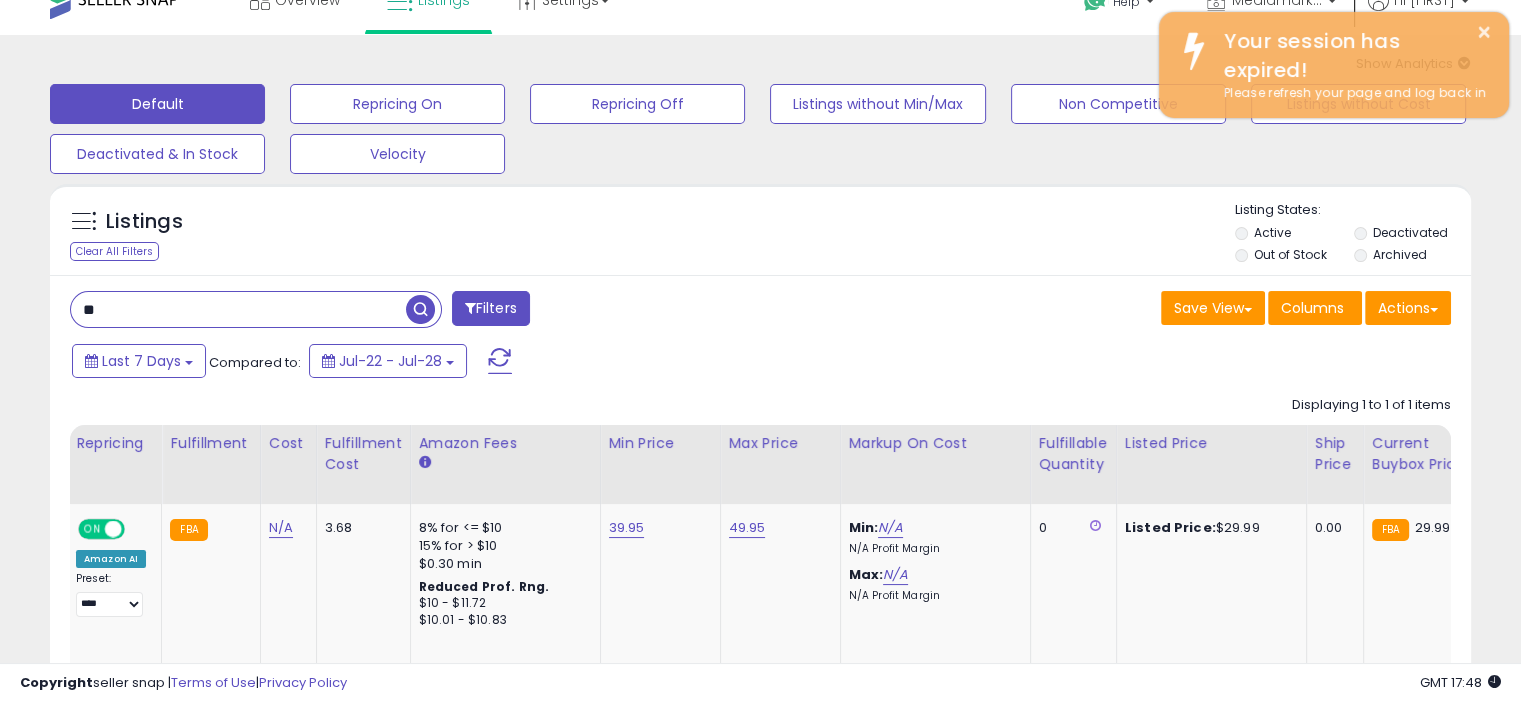 type on "*" 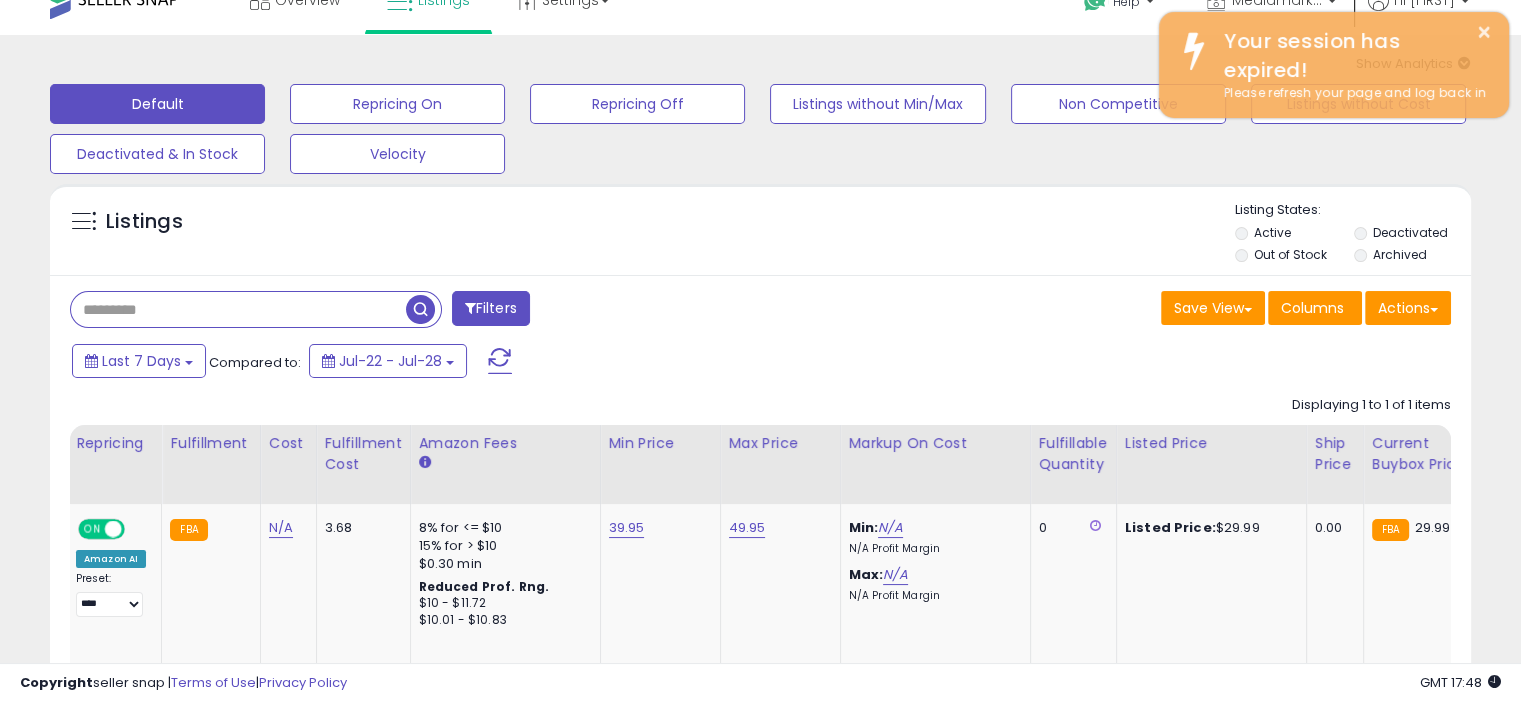 type 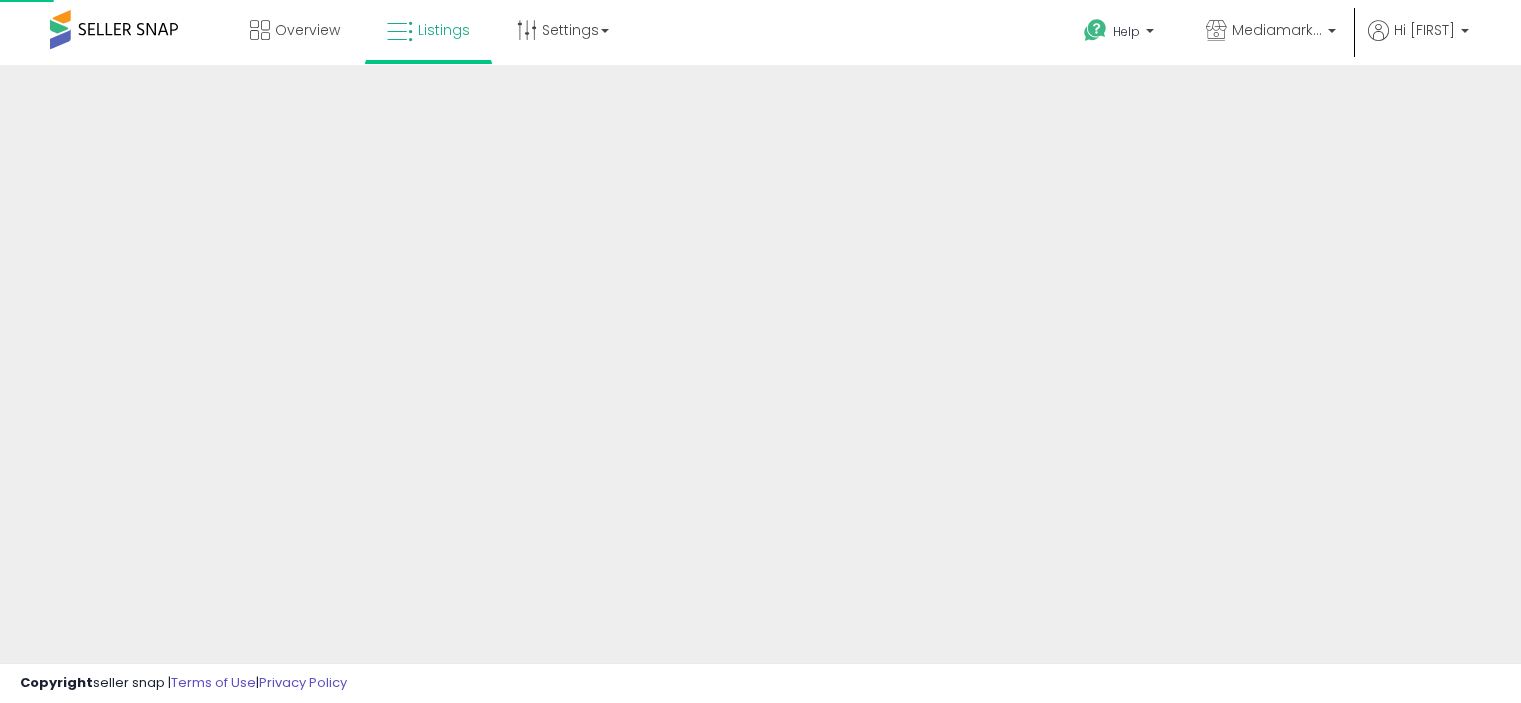 scroll, scrollTop: 0, scrollLeft: 0, axis: both 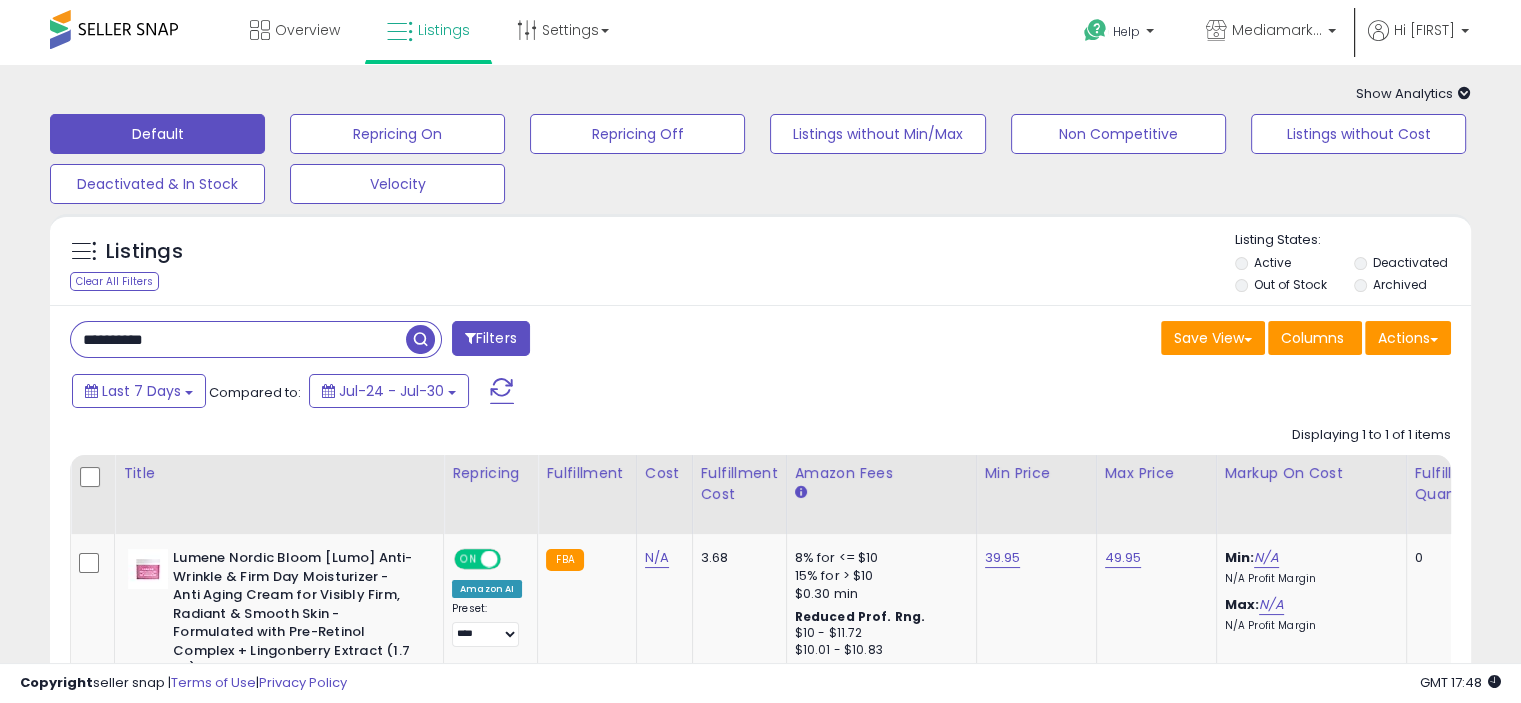 click on "**********" at bounding box center [238, 339] 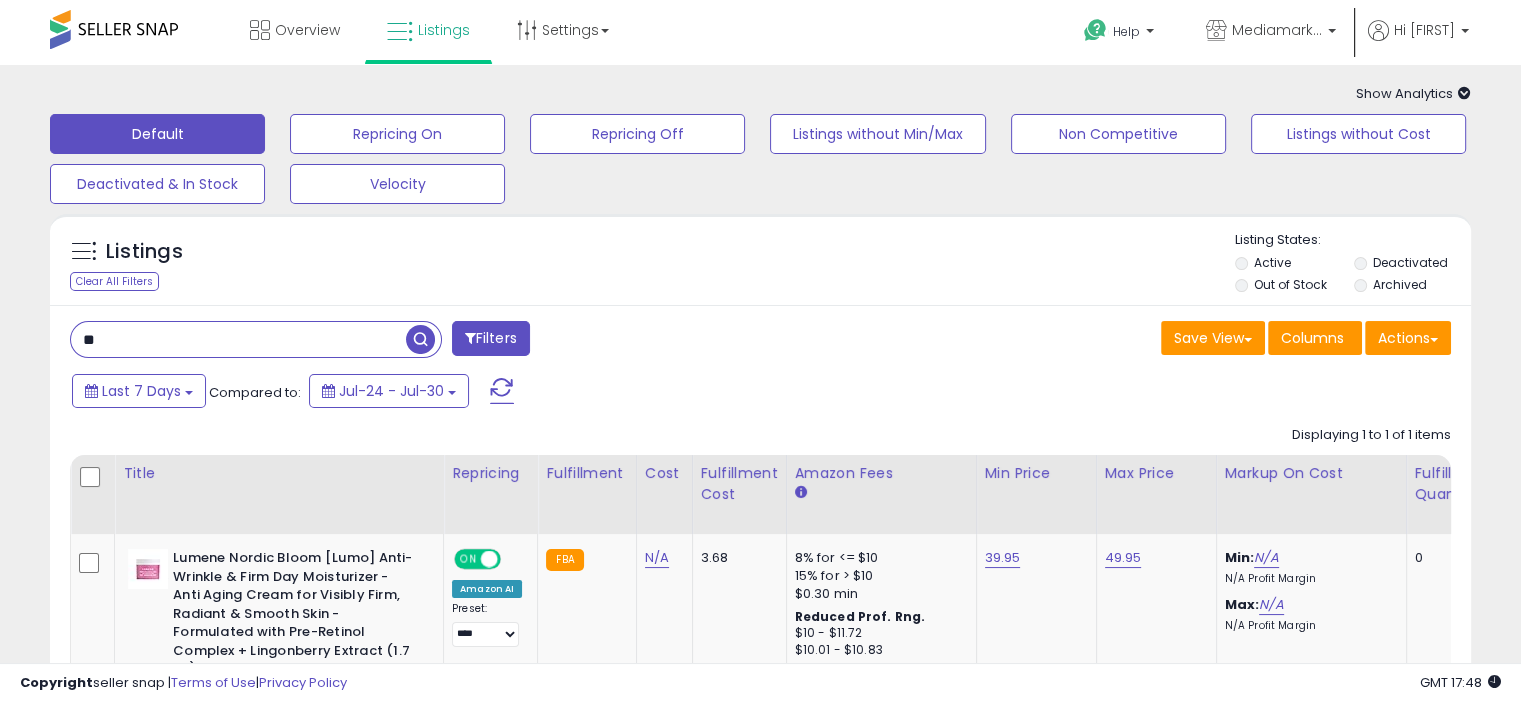 type on "*" 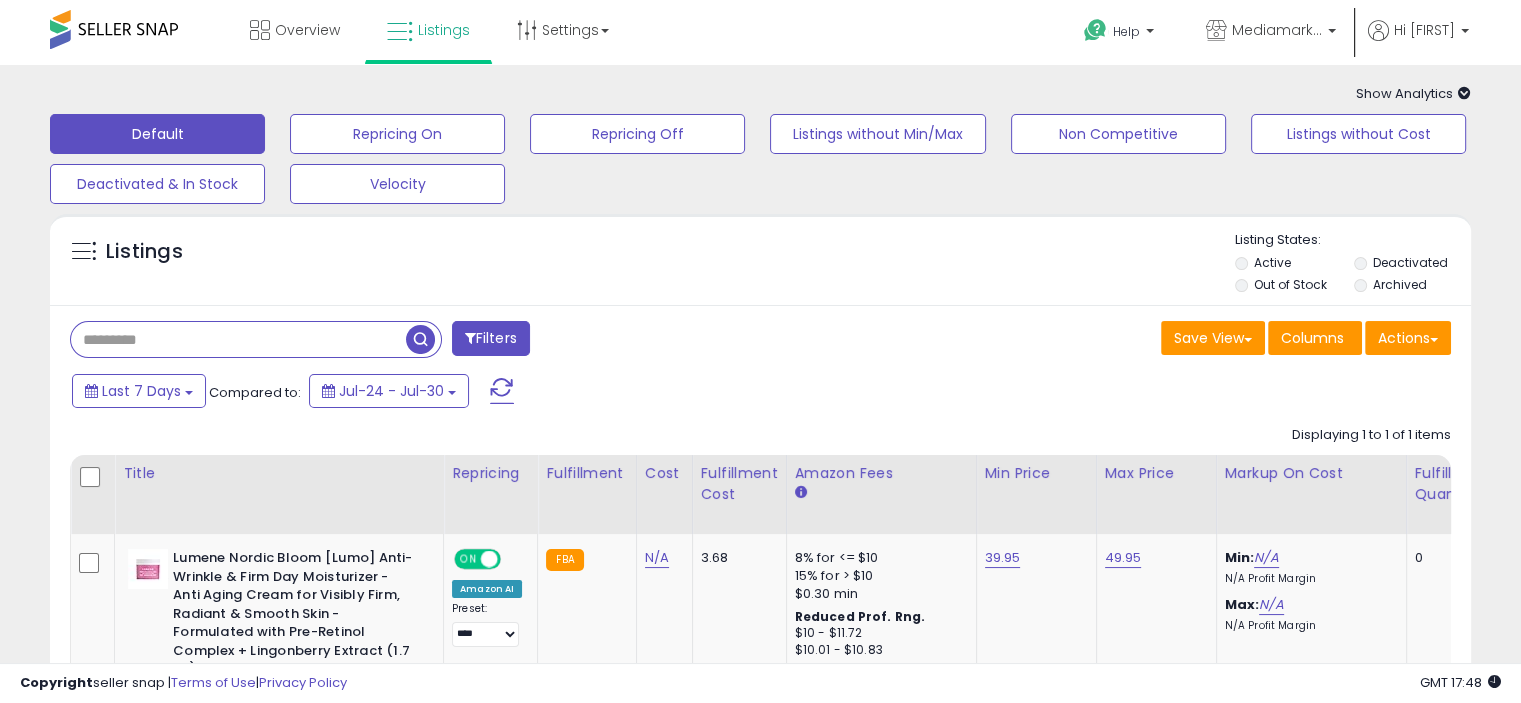 type 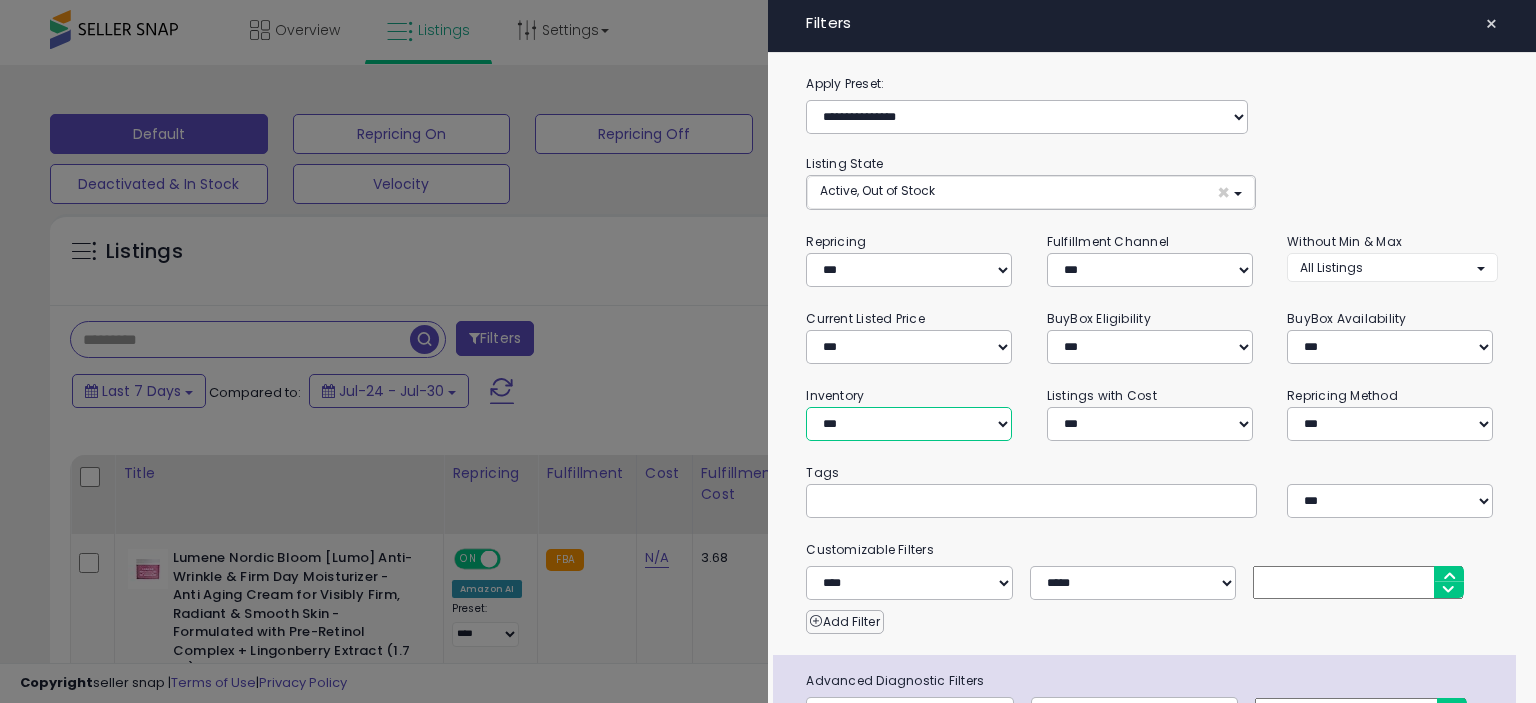 click on "**********" at bounding box center [909, 424] 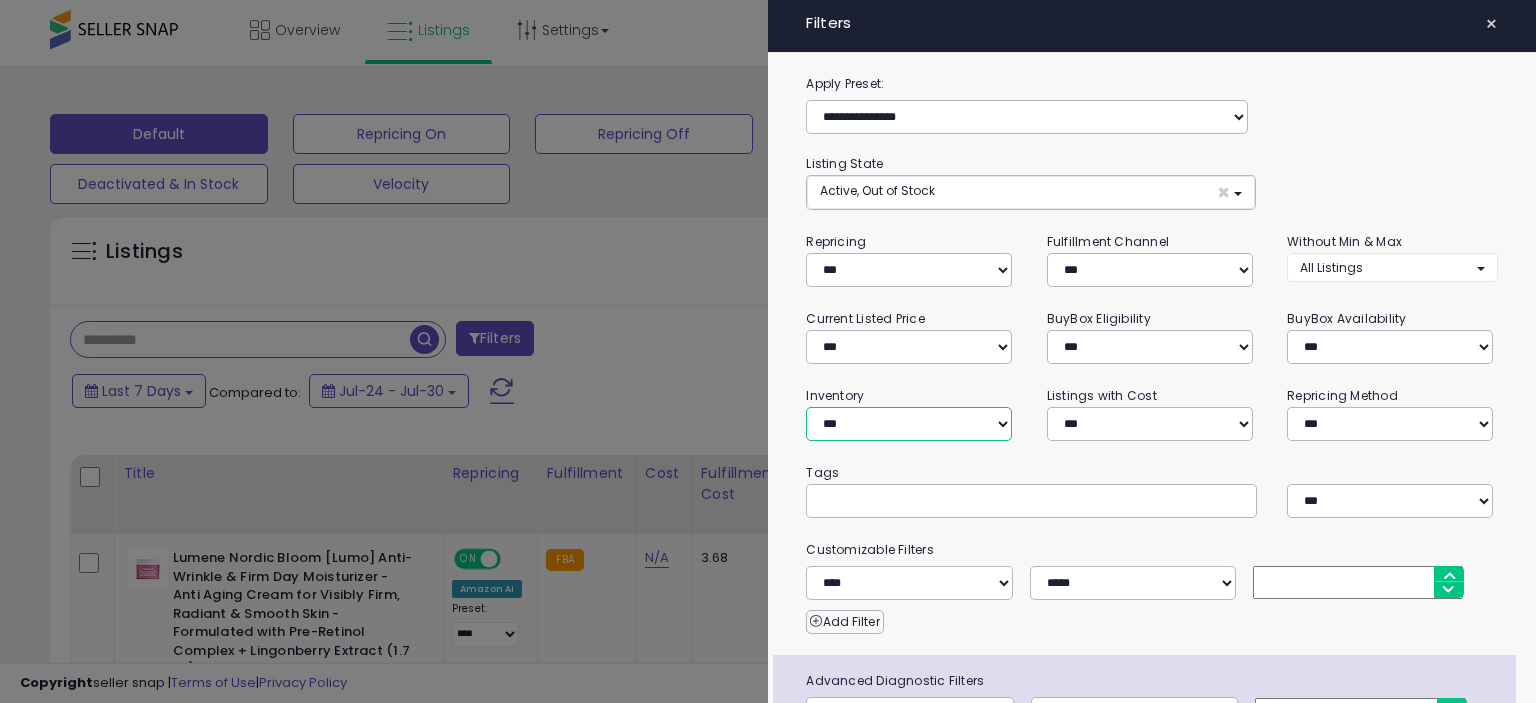 select on "**********" 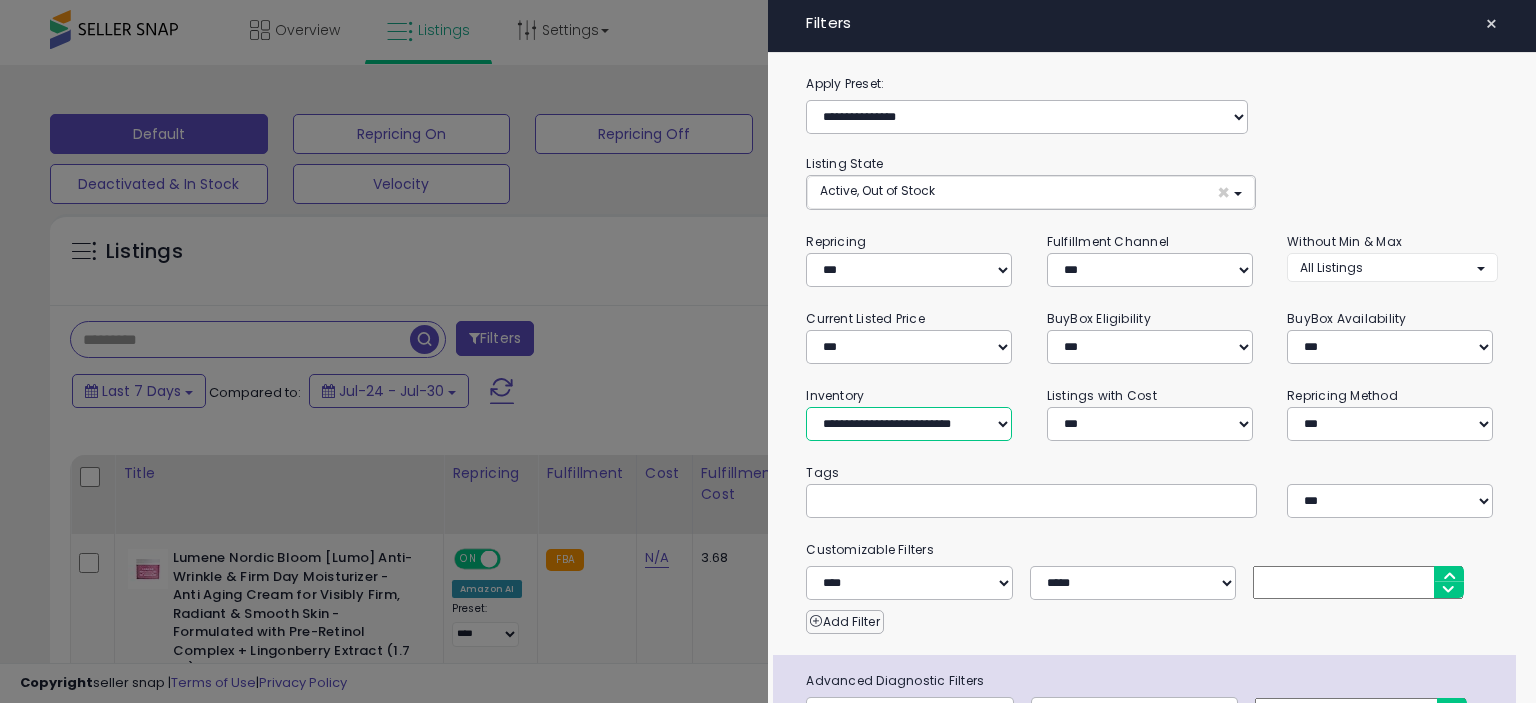 click on "**********" at bounding box center [909, 424] 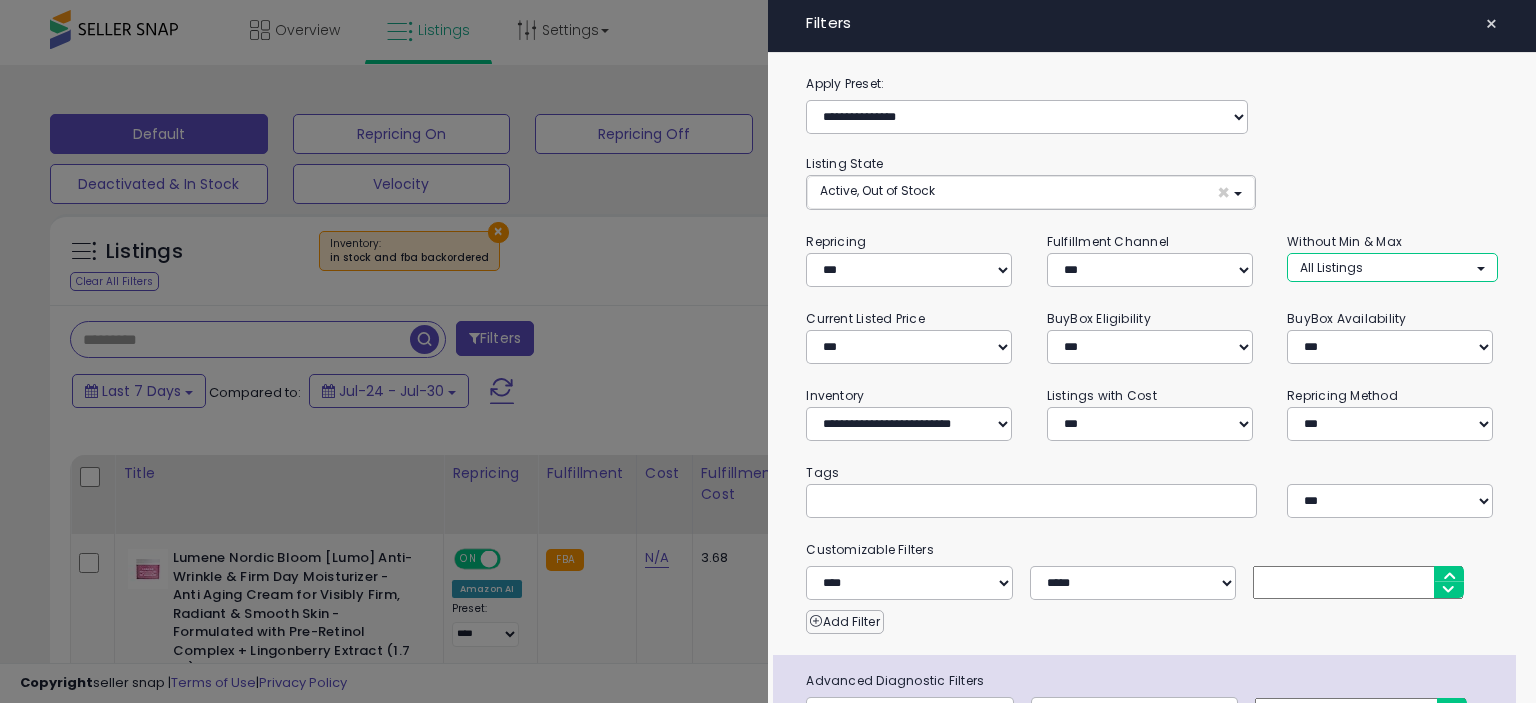 click on "All Listings" at bounding box center (1392, 267) 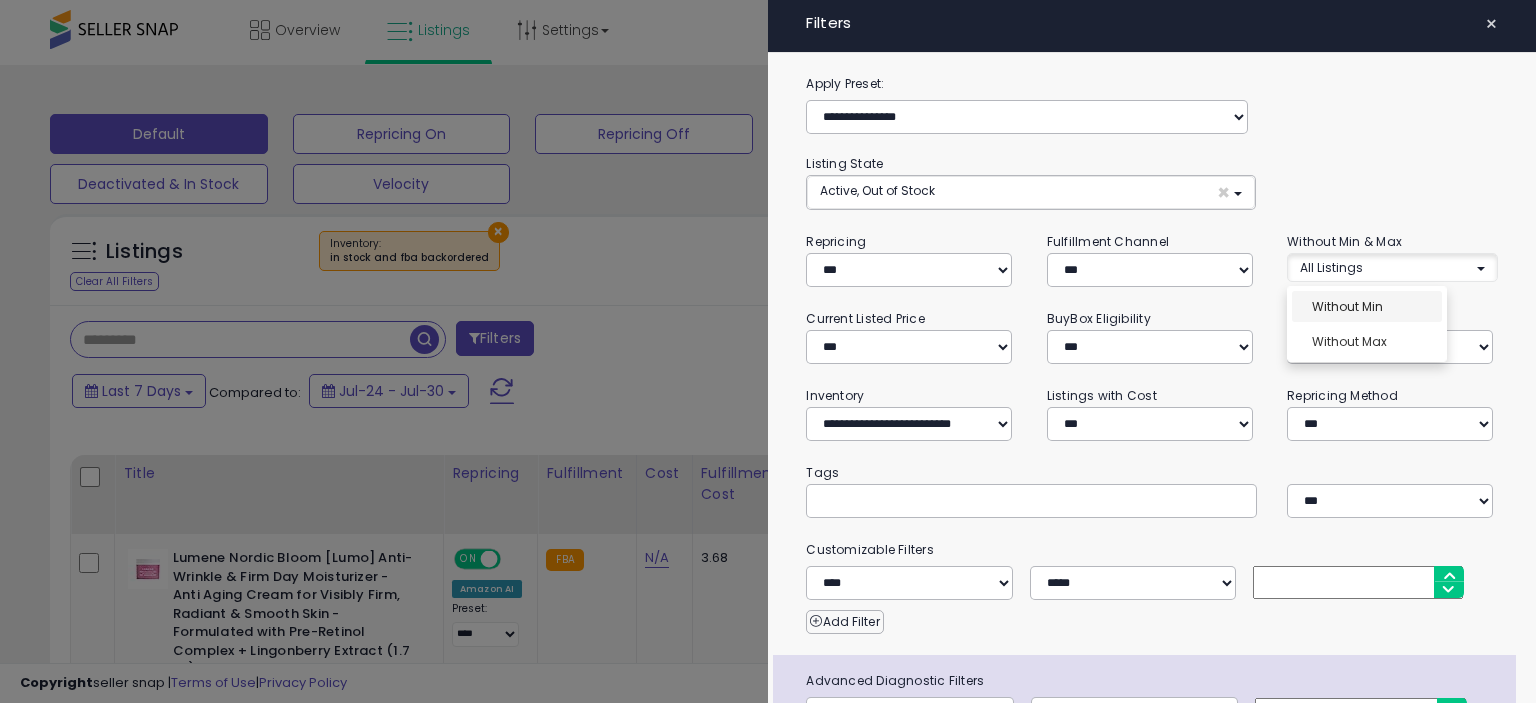 select on "**********" 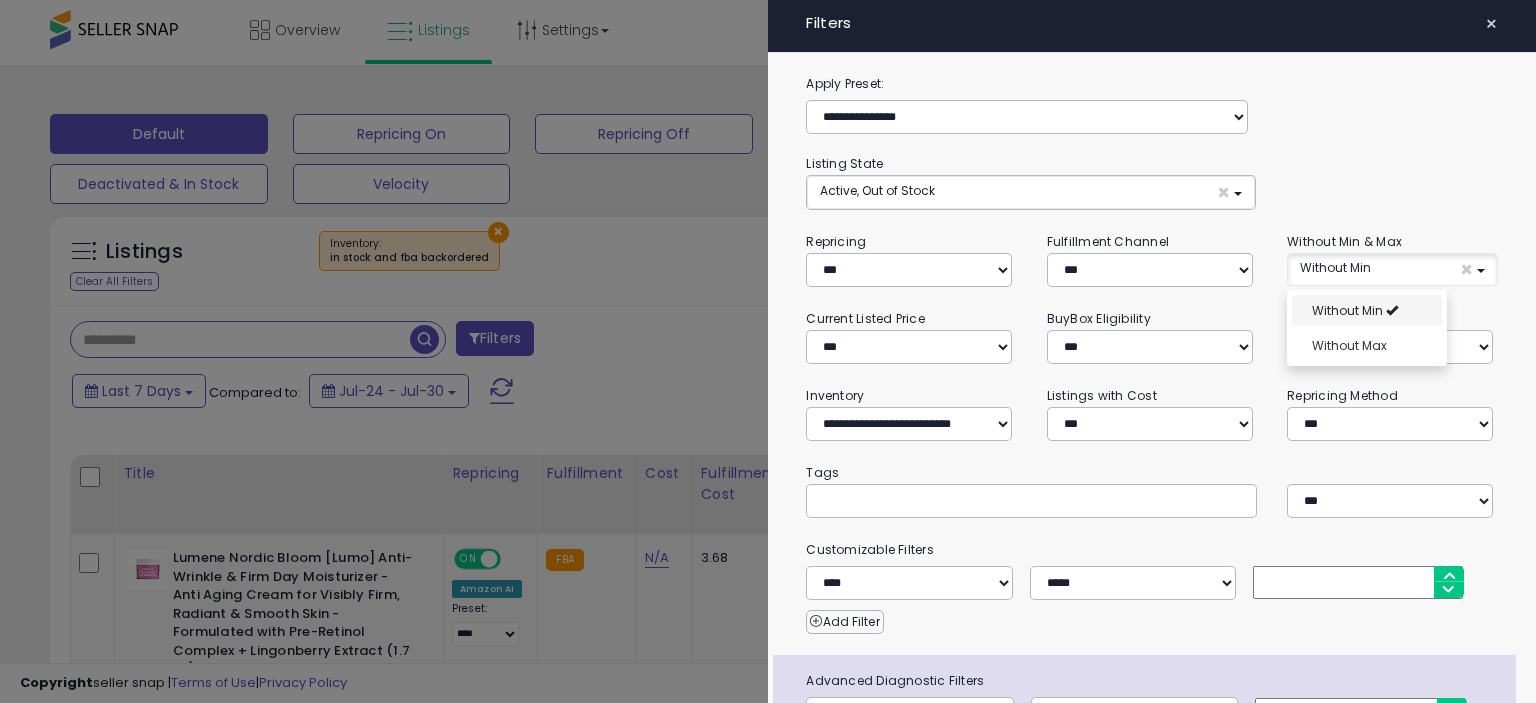 click on "Without Min" at bounding box center [1367, 310] 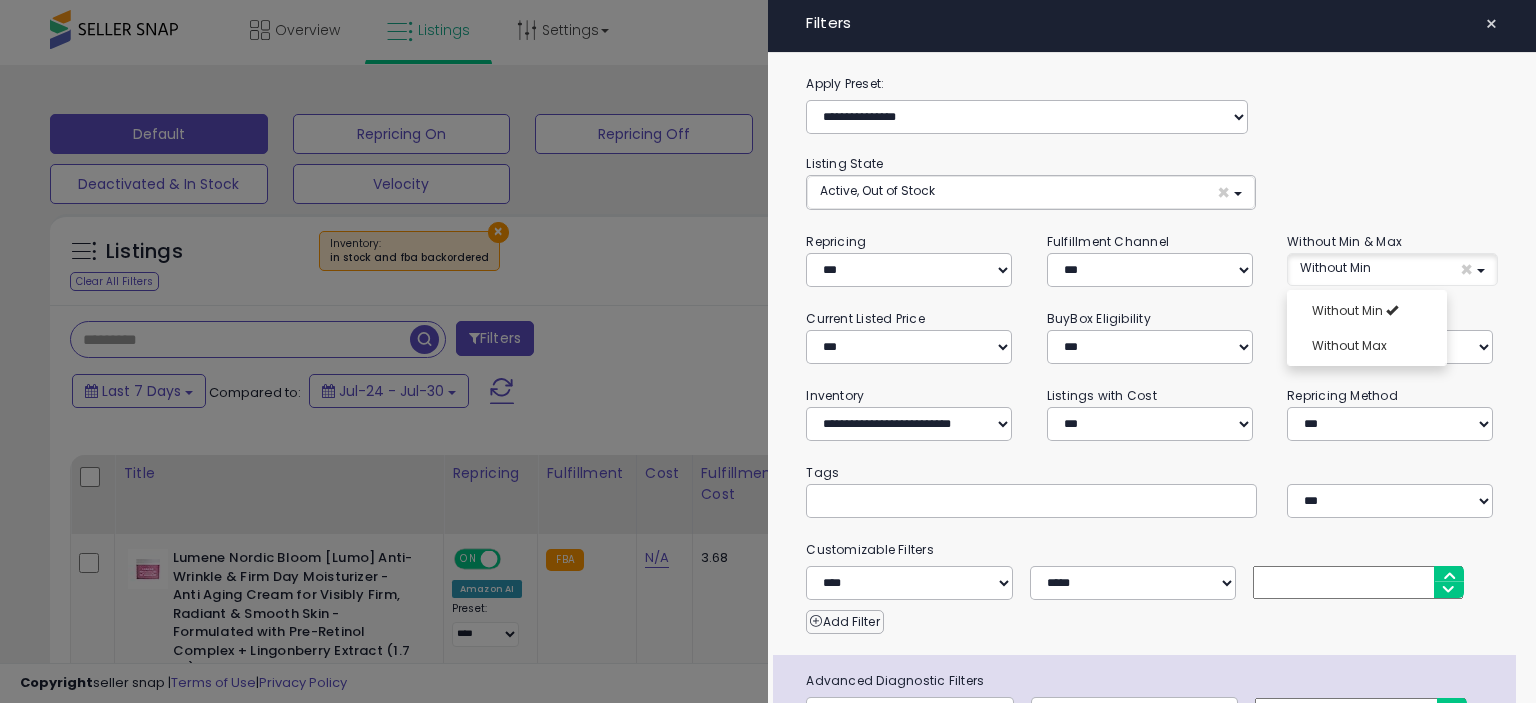 click at bounding box center (768, 351) 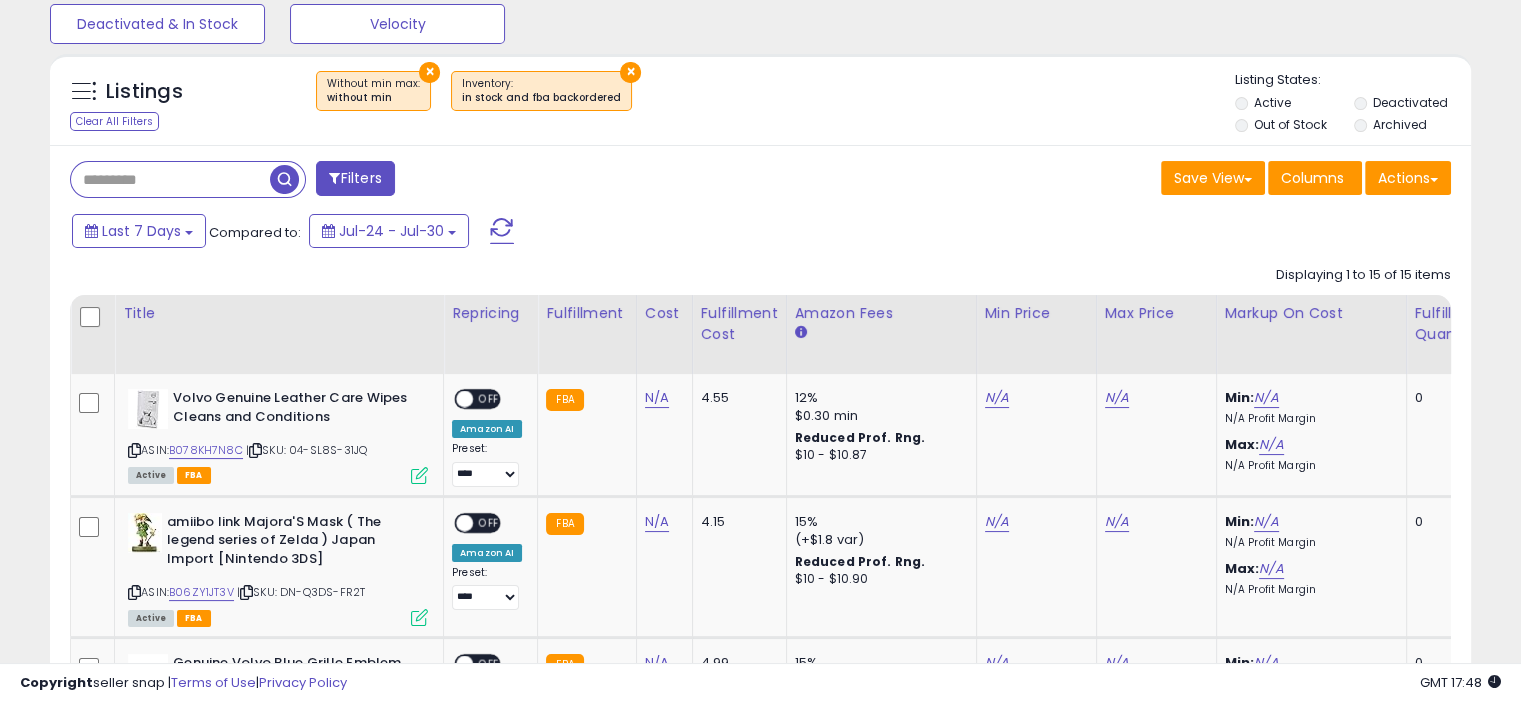scroll, scrollTop: 176, scrollLeft: 0, axis: vertical 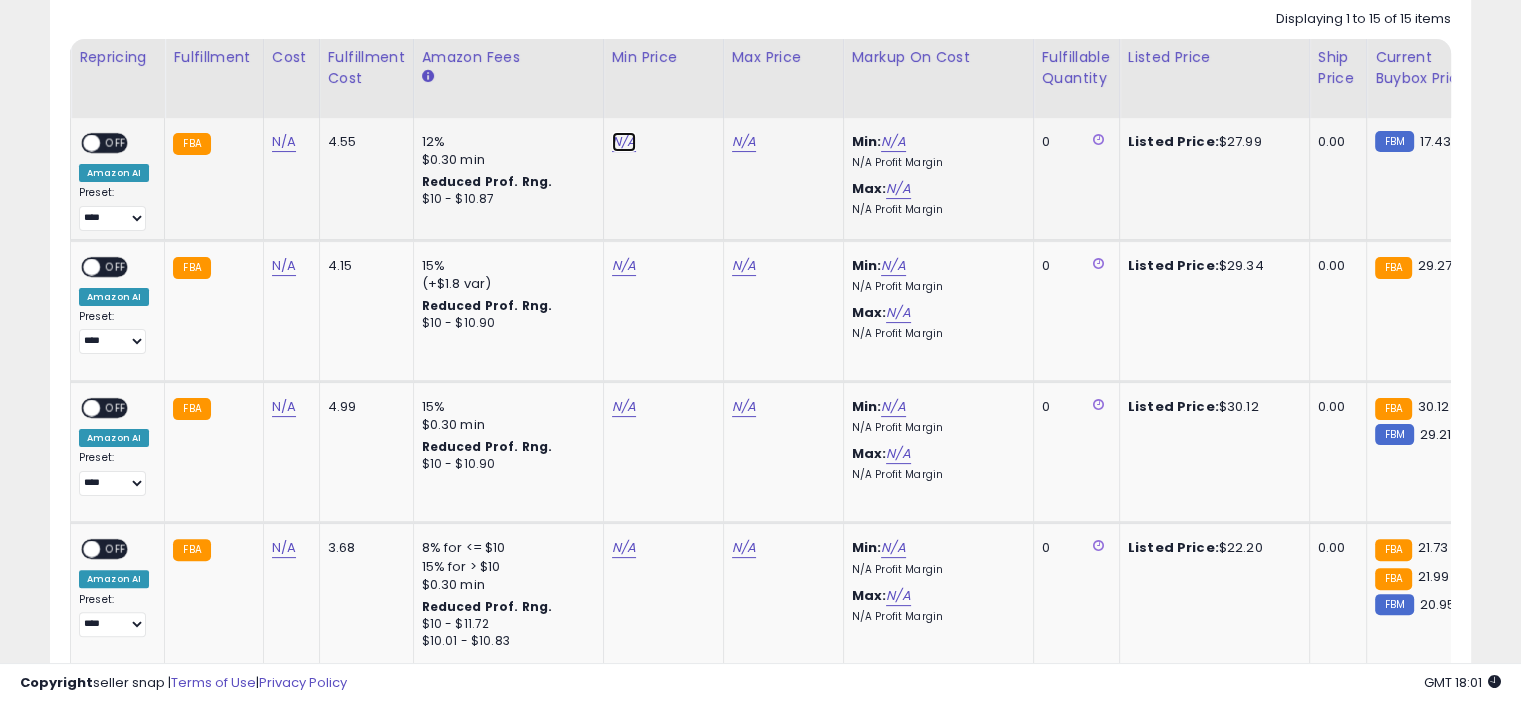 click on "N/A" at bounding box center (624, 142) 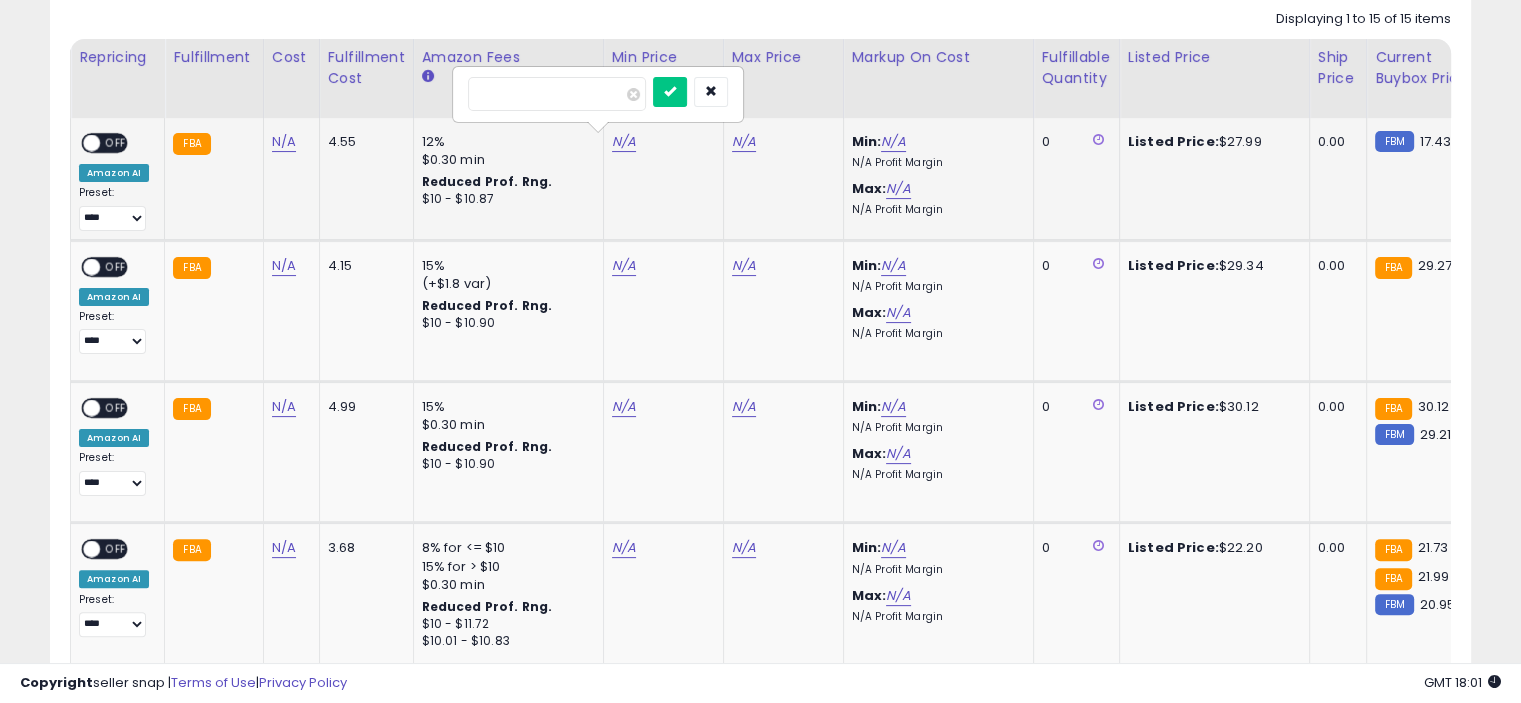 type on "*****" 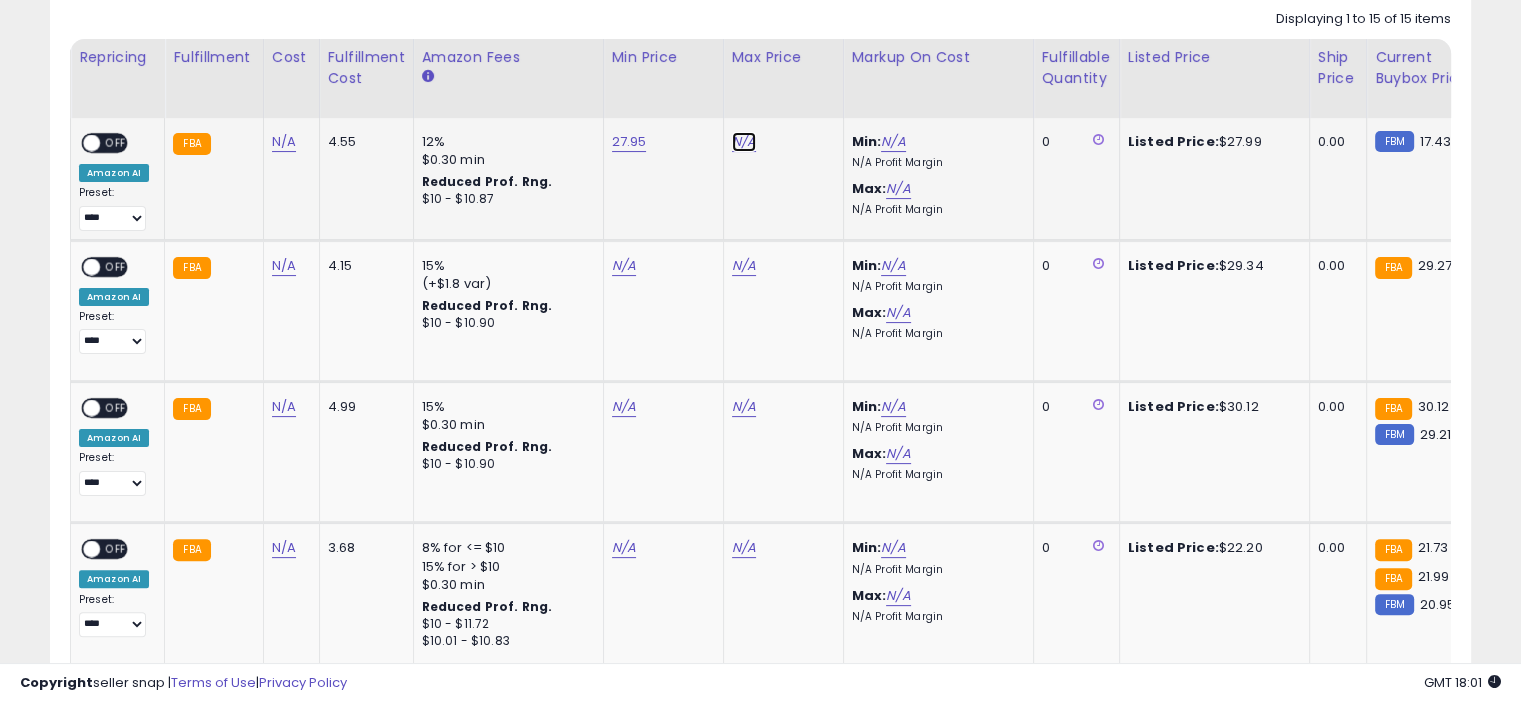 click on "N/A" at bounding box center [744, 142] 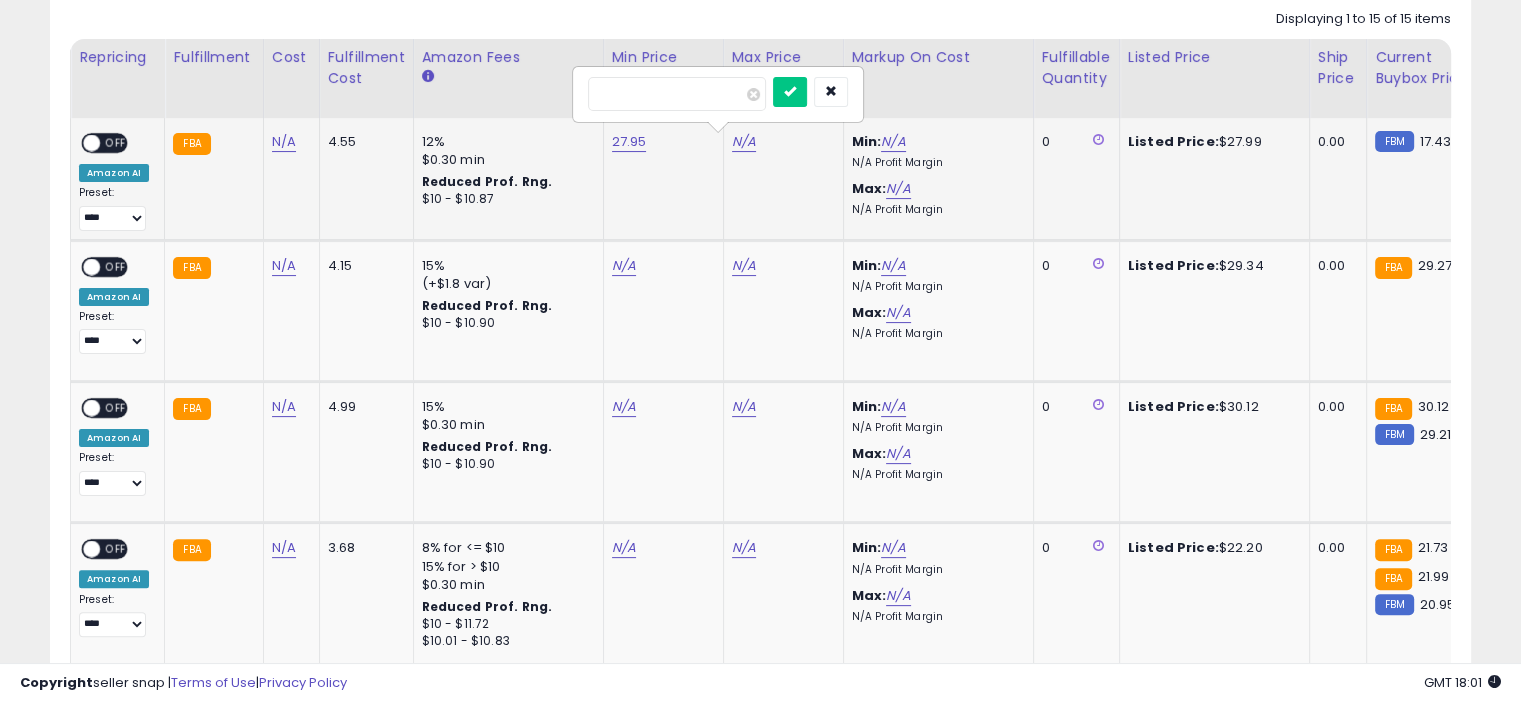 type on "*****" 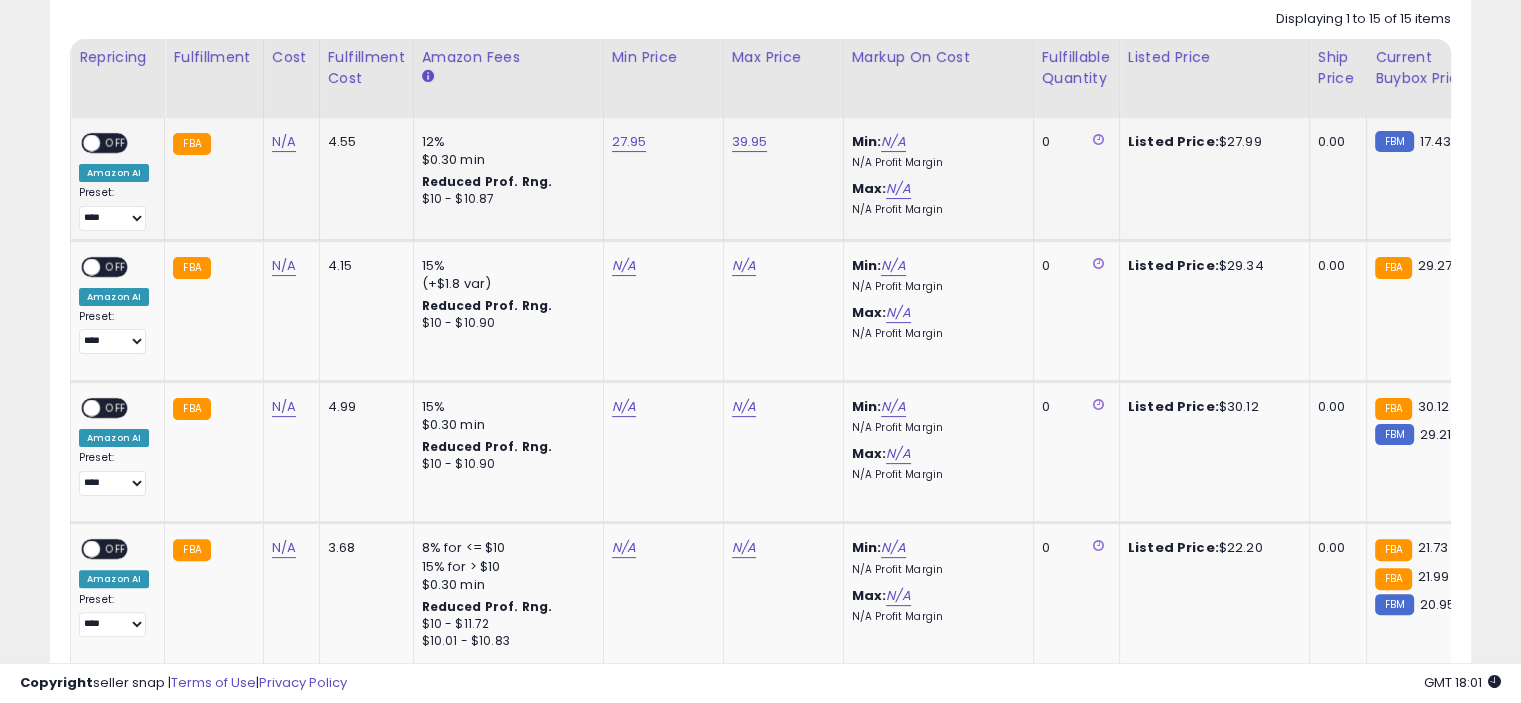 click on "OFF" at bounding box center [116, 143] 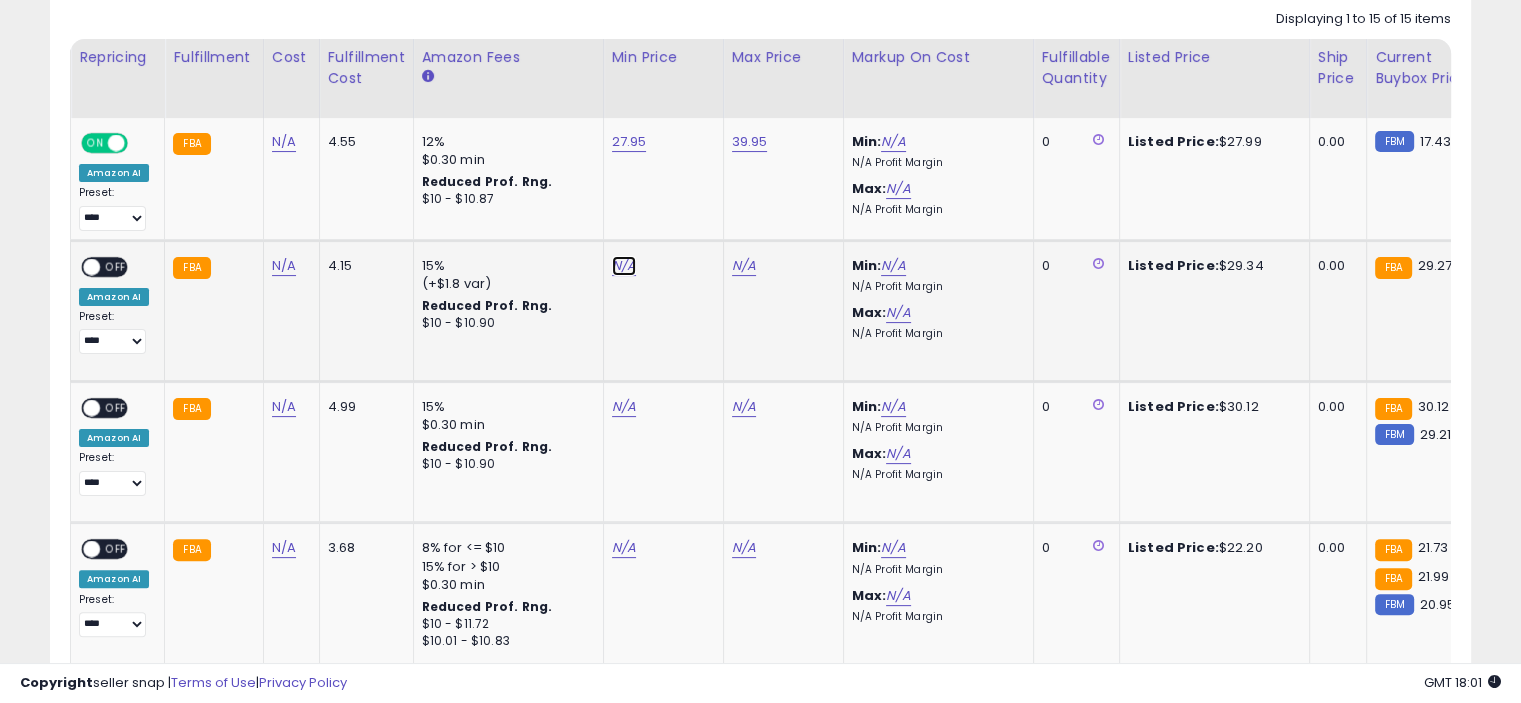 click on "N/A" at bounding box center [624, 266] 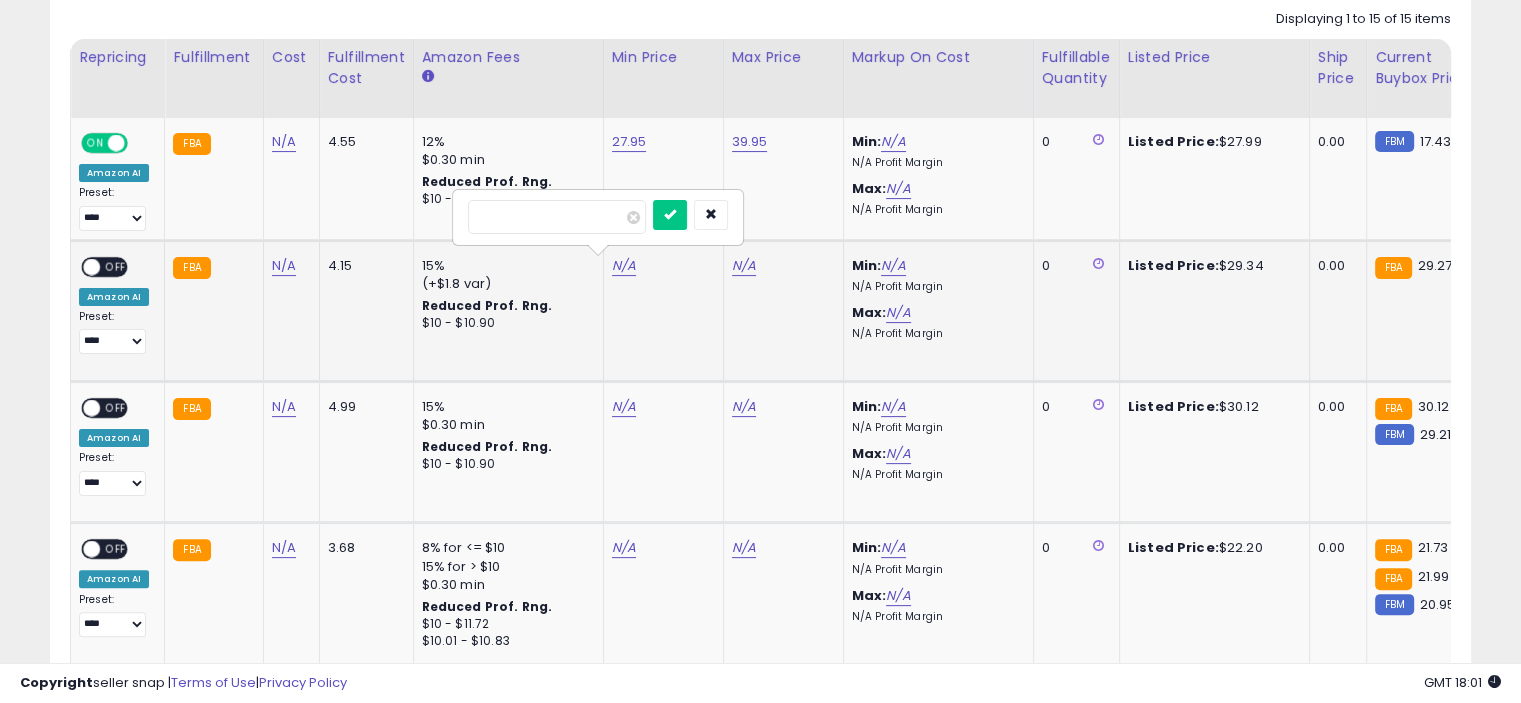 type on "*****" 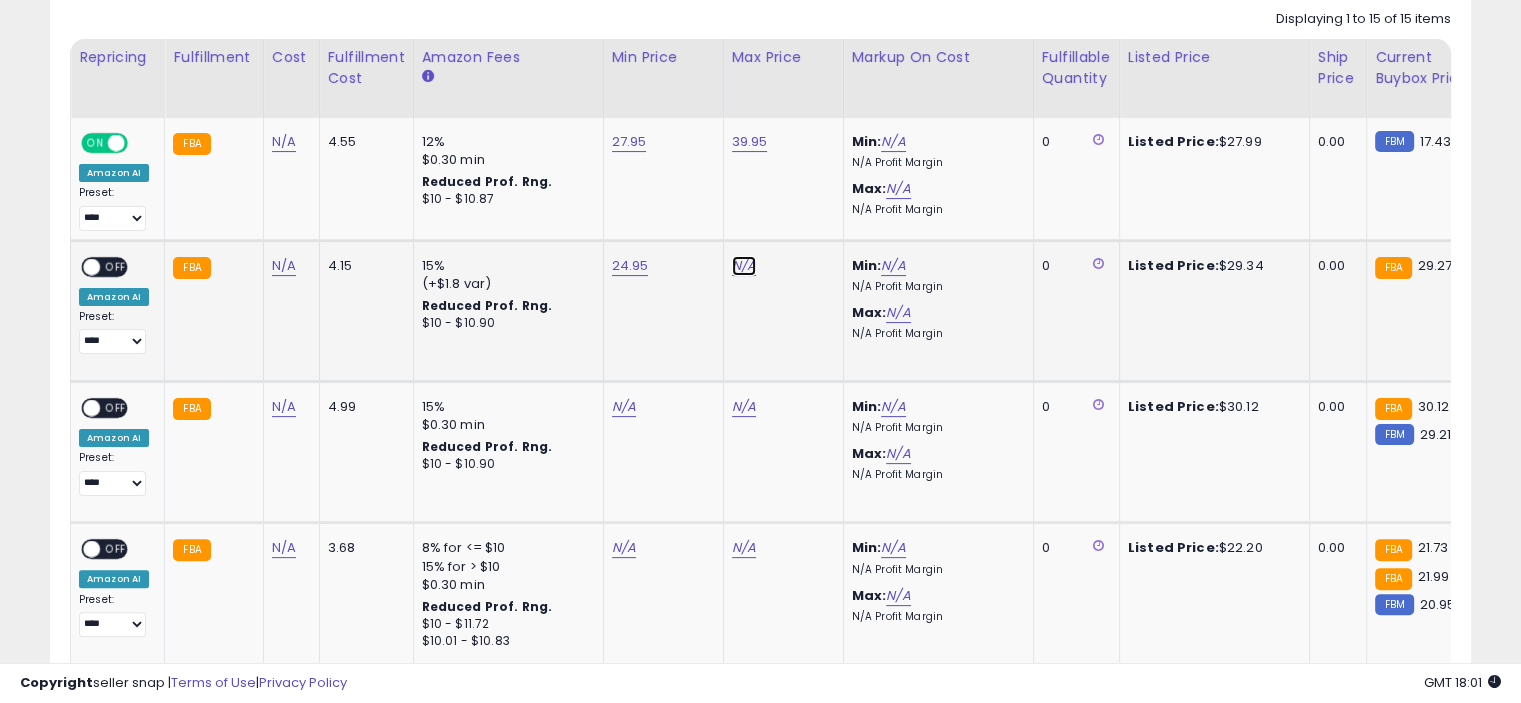 click on "N/A" at bounding box center (744, 266) 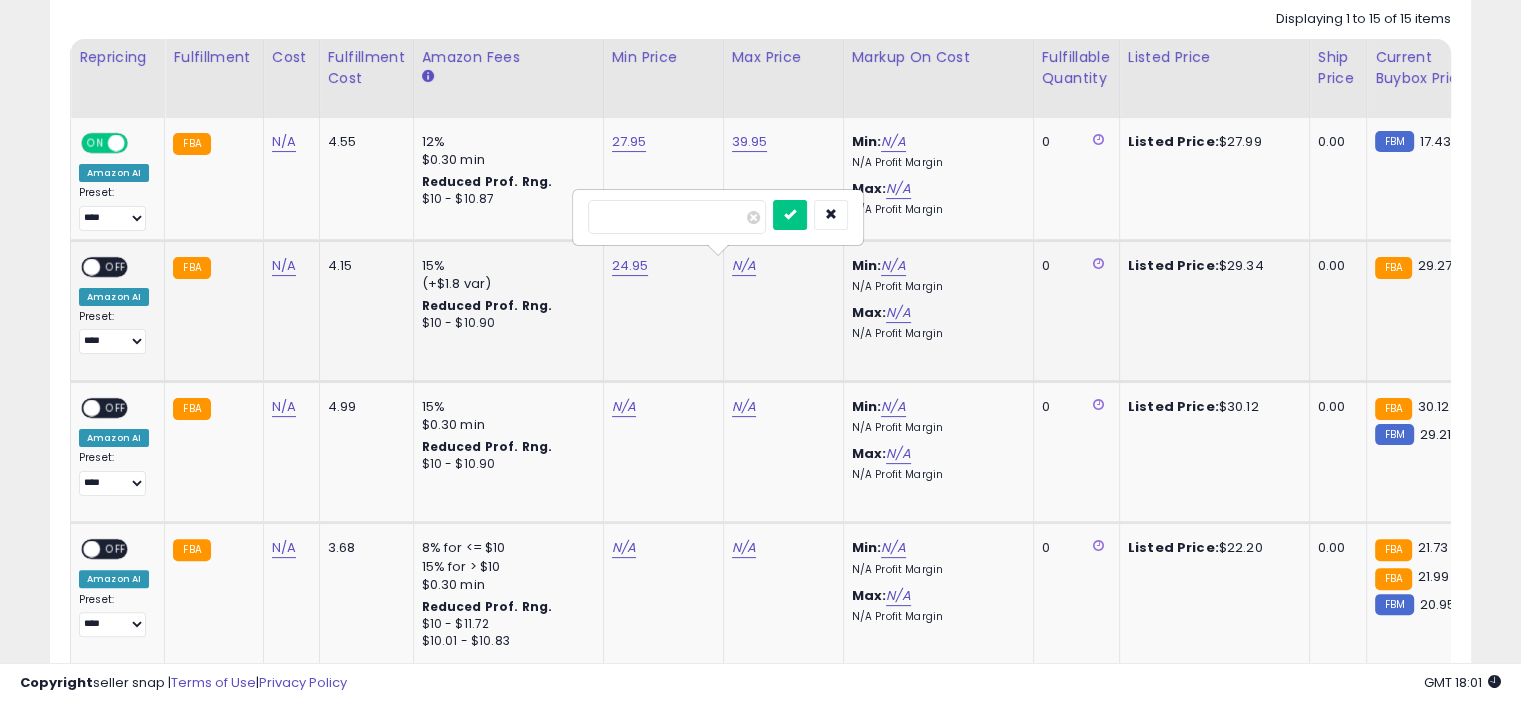 type on "*****" 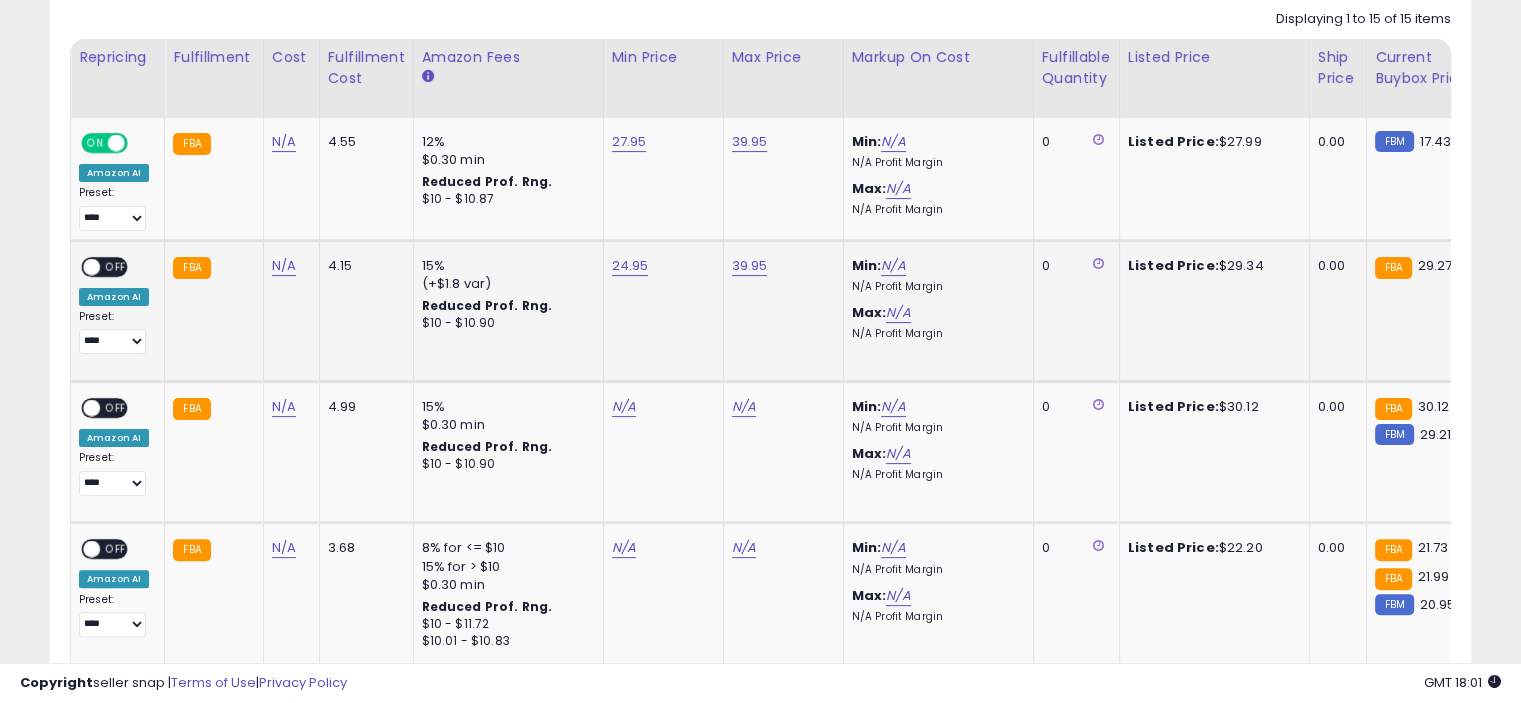 click on "OFF" at bounding box center (116, 266) 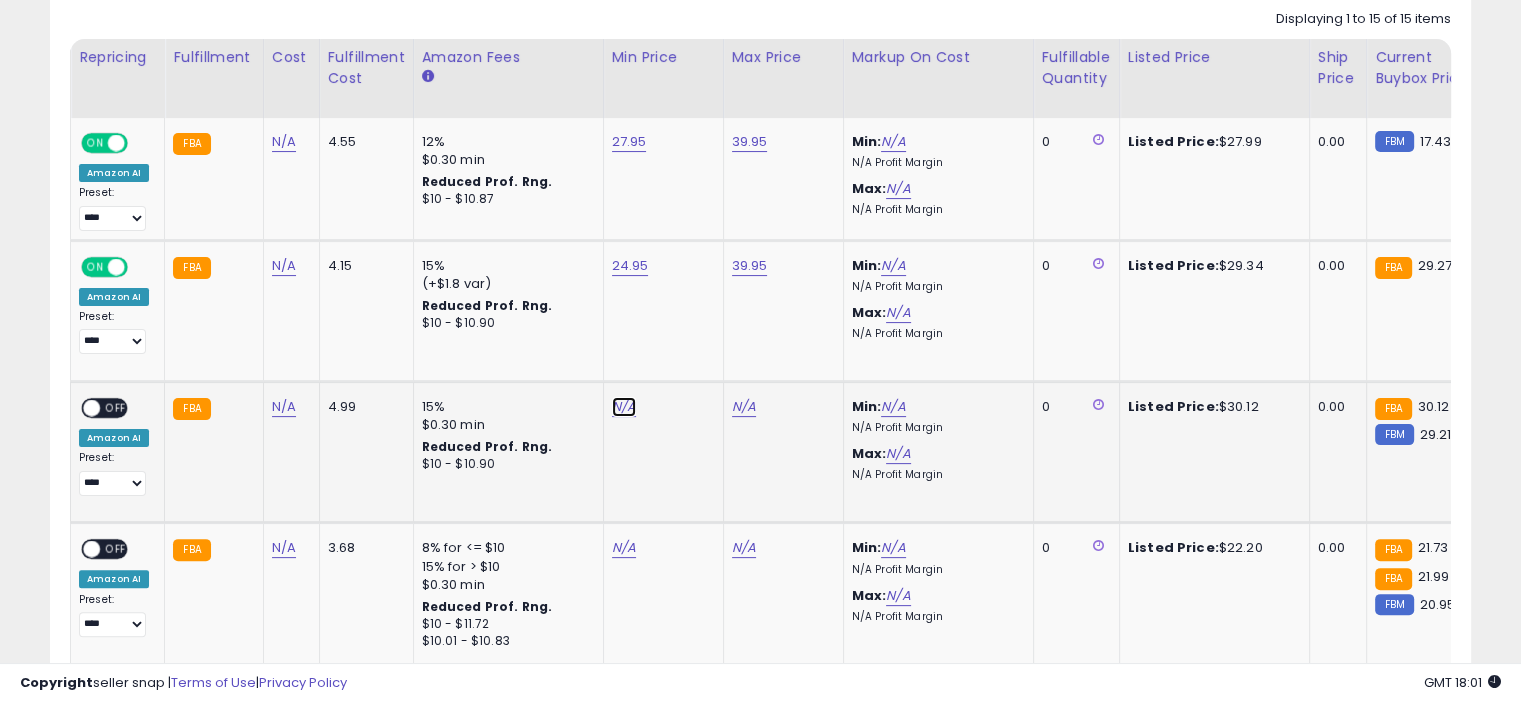 click on "N/A" at bounding box center [624, 407] 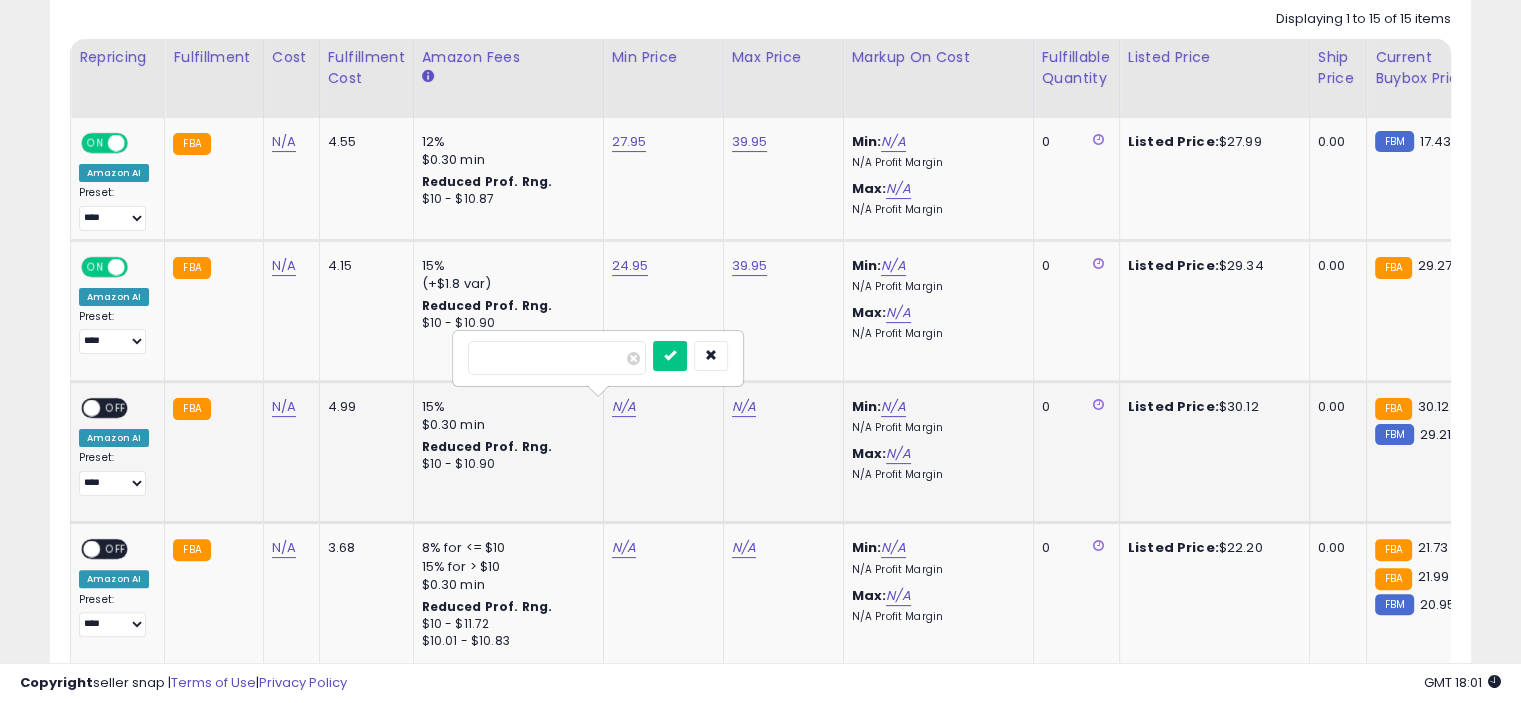 type on "*****" 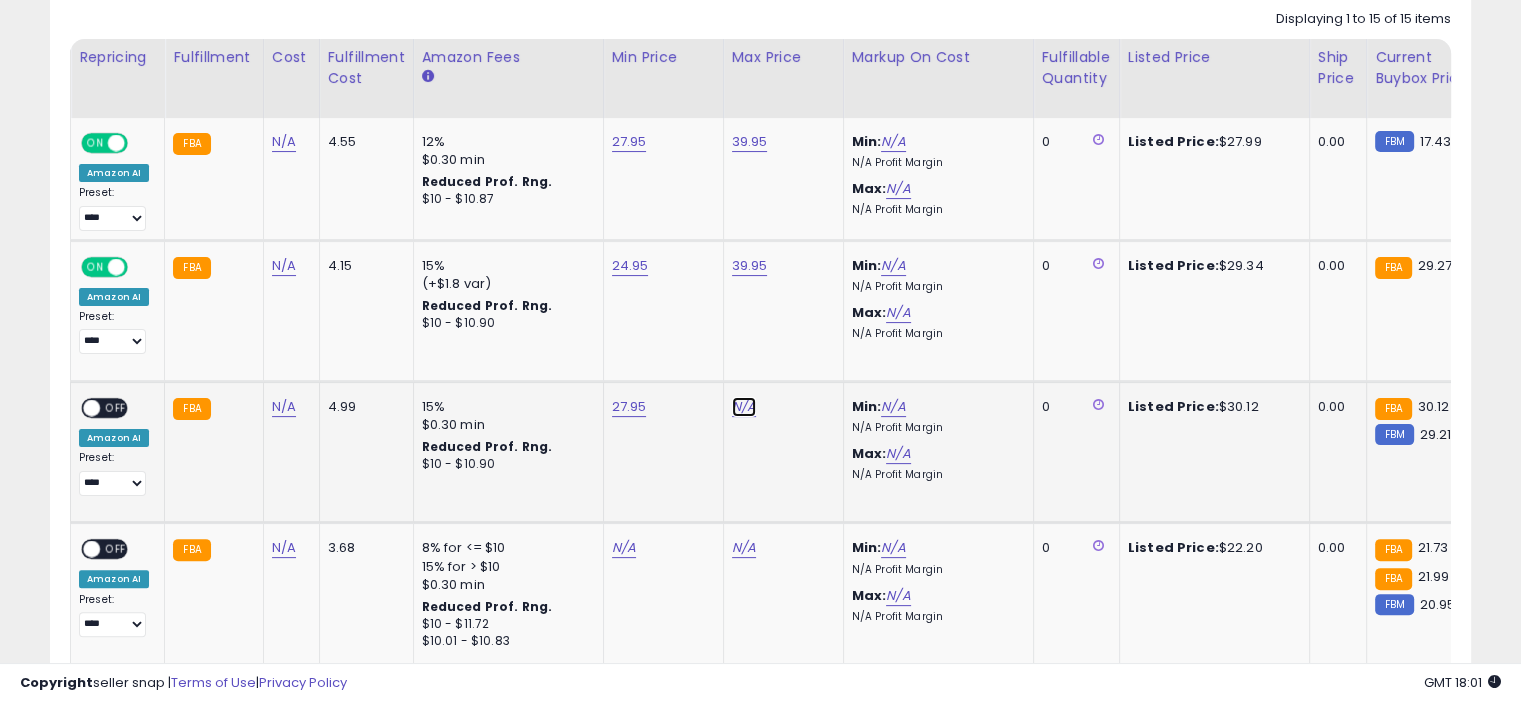 click on "N/A" at bounding box center [744, 407] 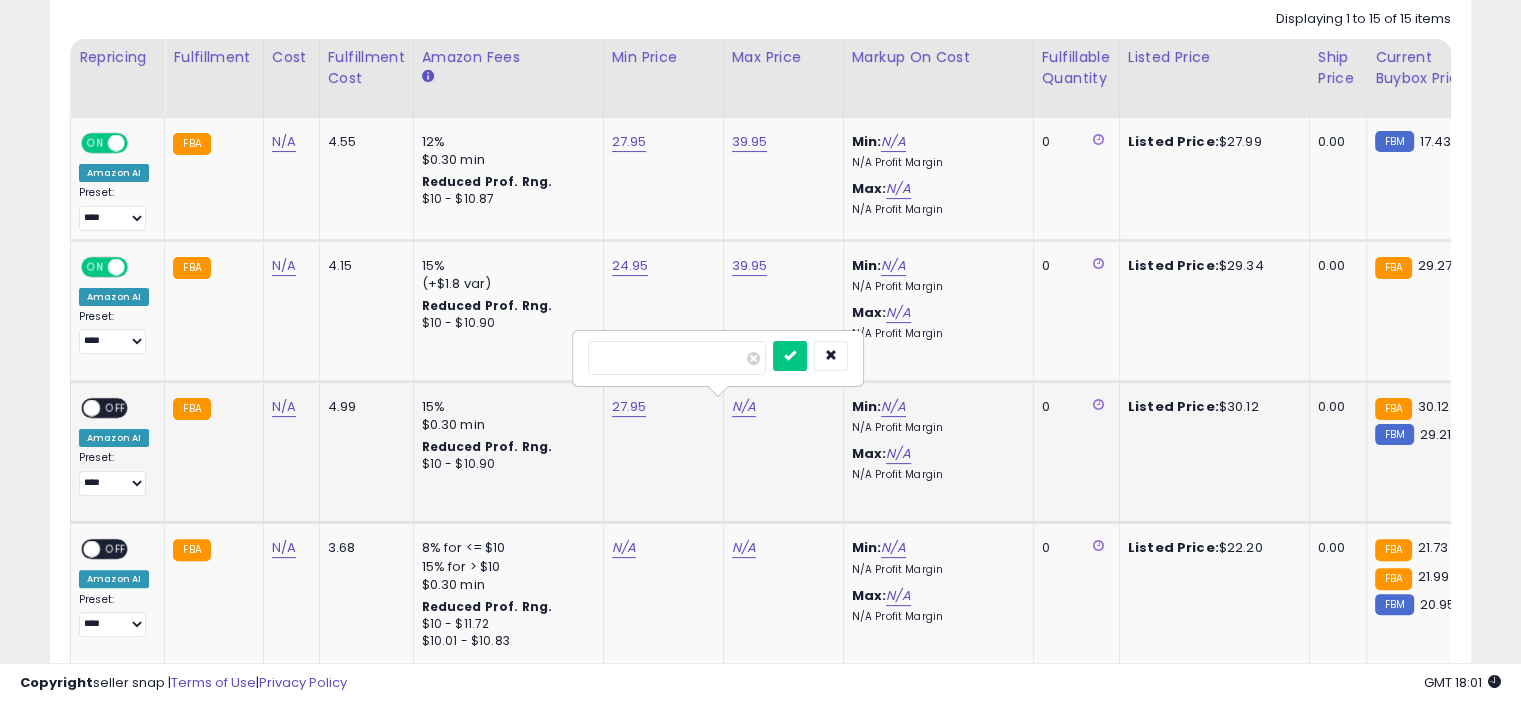 type on "*****" 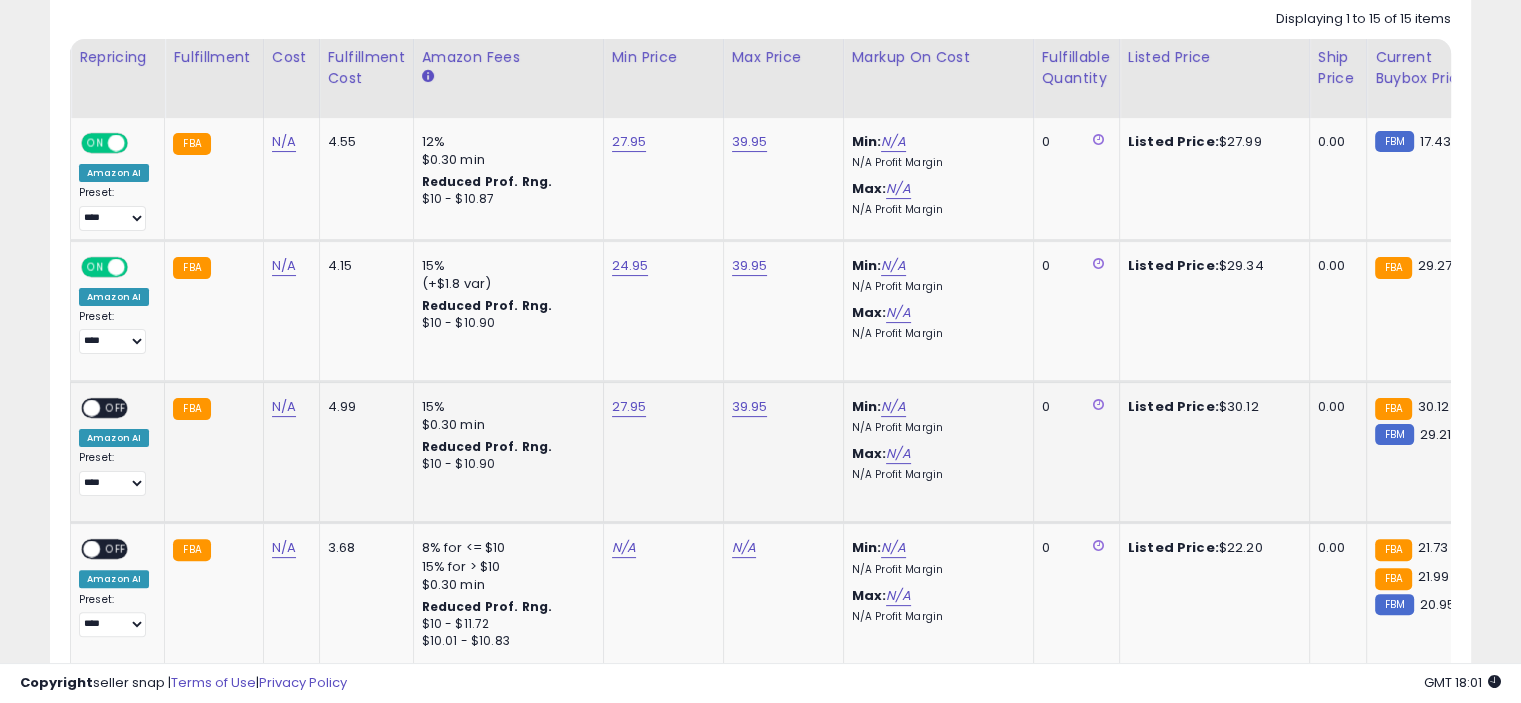 click on "OFF" at bounding box center (116, 408) 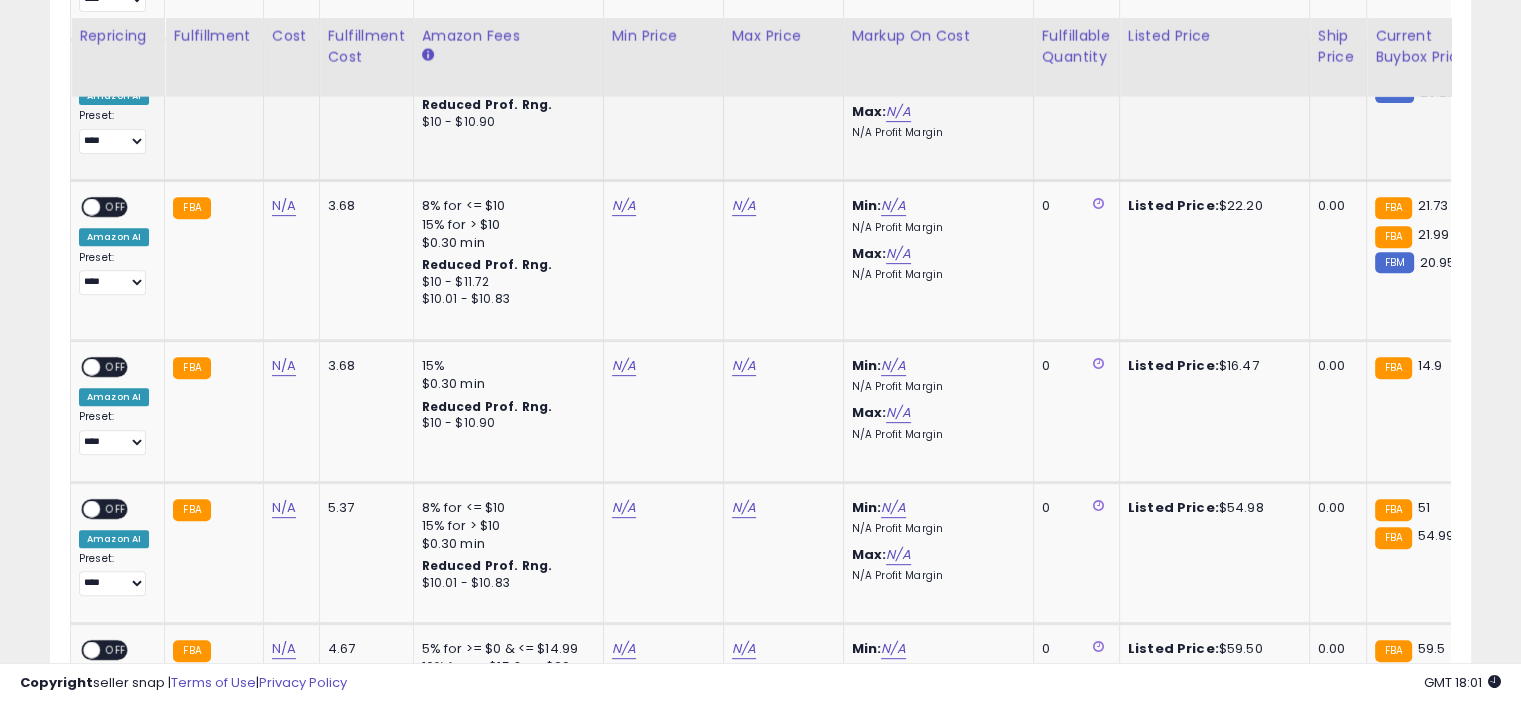 scroll, scrollTop: 736, scrollLeft: 0, axis: vertical 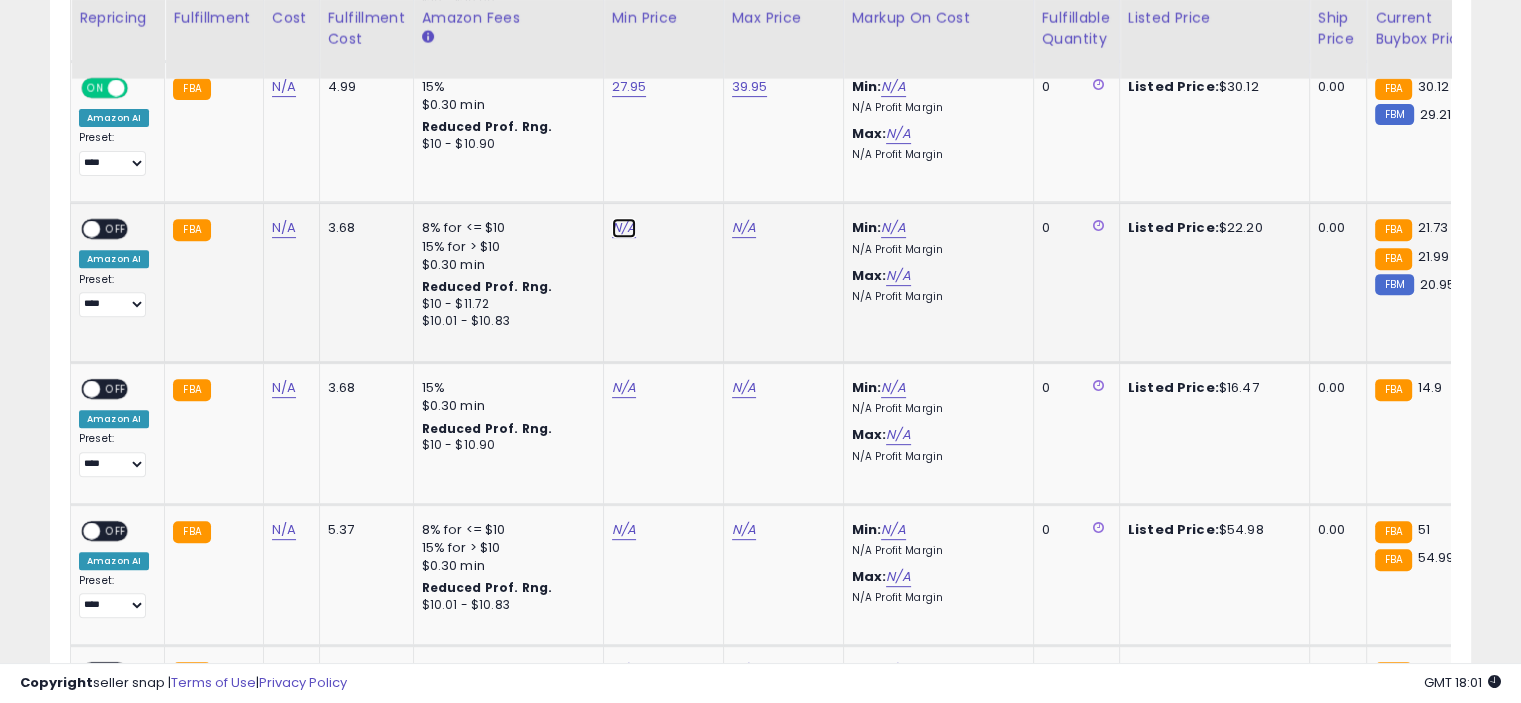 click on "N/A" at bounding box center (624, 228) 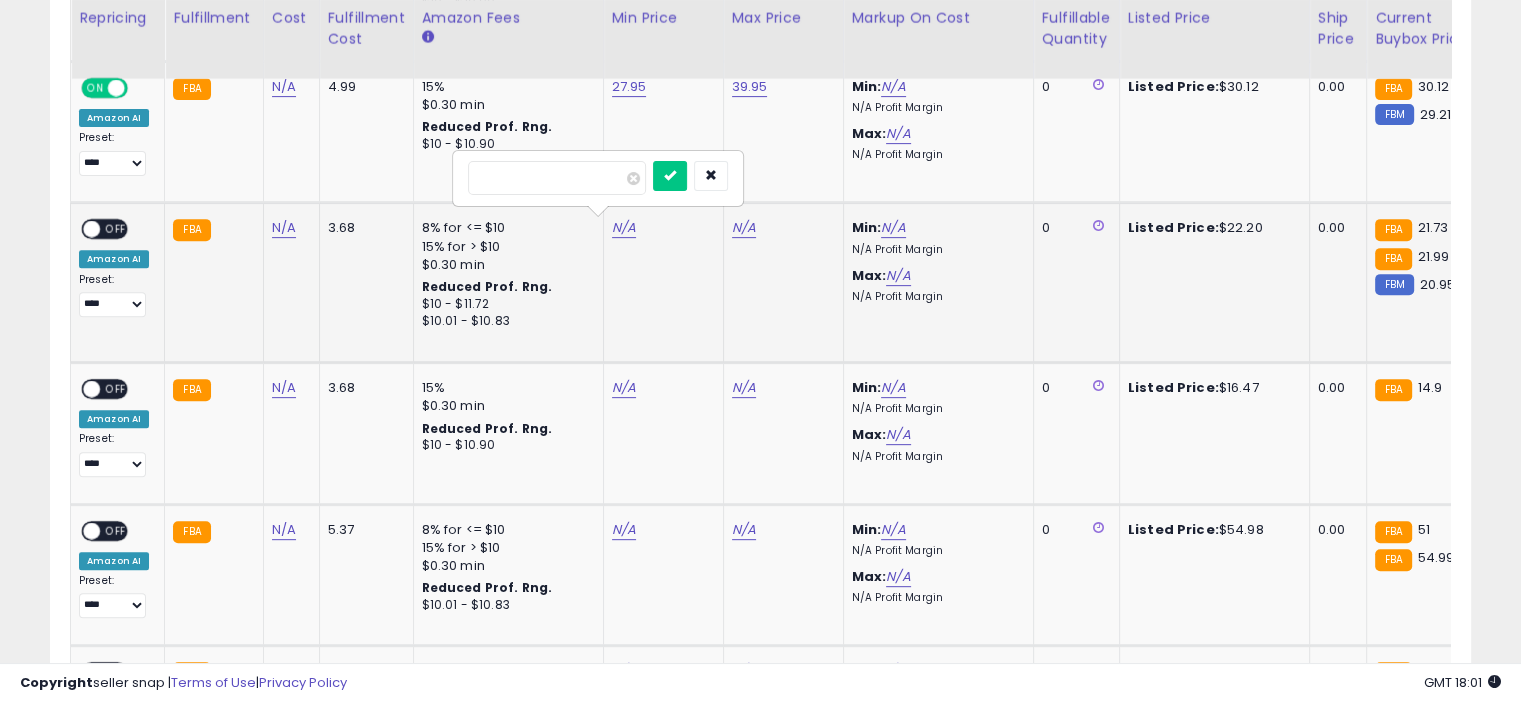 type on "*****" 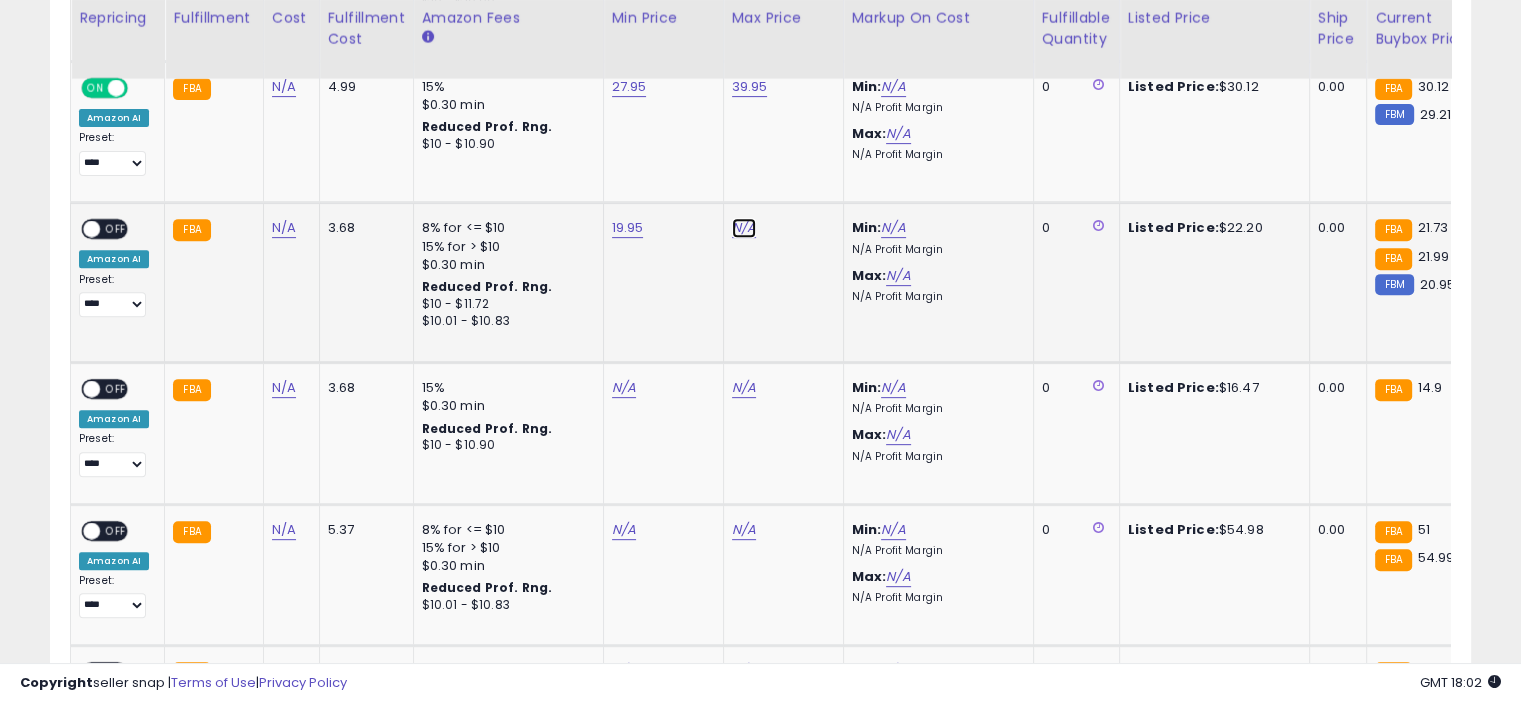 click on "N/A" at bounding box center (744, 228) 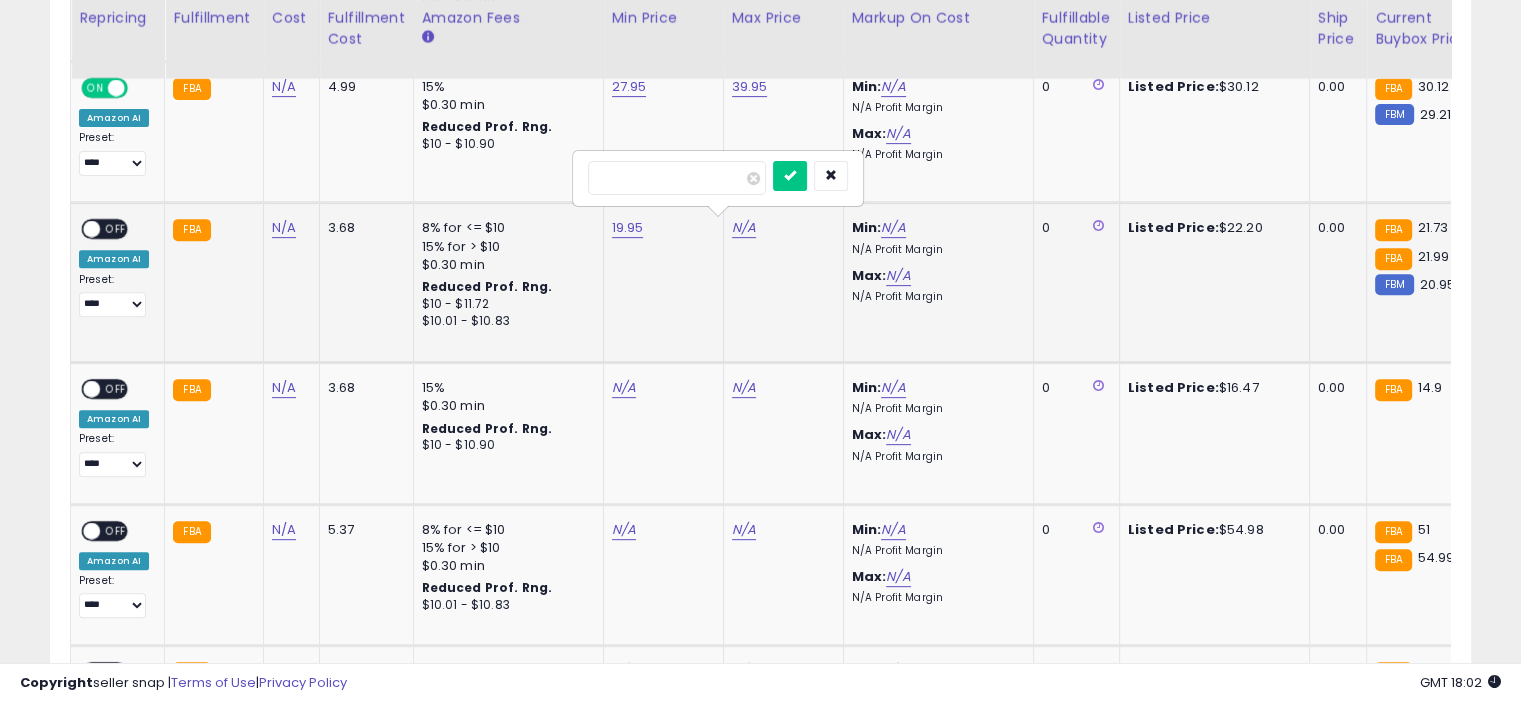 type on "*****" 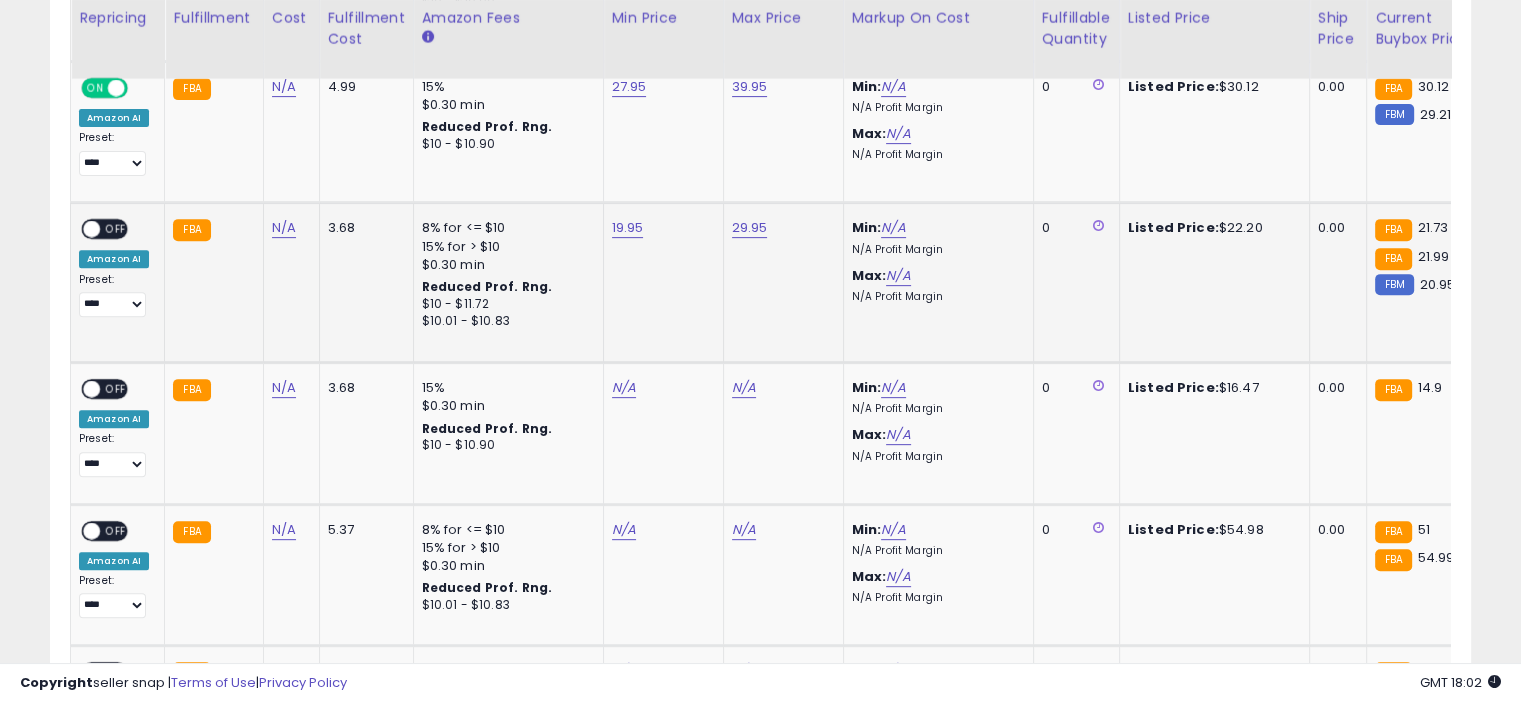 click on "OFF" at bounding box center [116, 229] 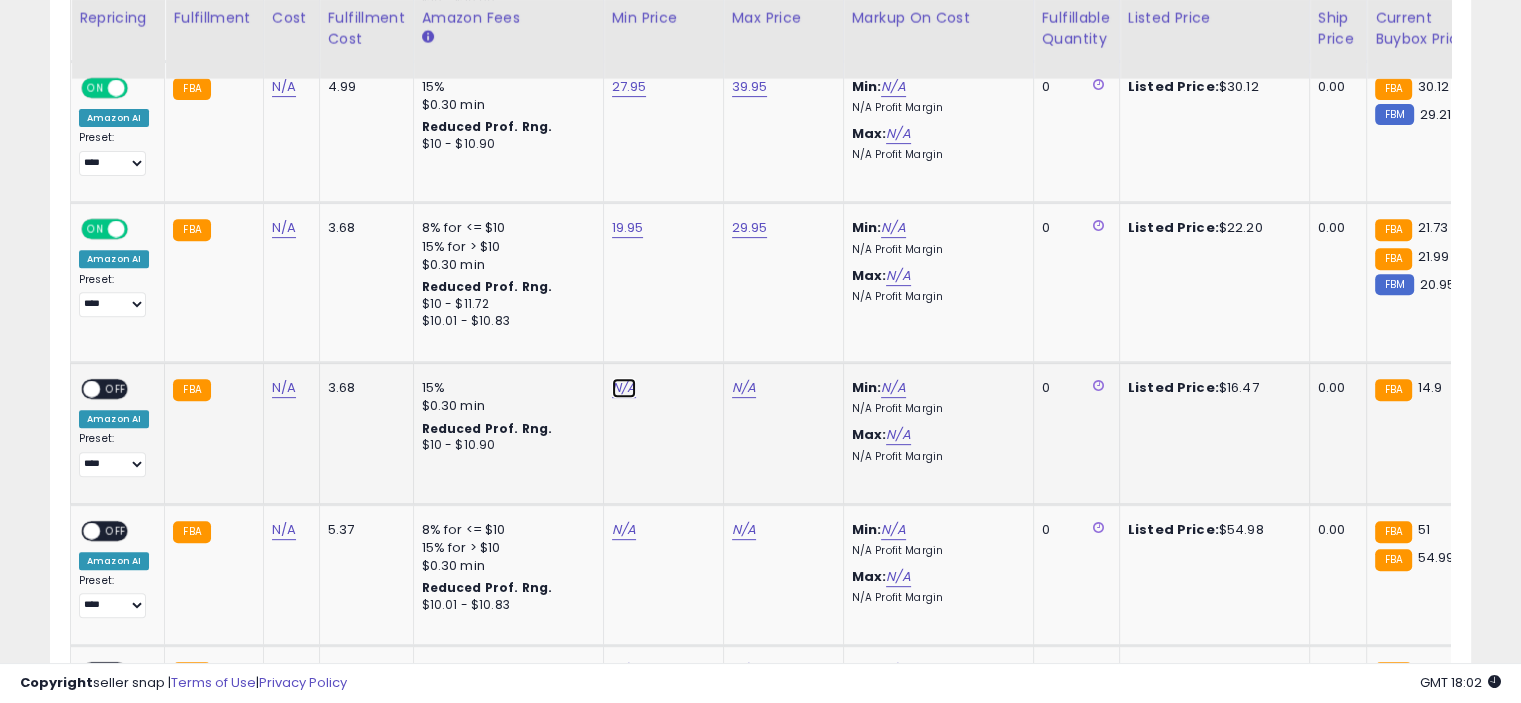 click on "N/A" at bounding box center [624, 388] 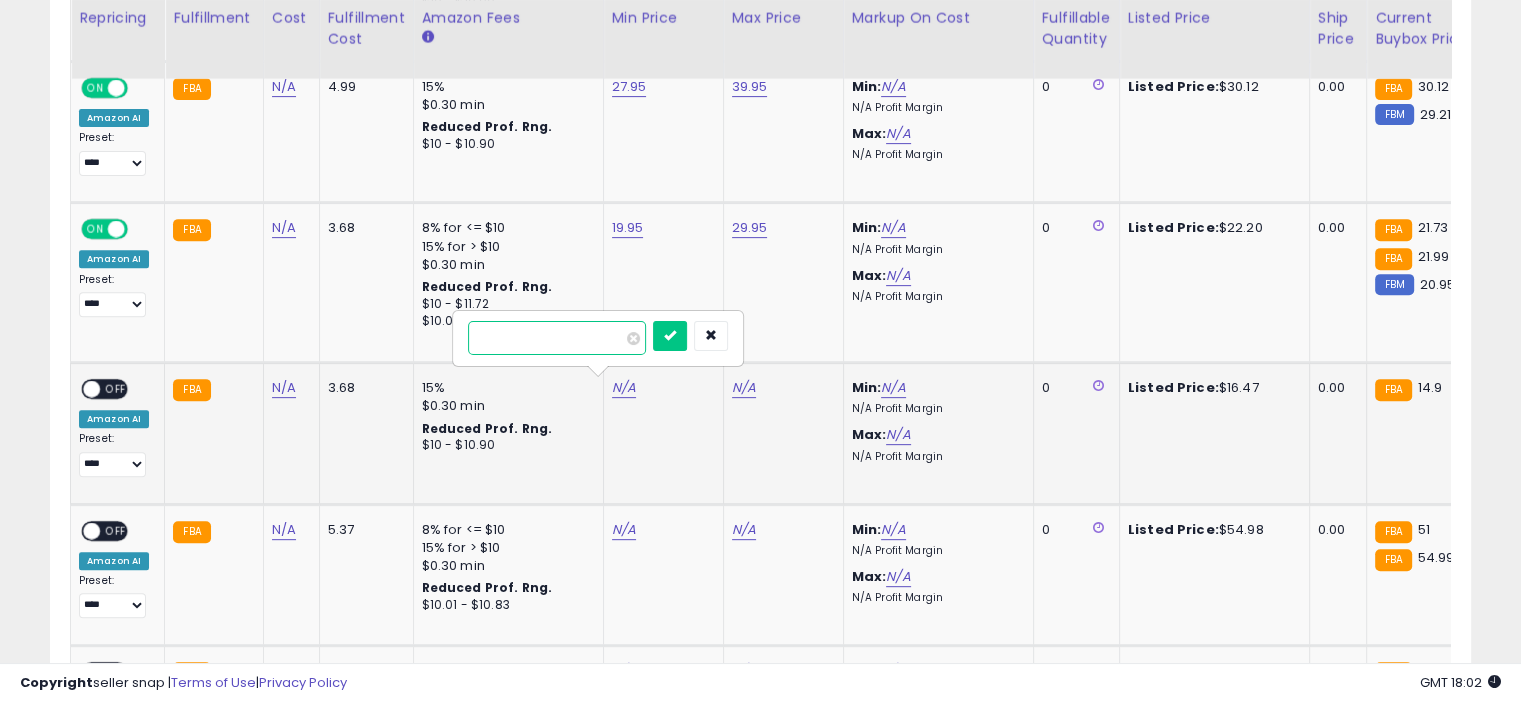 type on "****" 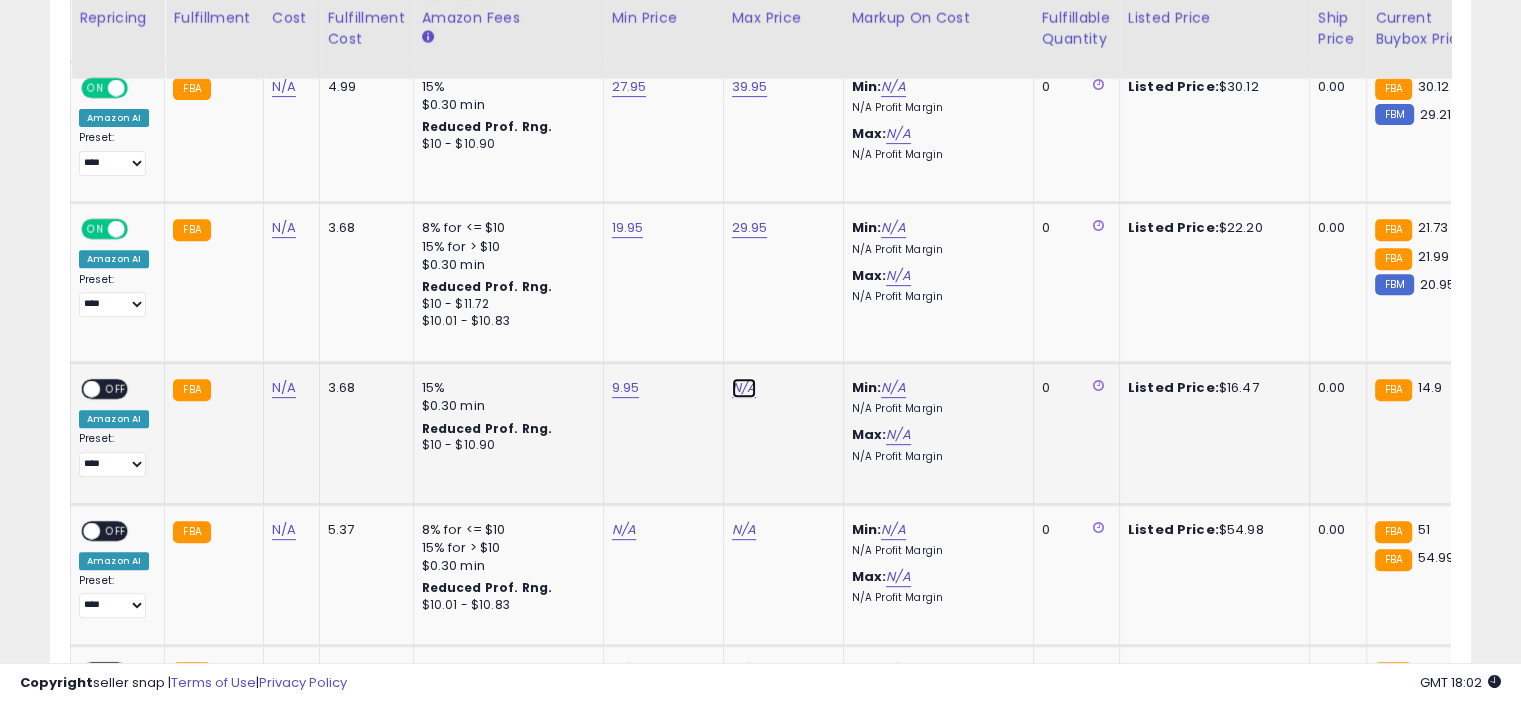 click on "N/A" at bounding box center (744, 388) 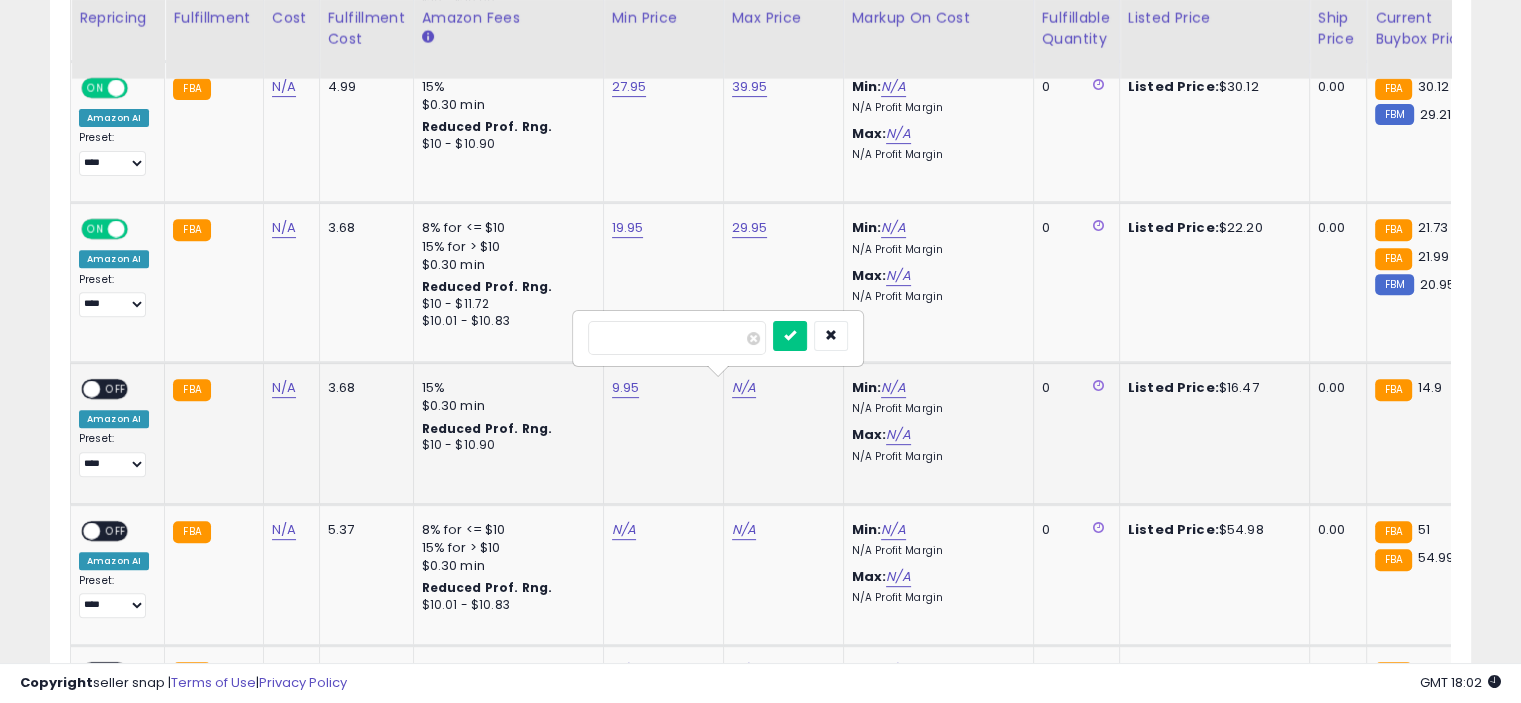 type on "*****" 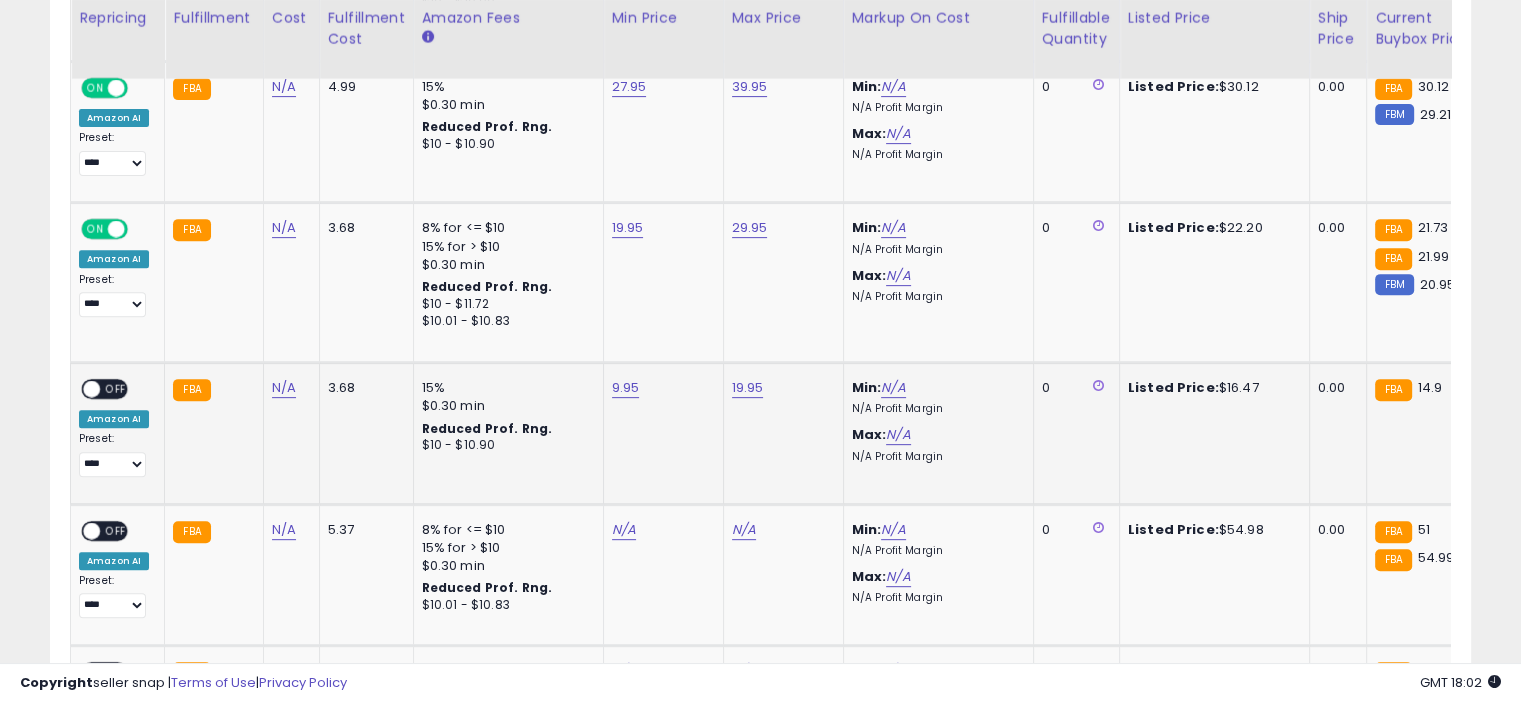 click on "OFF" at bounding box center (116, 389) 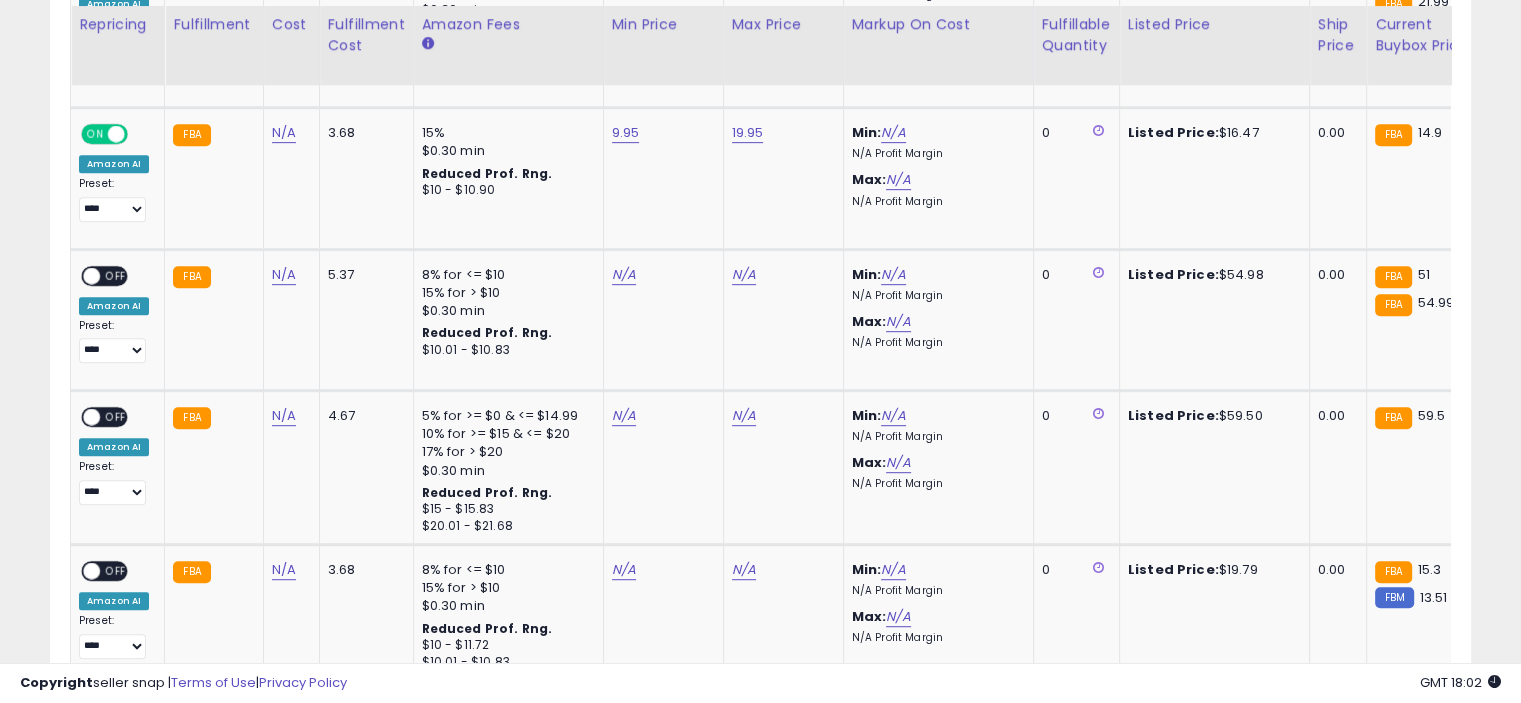 scroll, scrollTop: 997, scrollLeft: 0, axis: vertical 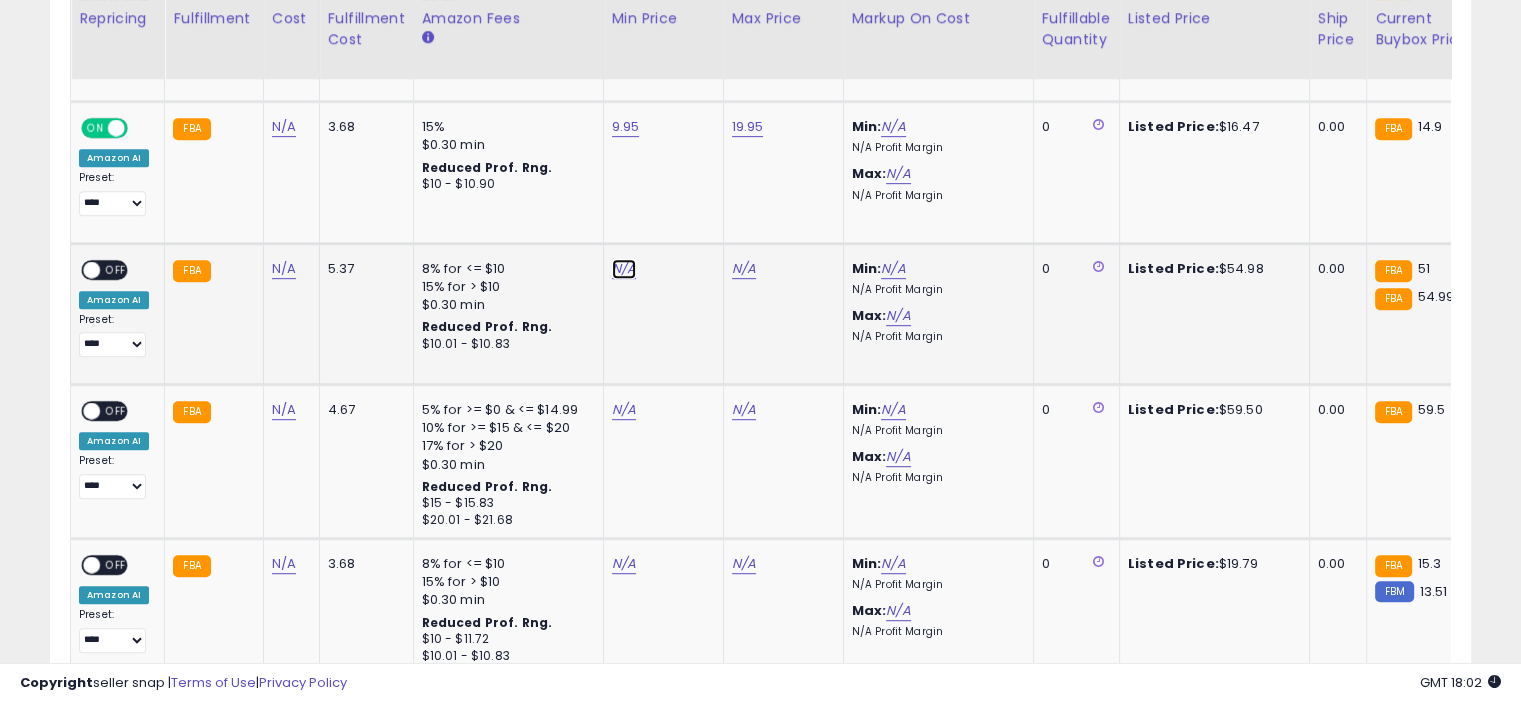 click on "N/A" at bounding box center [624, 269] 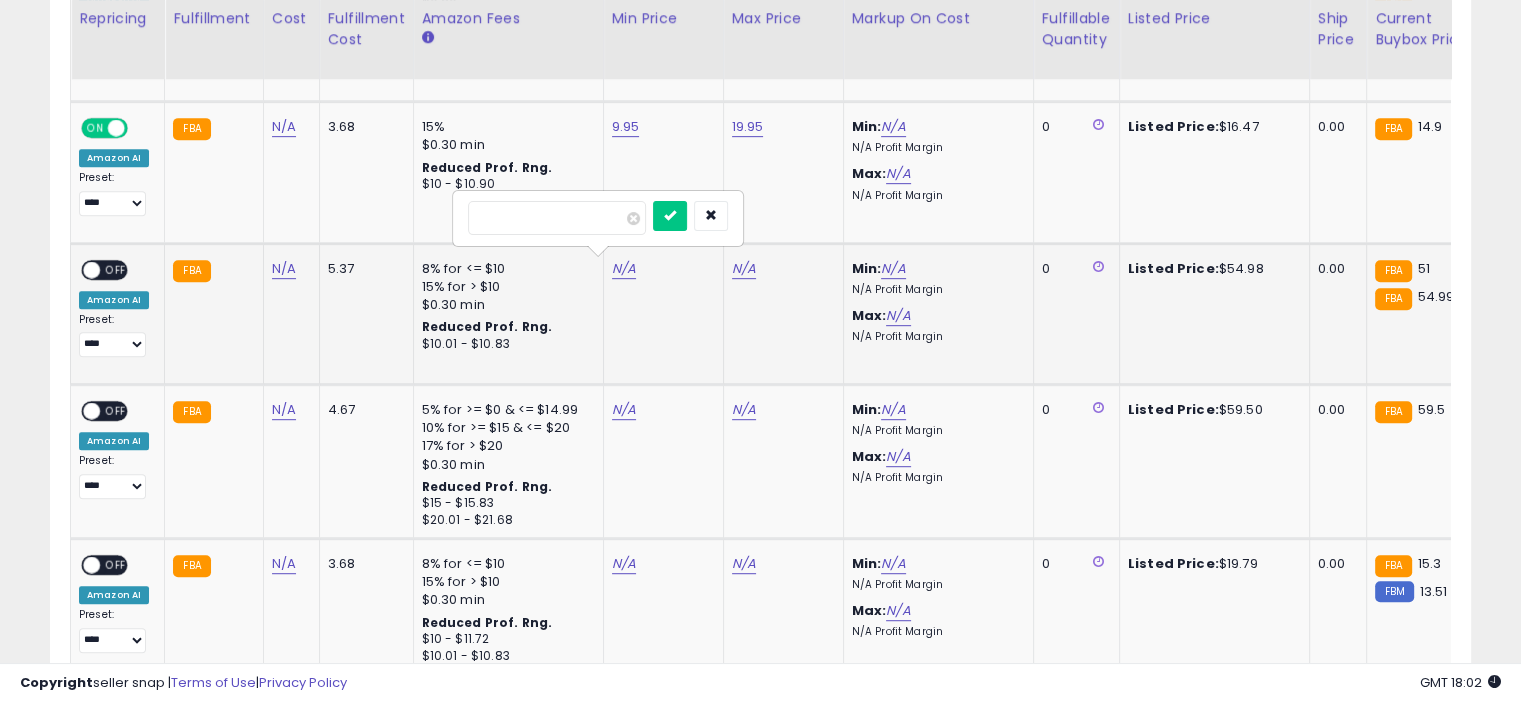 type on "*****" 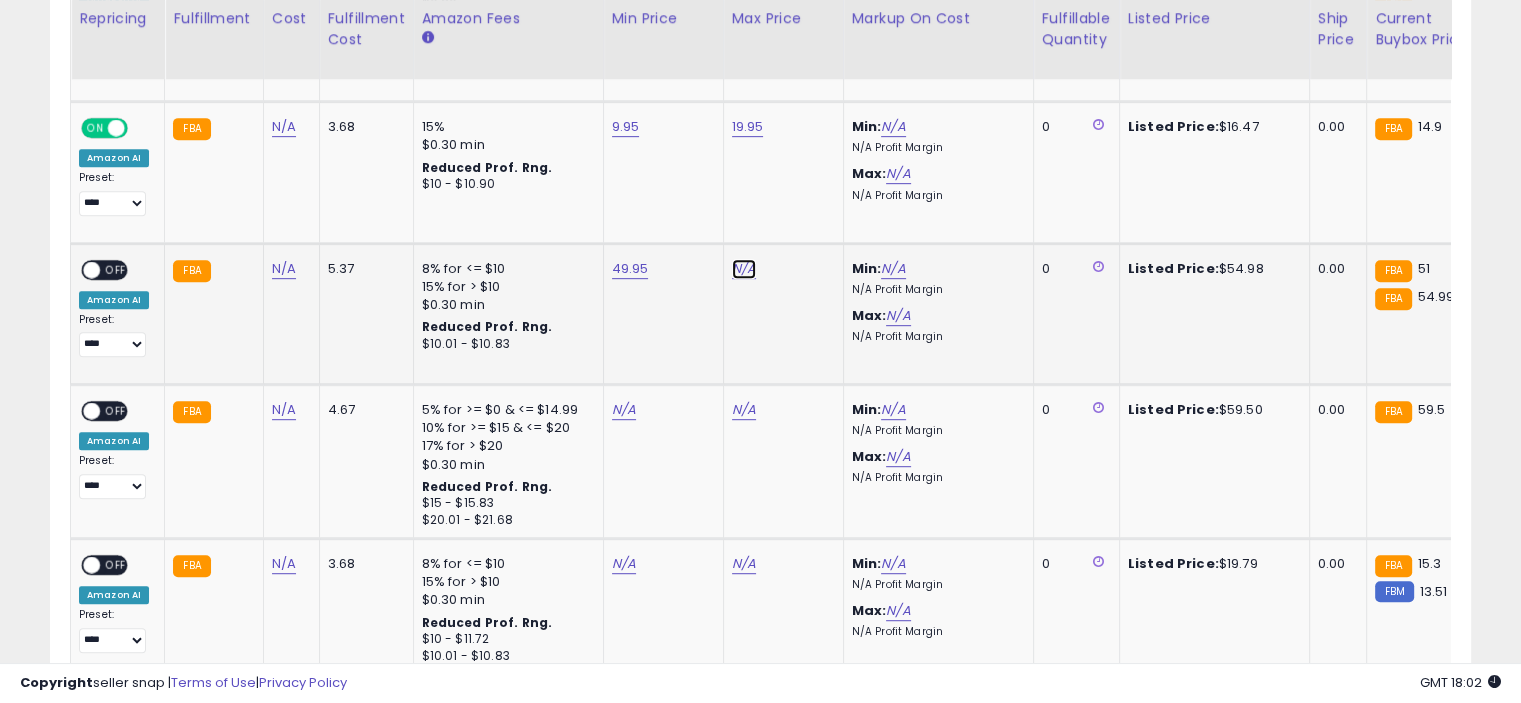 click on "N/A" at bounding box center [744, 269] 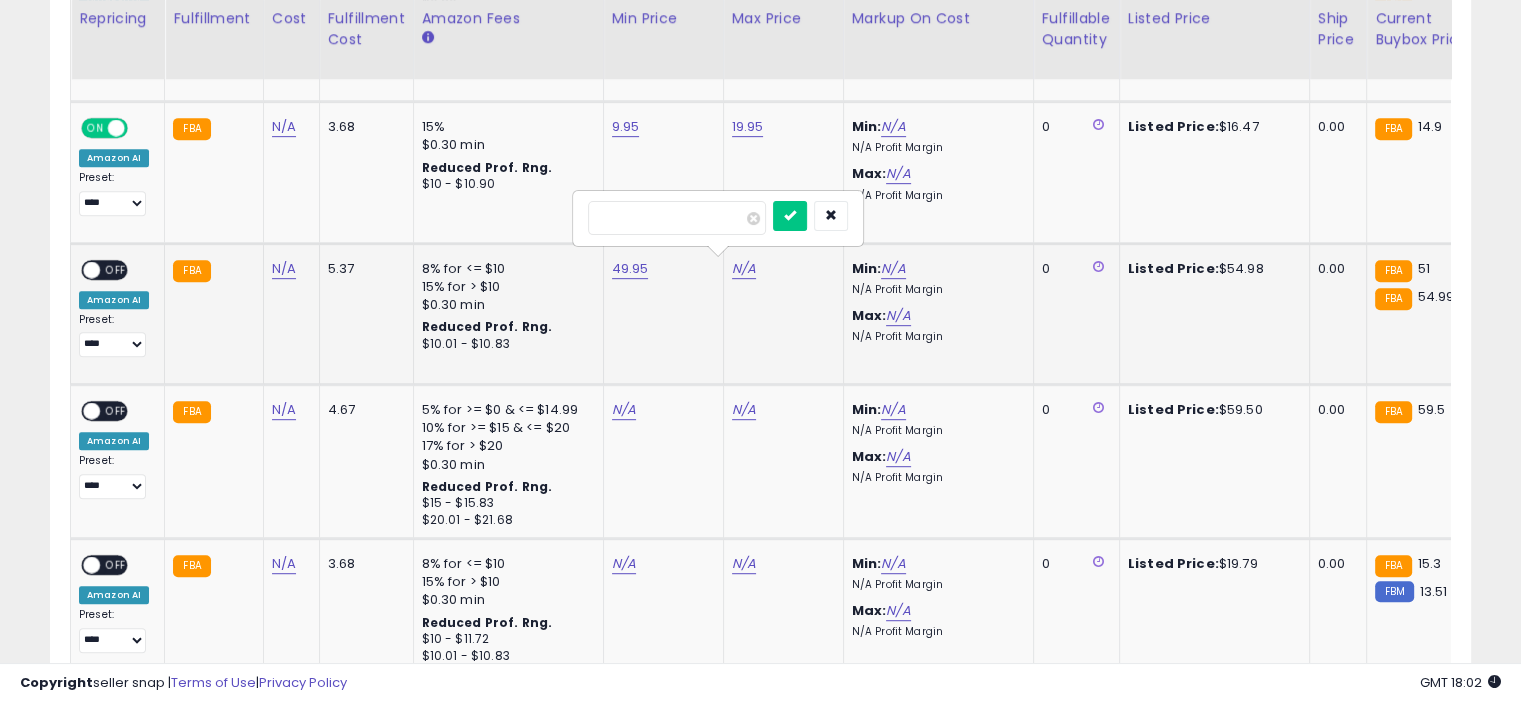 type on "*****" 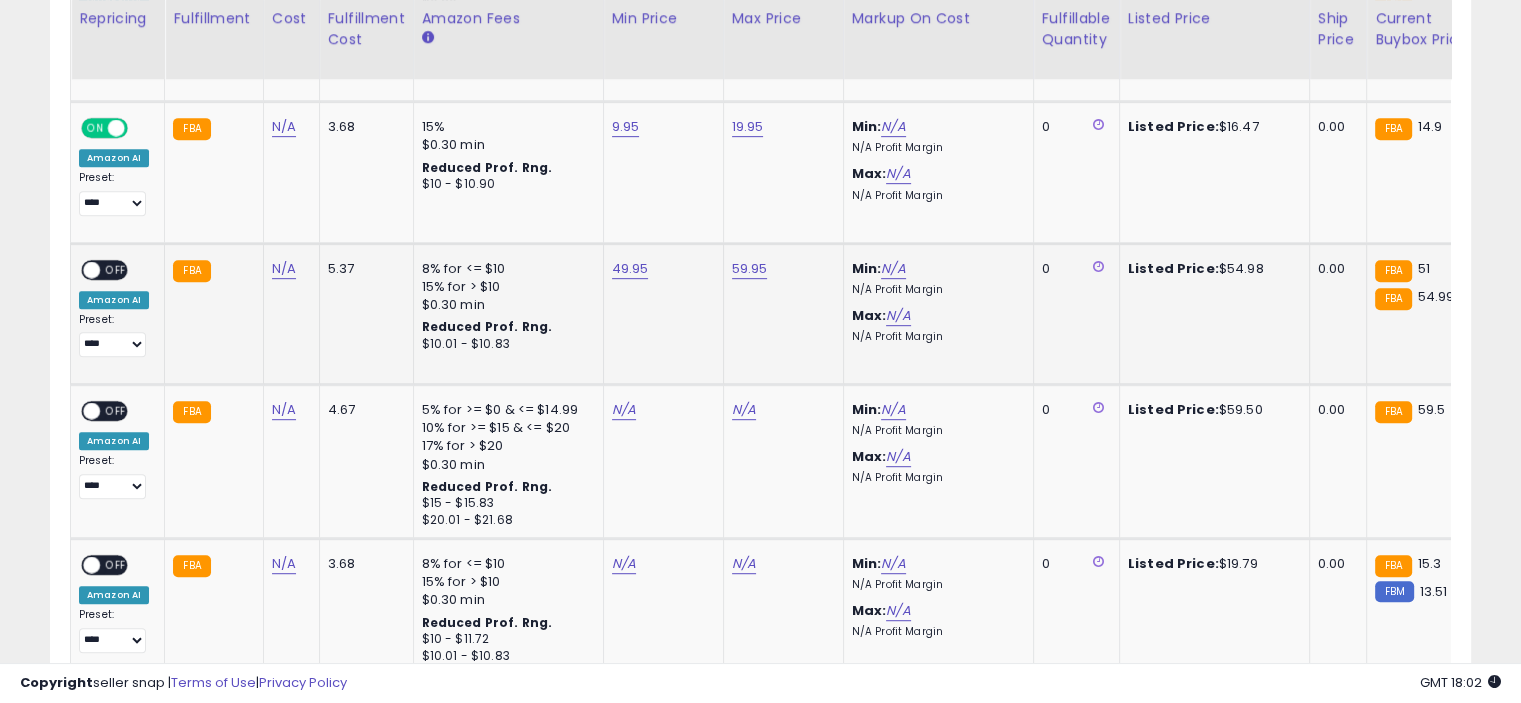 click on "ON   OFF" at bounding box center [104, 269] 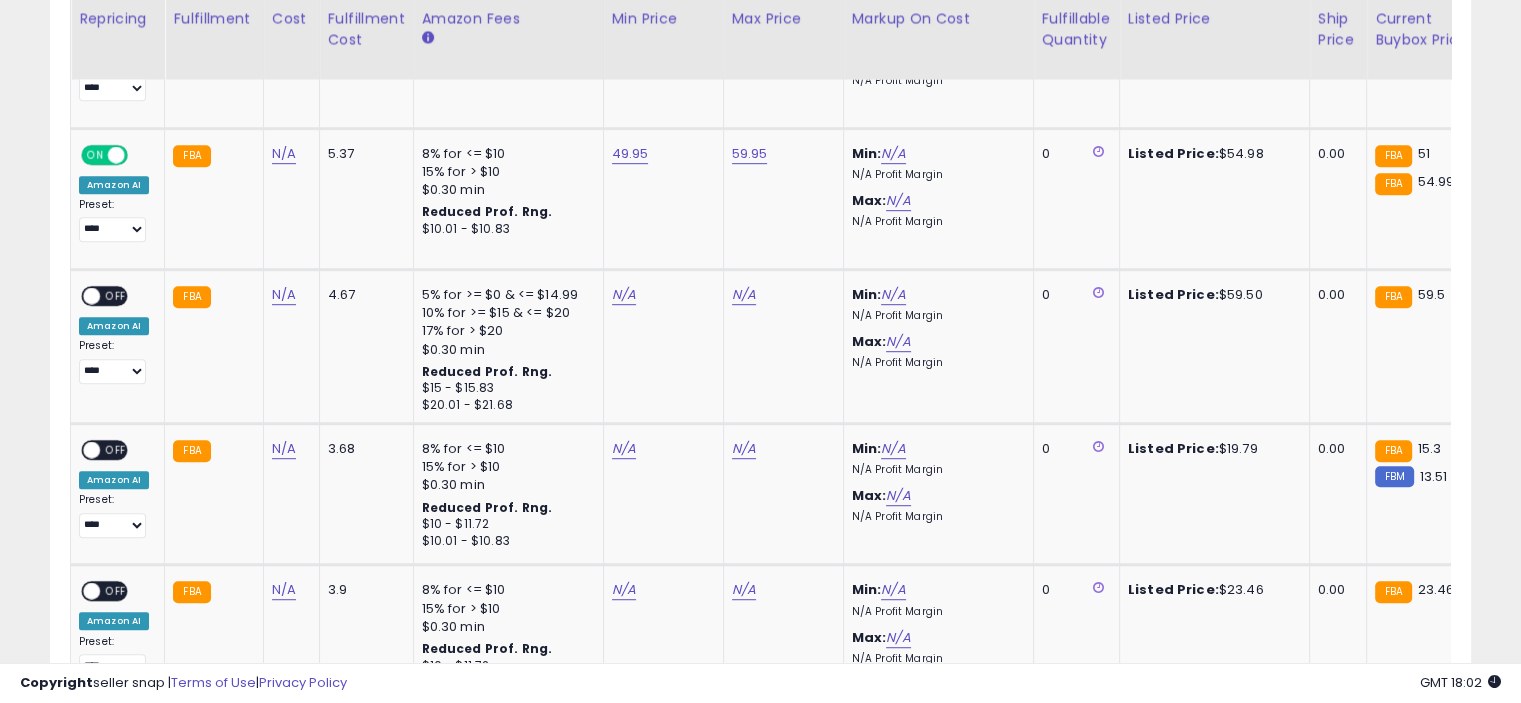 scroll, scrollTop: 1132, scrollLeft: 0, axis: vertical 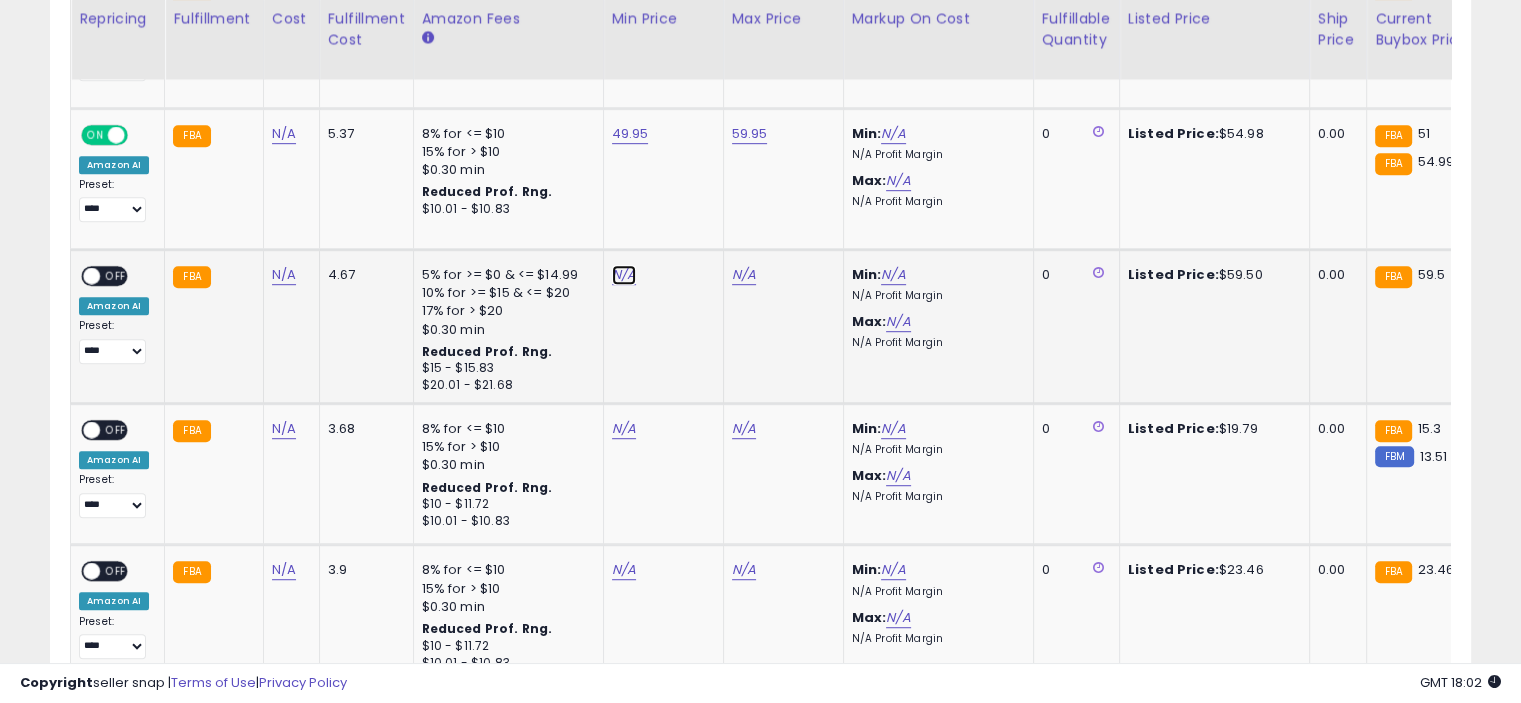 click on "N/A" at bounding box center [624, 275] 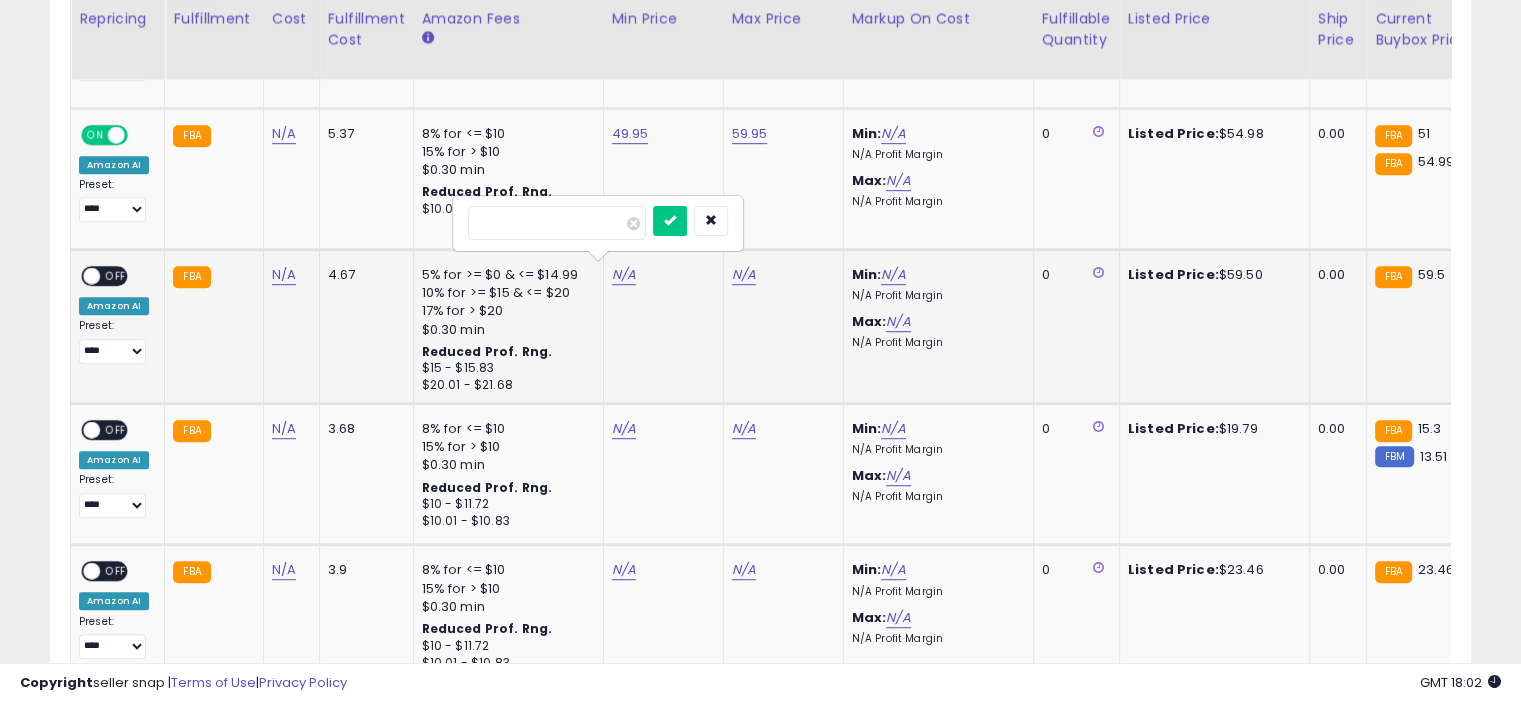 type on "*****" 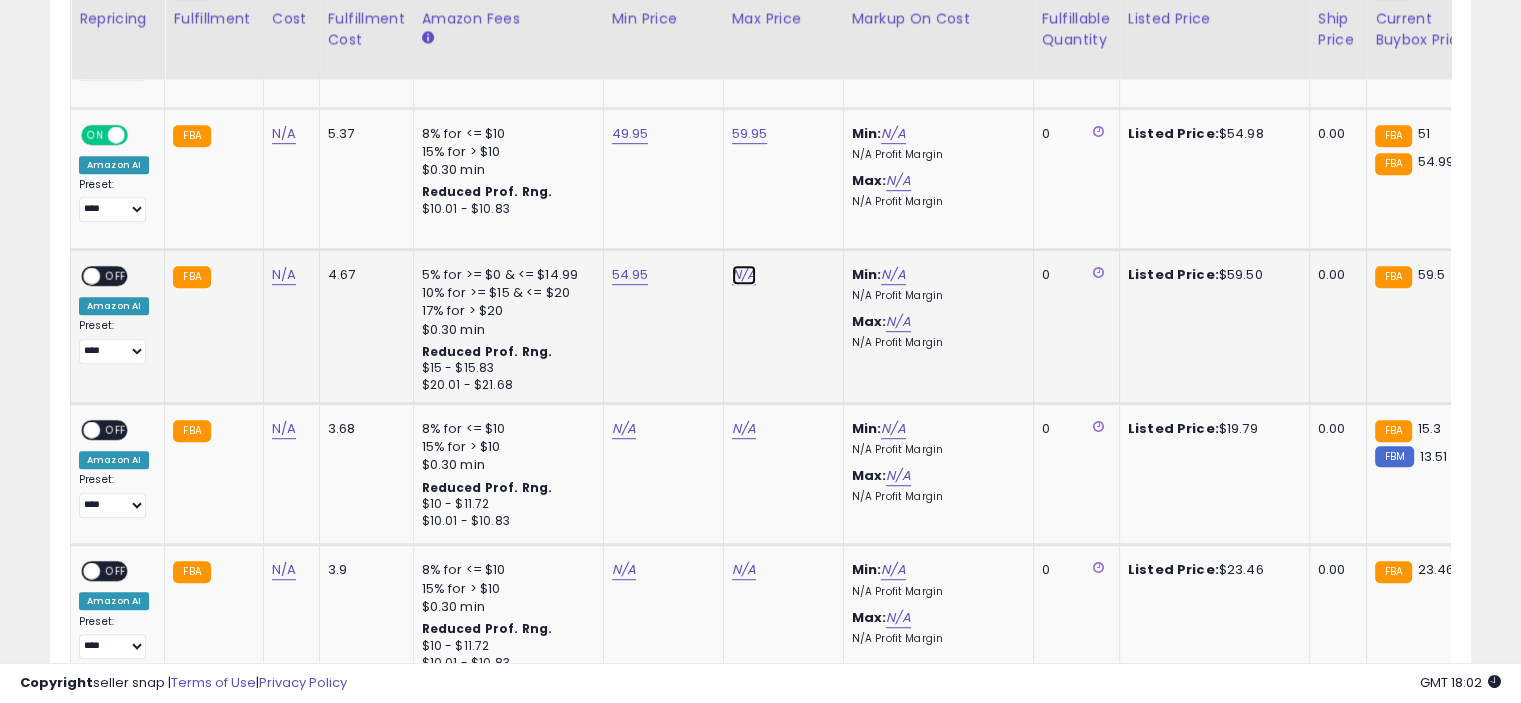 click on "N/A" at bounding box center [744, 275] 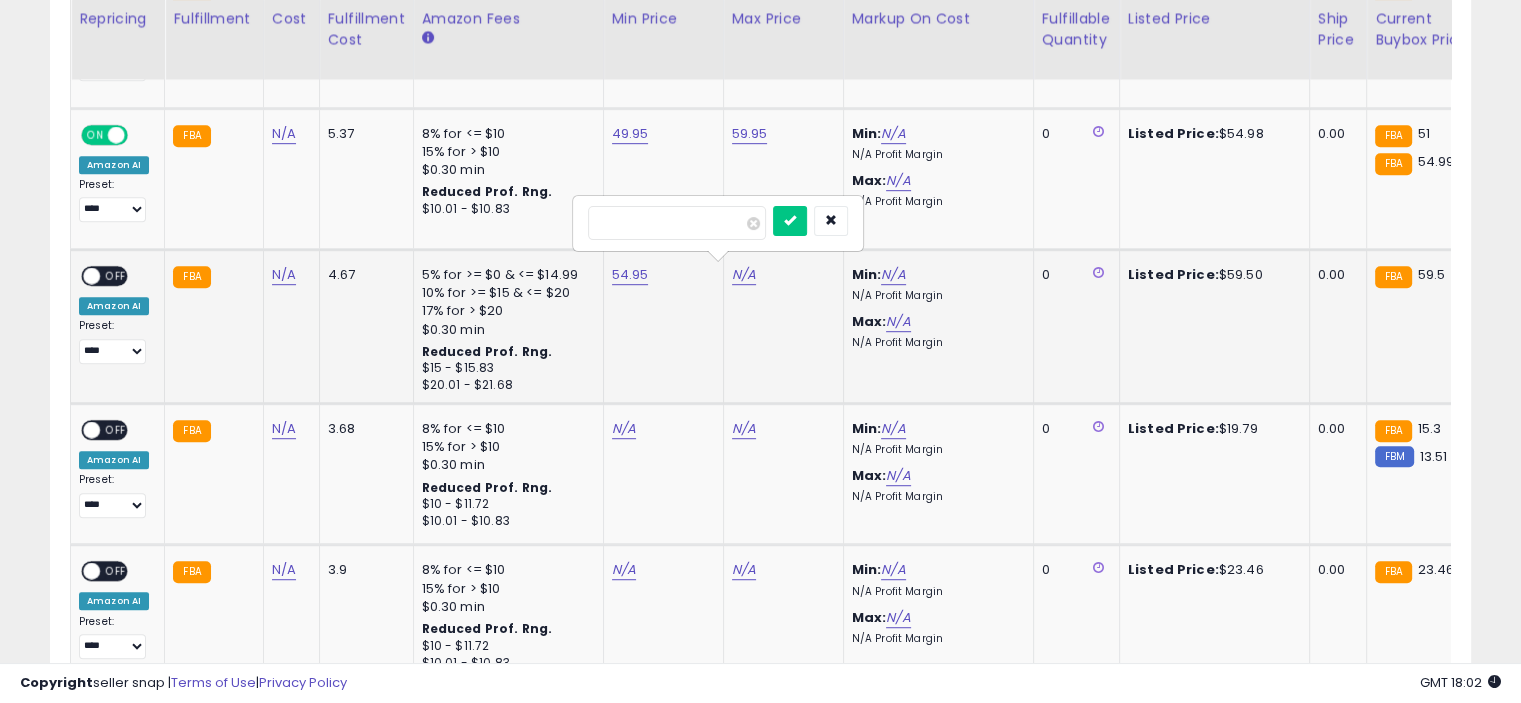type on "*****" 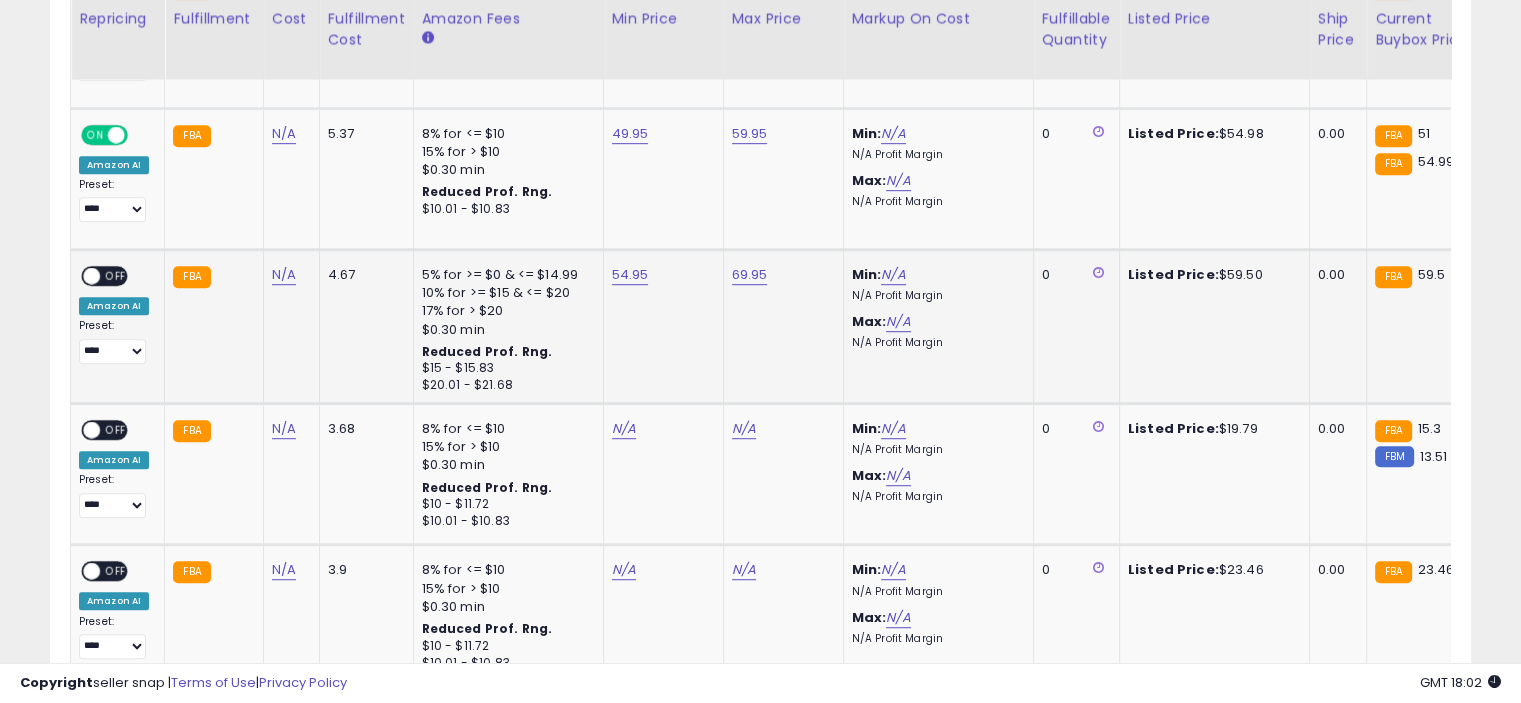 click on "OFF" at bounding box center (116, 276) 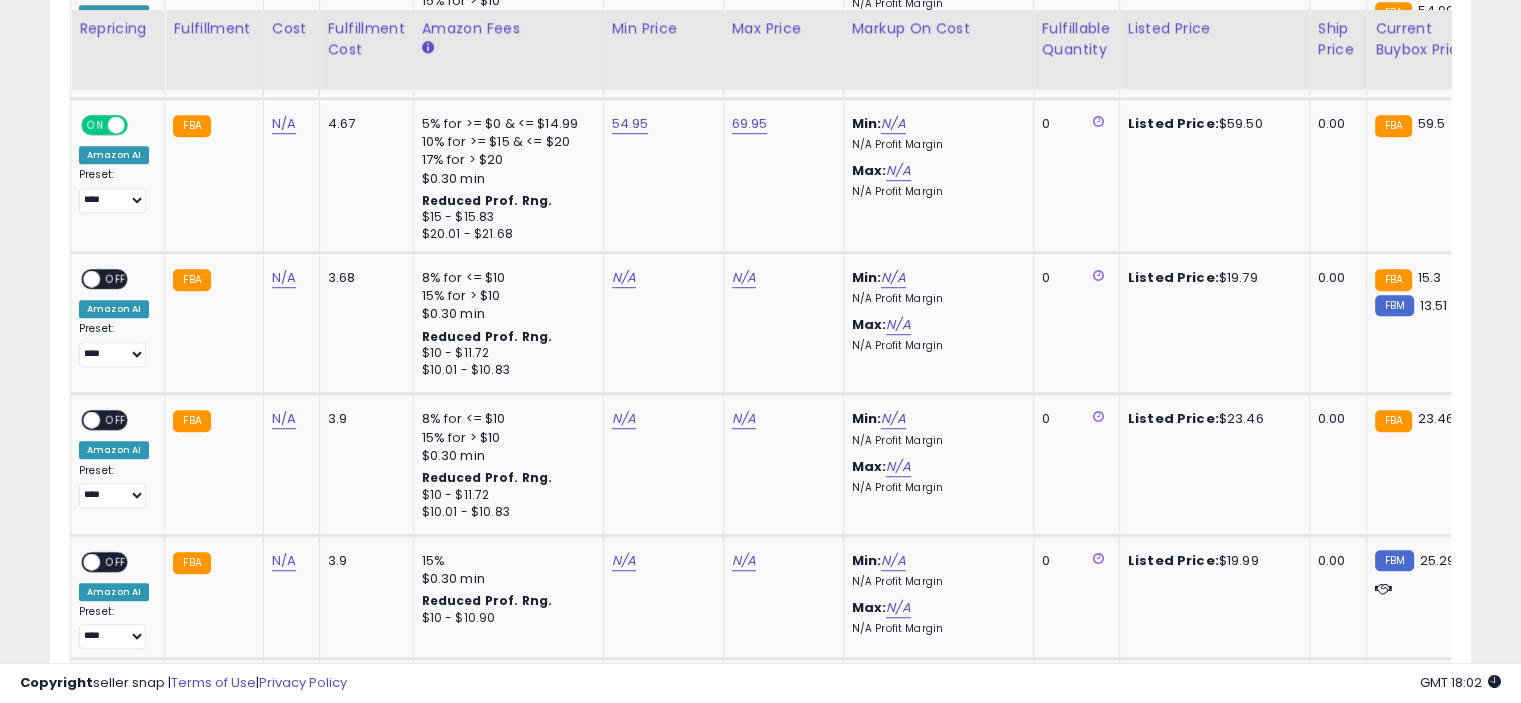 scroll, scrollTop: 1309, scrollLeft: 0, axis: vertical 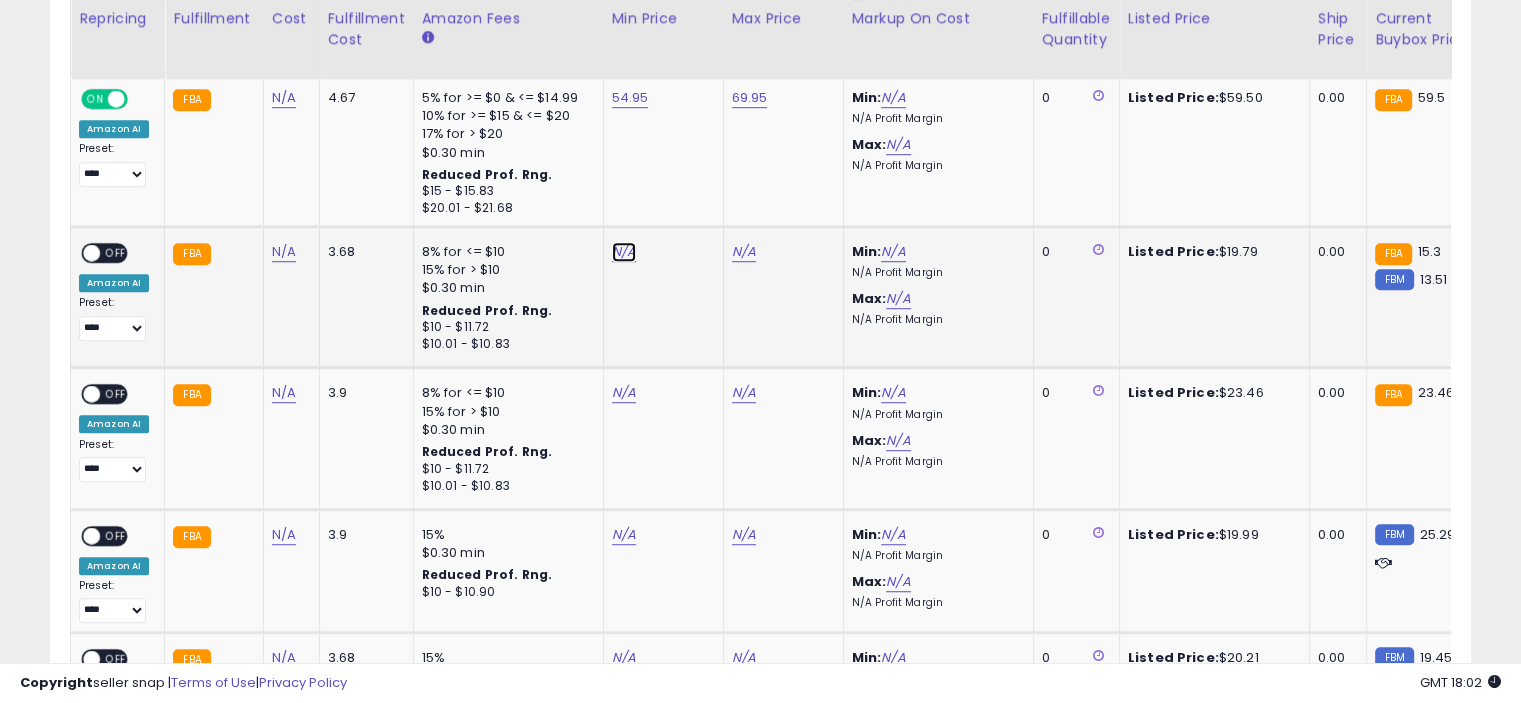 click on "N/A" at bounding box center [624, 252] 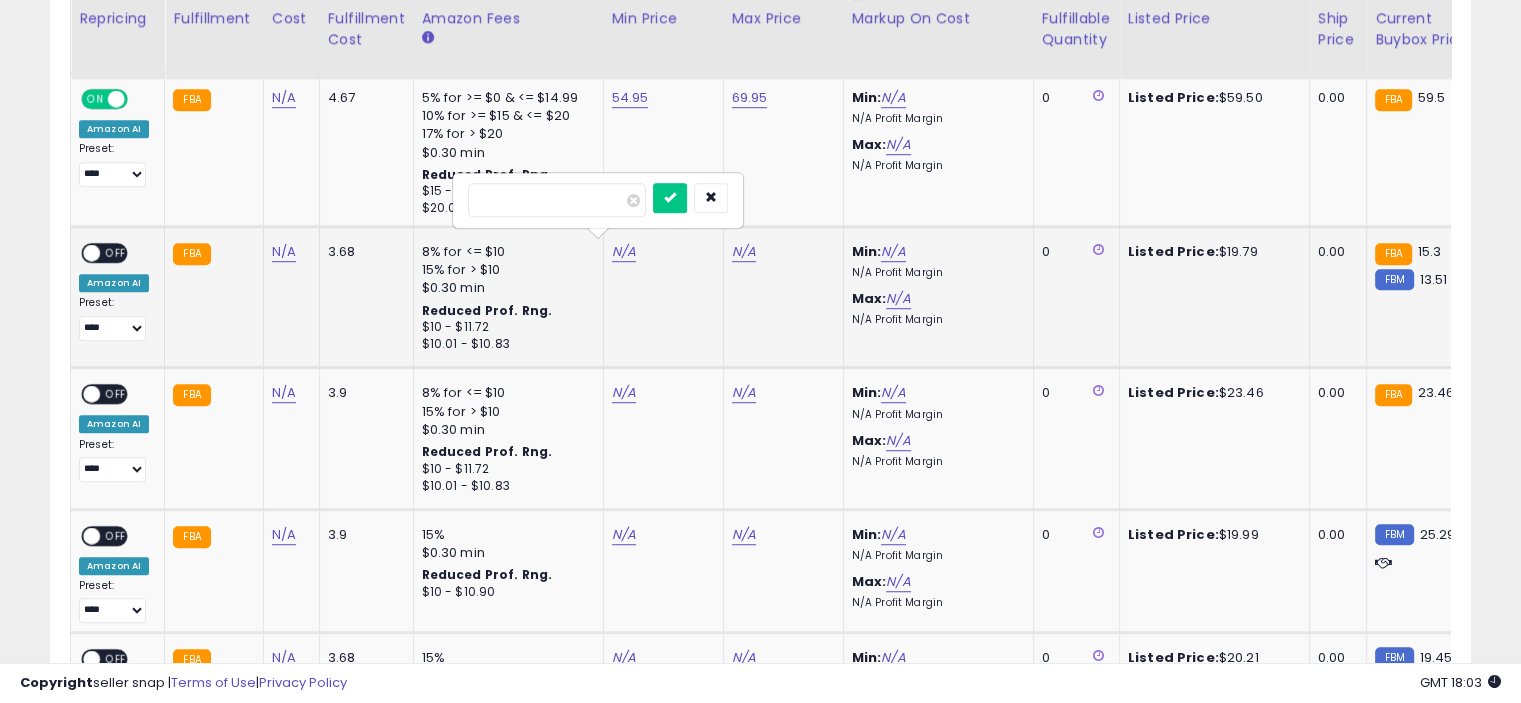 type on "*****" 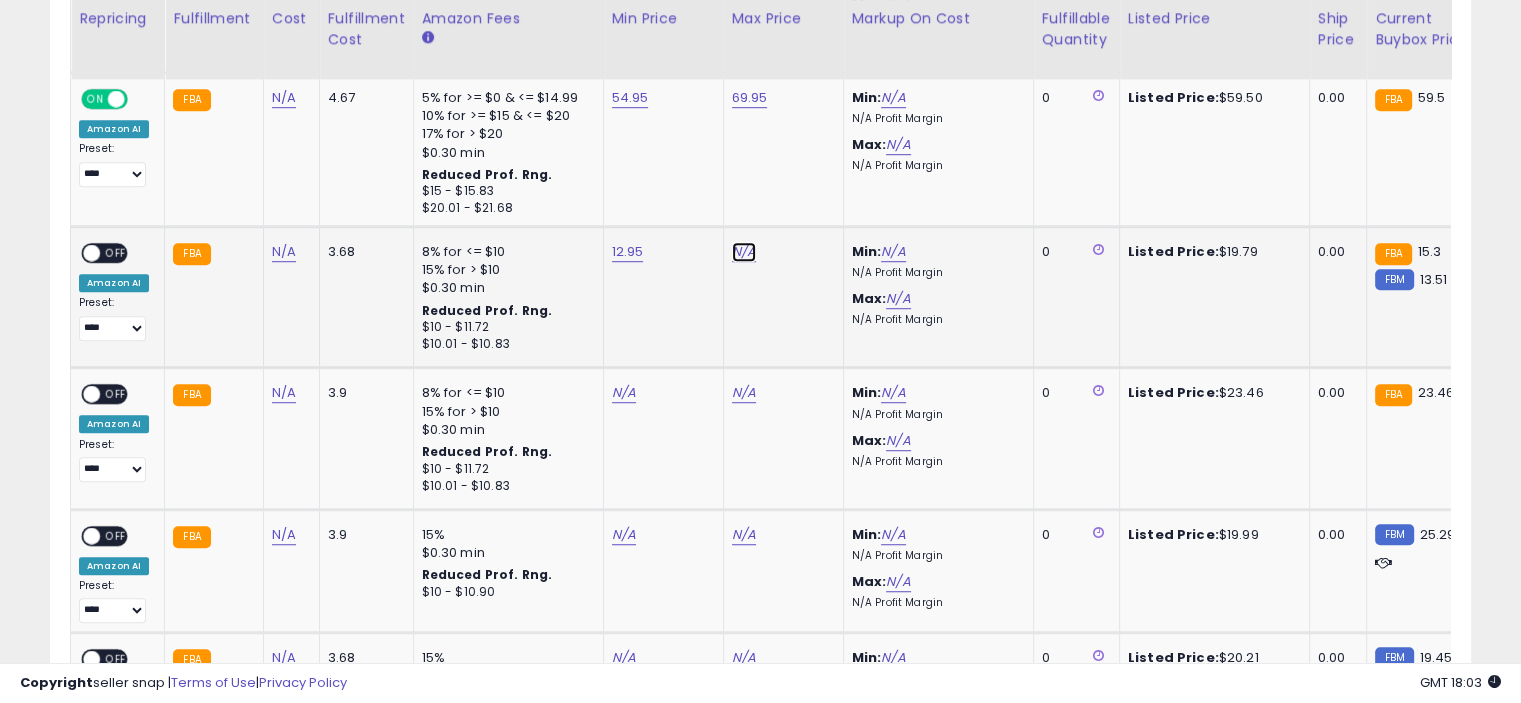 click on "N/A" at bounding box center (744, 252) 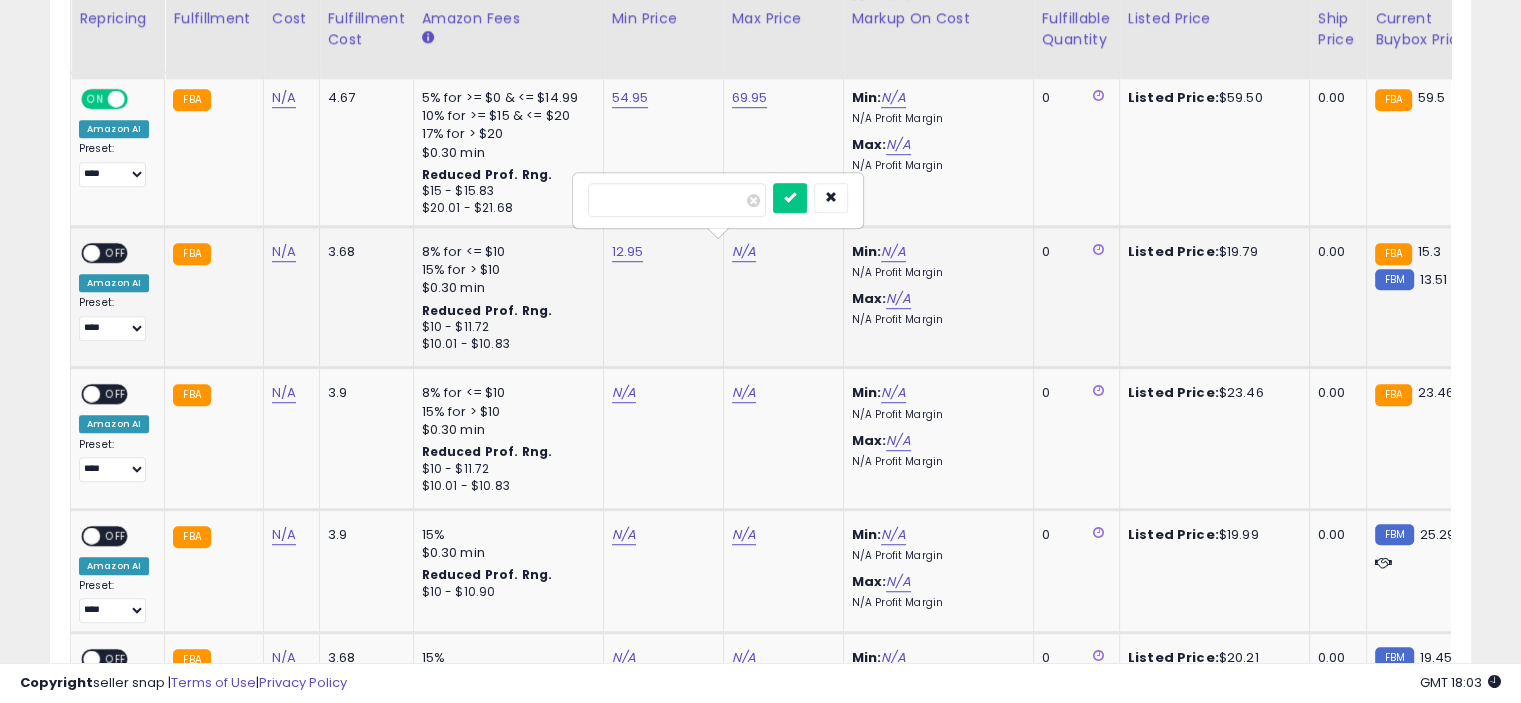type on "*****" 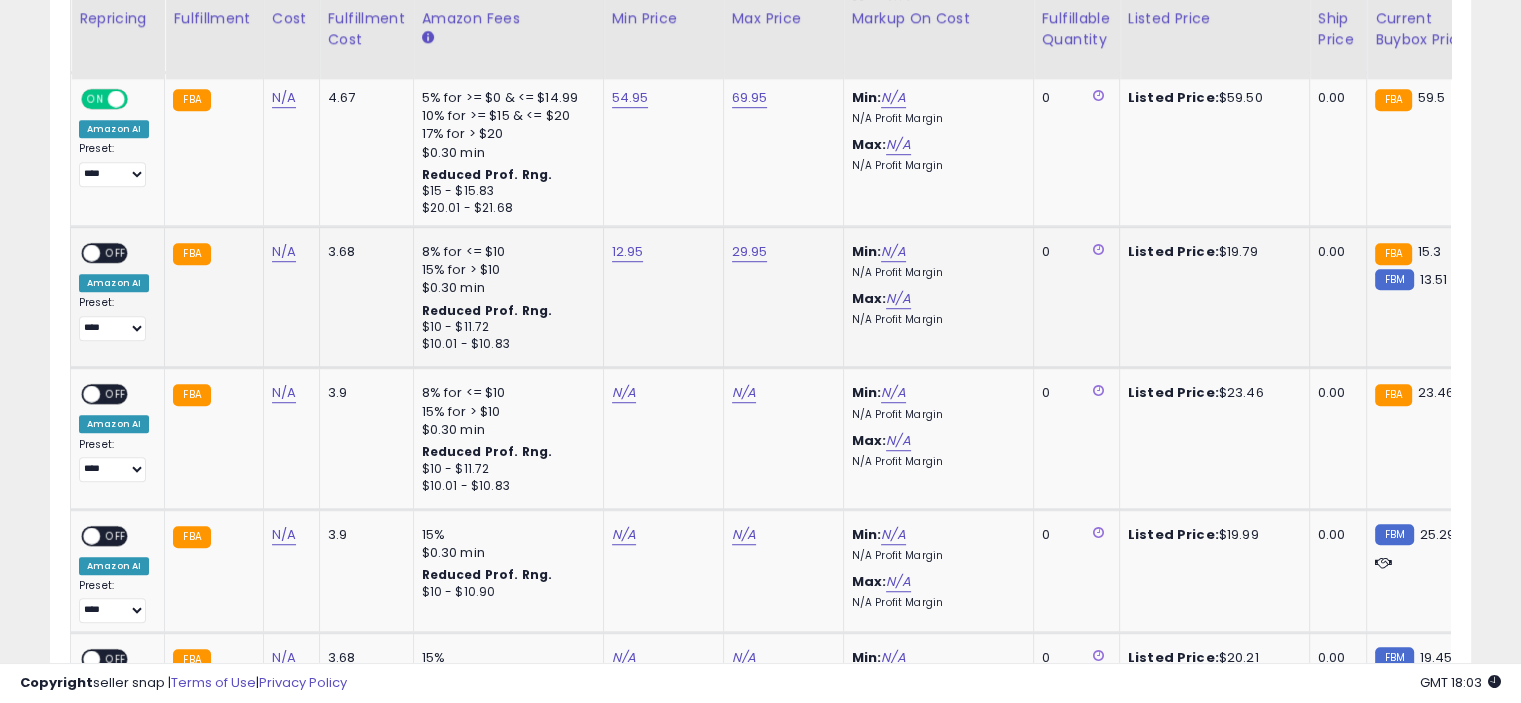 click on "OFF" at bounding box center (116, 253) 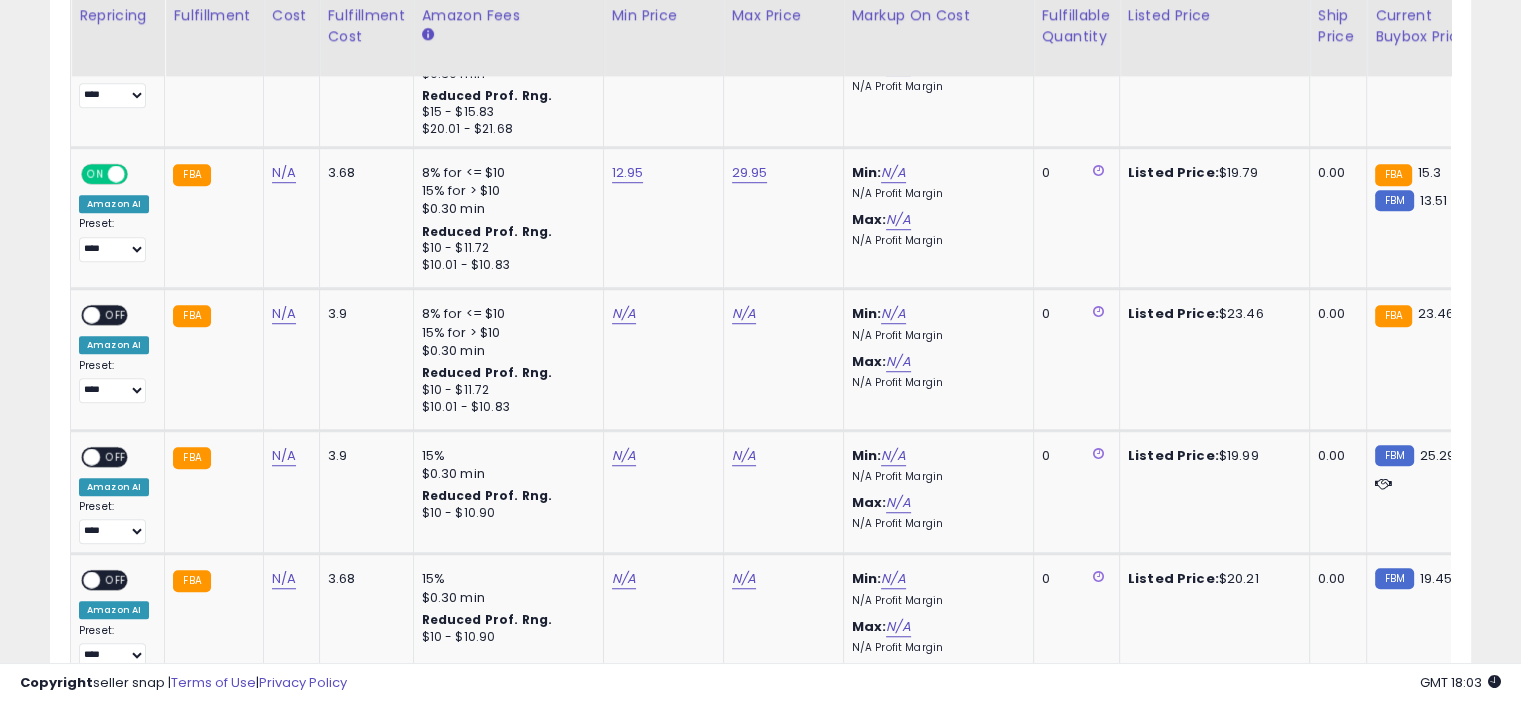 scroll, scrollTop: 1395, scrollLeft: 0, axis: vertical 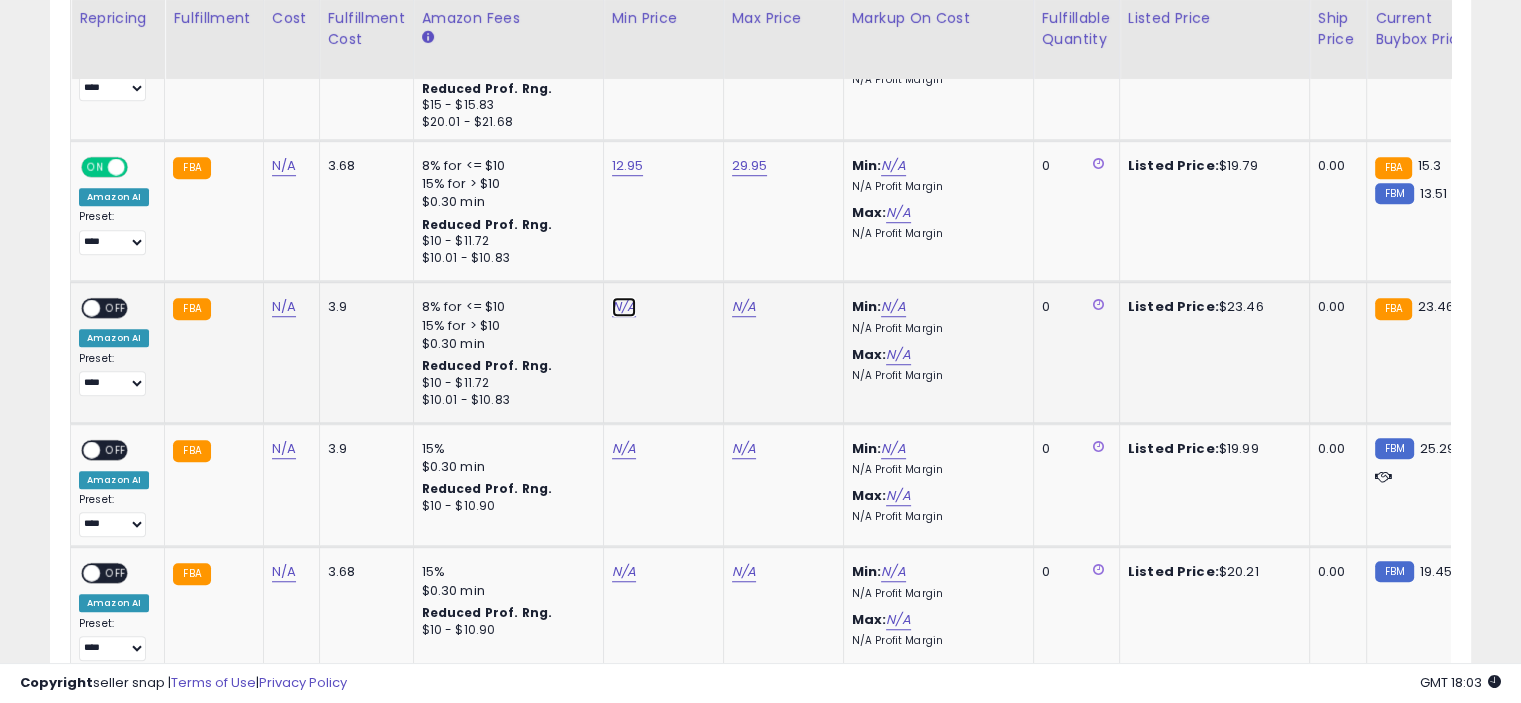 click on "N/A" at bounding box center [624, 307] 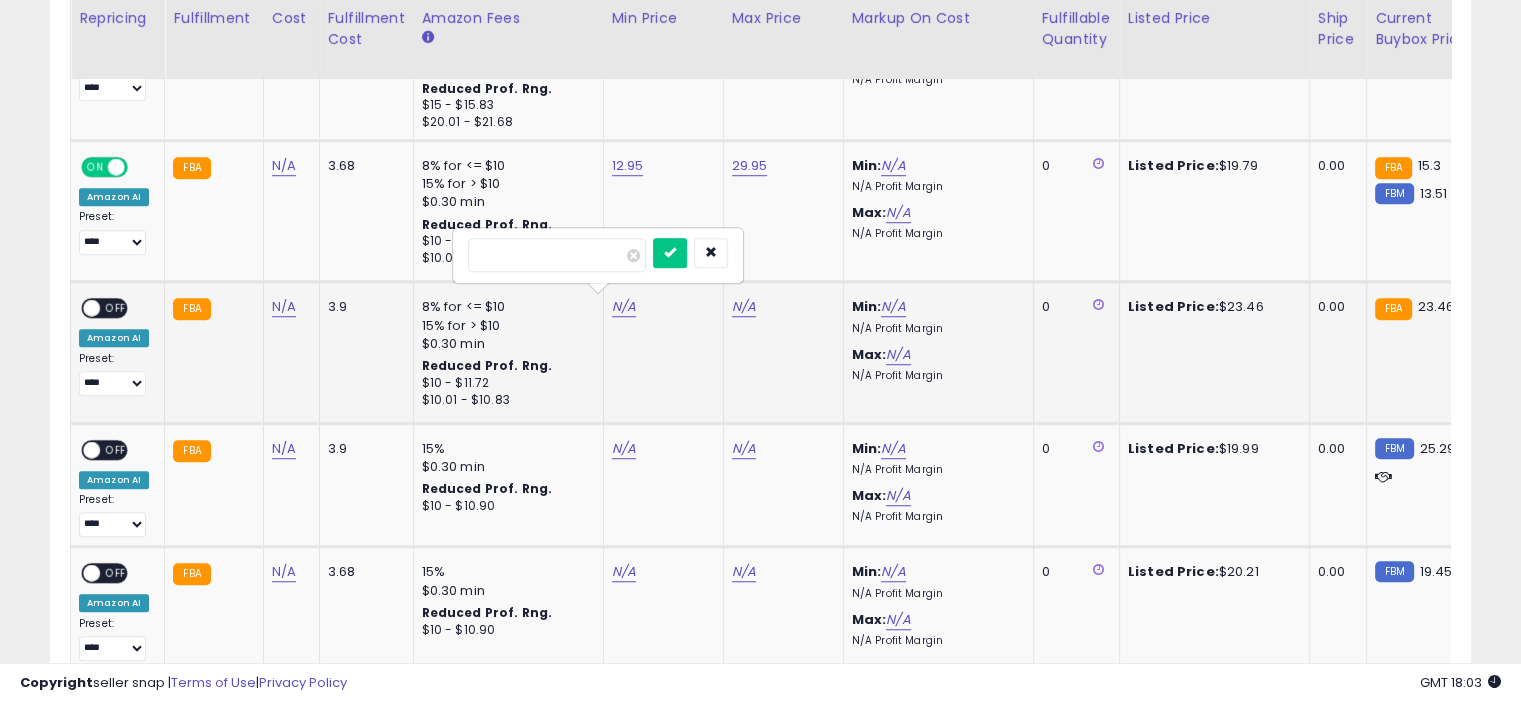 type on "*****" 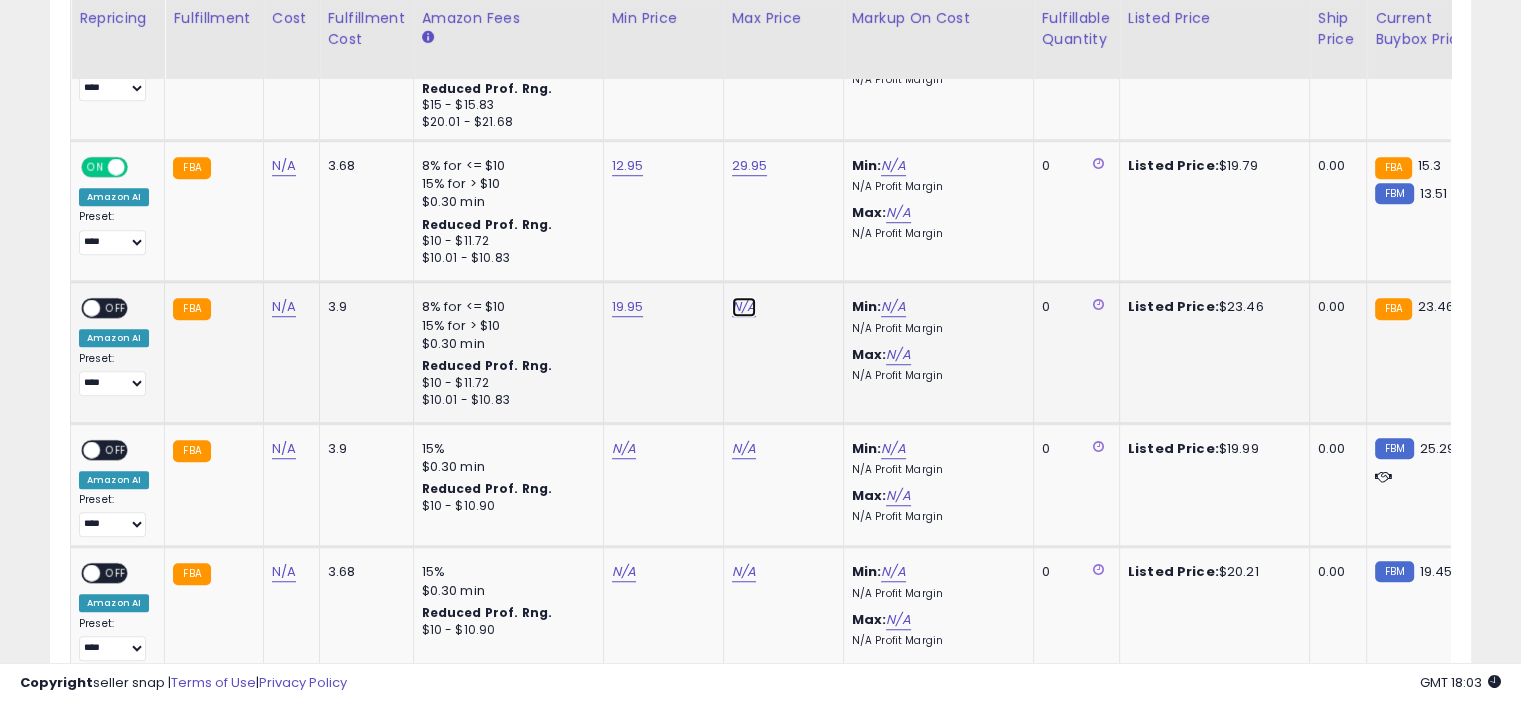click on "N/A" at bounding box center (744, 307) 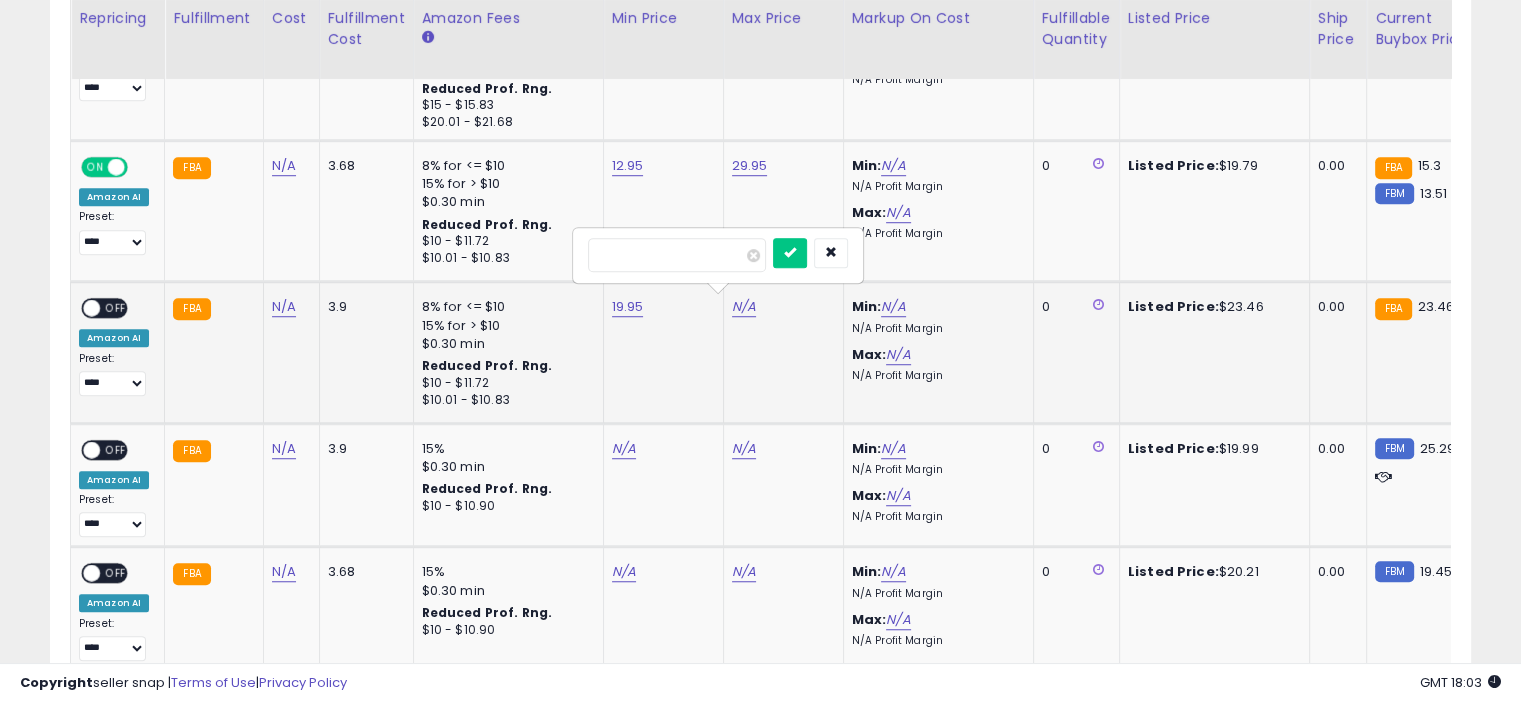 type on "*****" 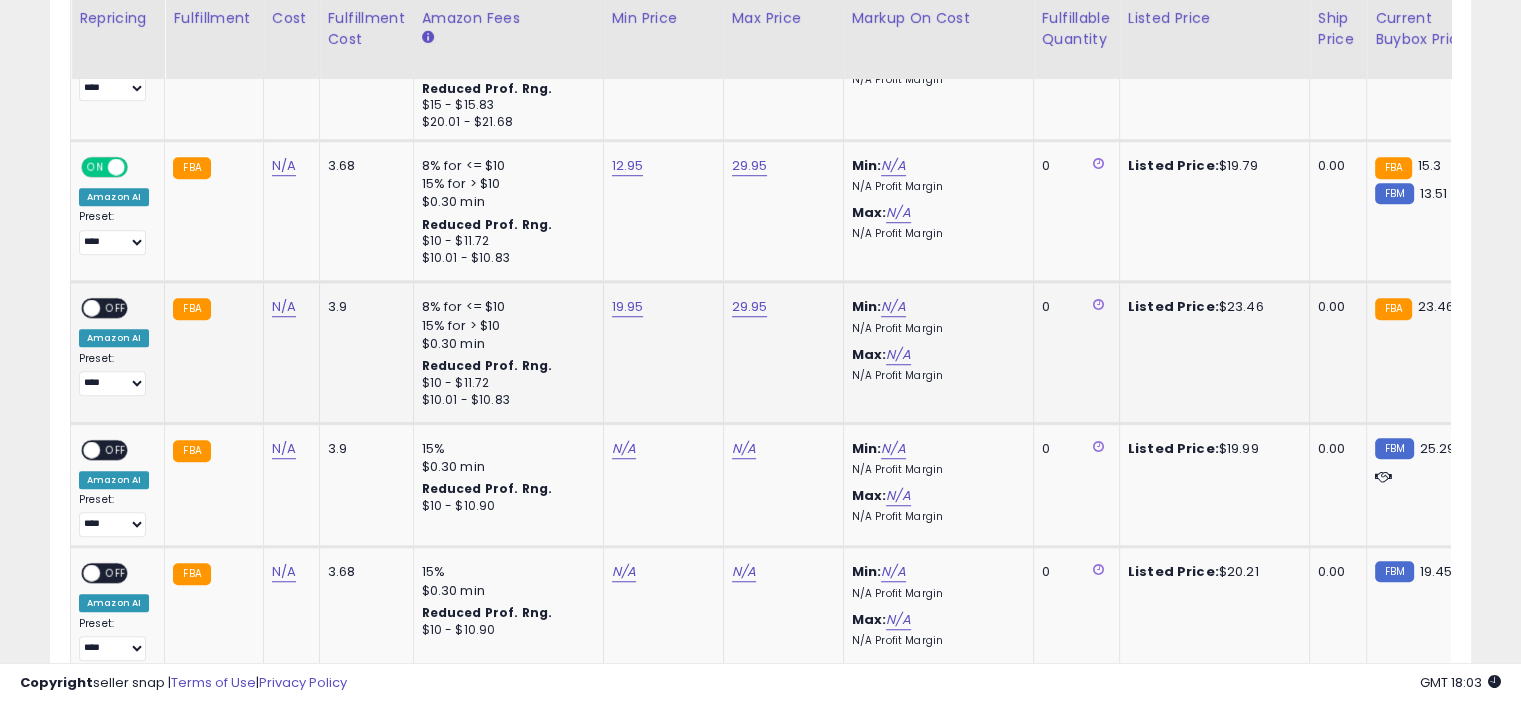 click on "OFF" at bounding box center (116, 308) 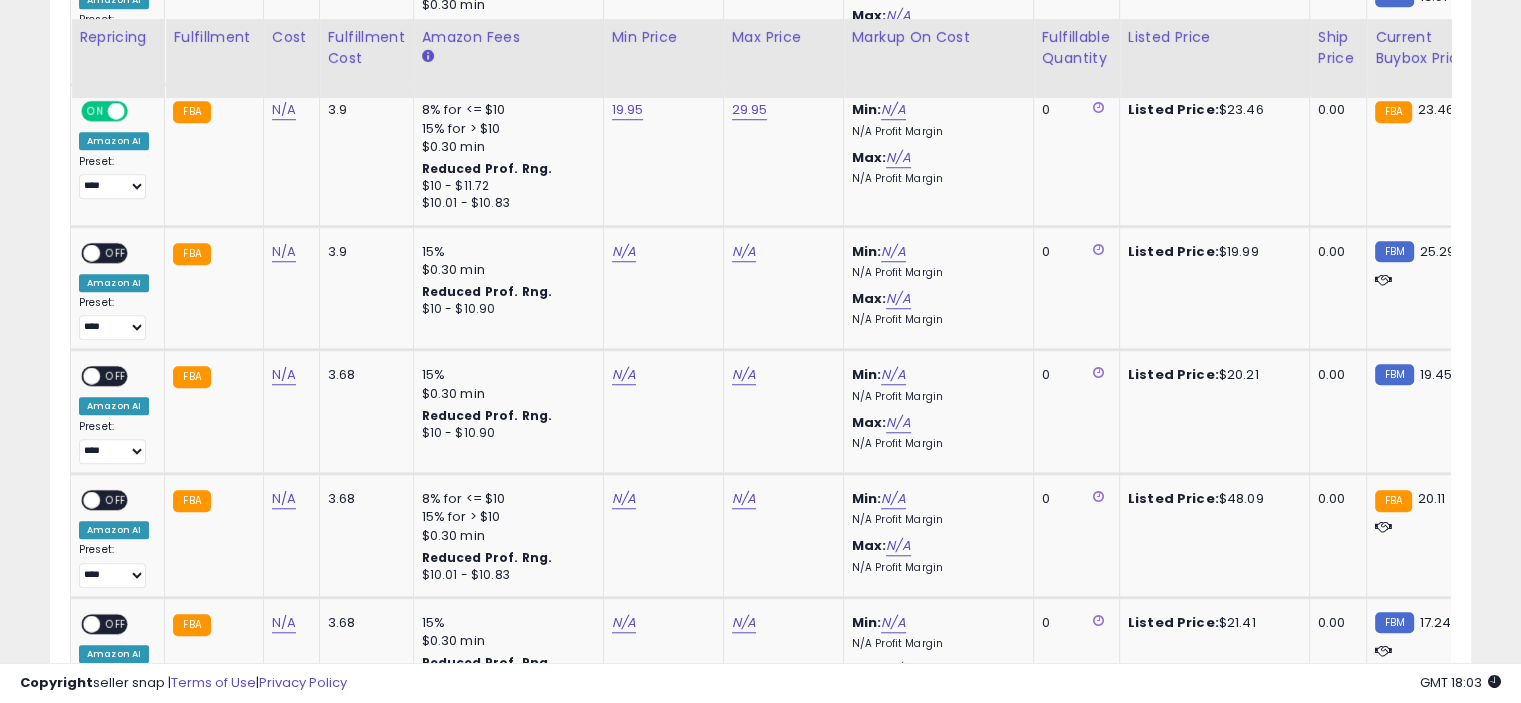 scroll, scrollTop: 1621, scrollLeft: 0, axis: vertical 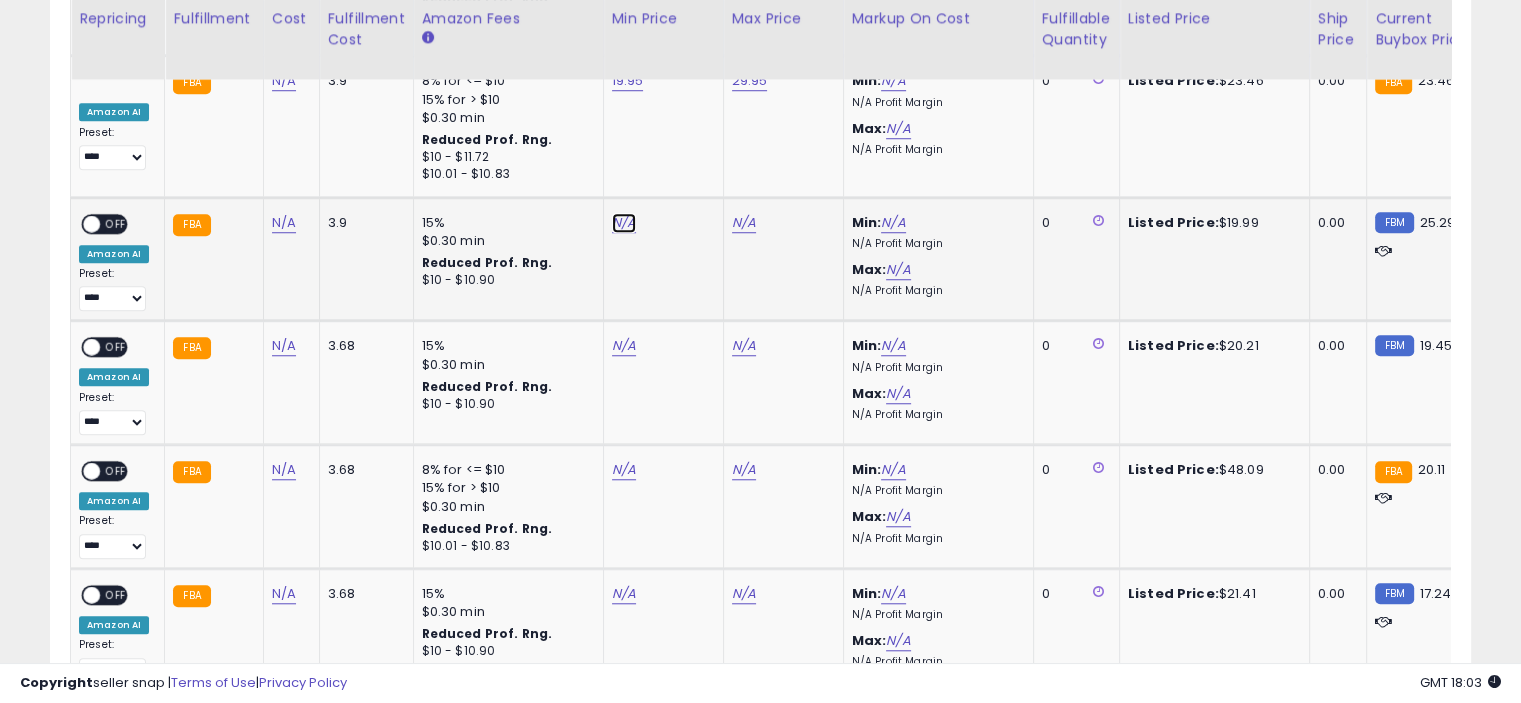 click on "N/A" at bounding box center [624, 223] 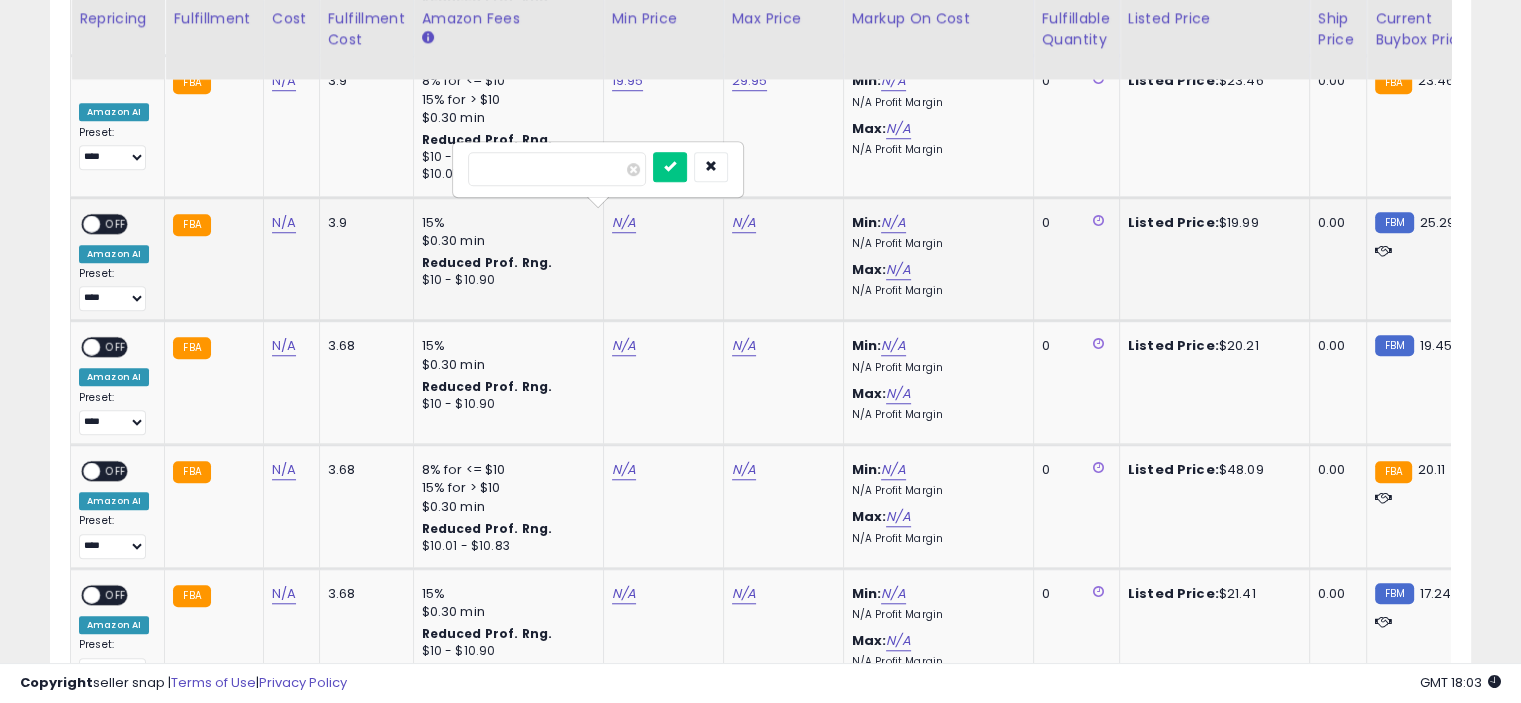 type on "*****" 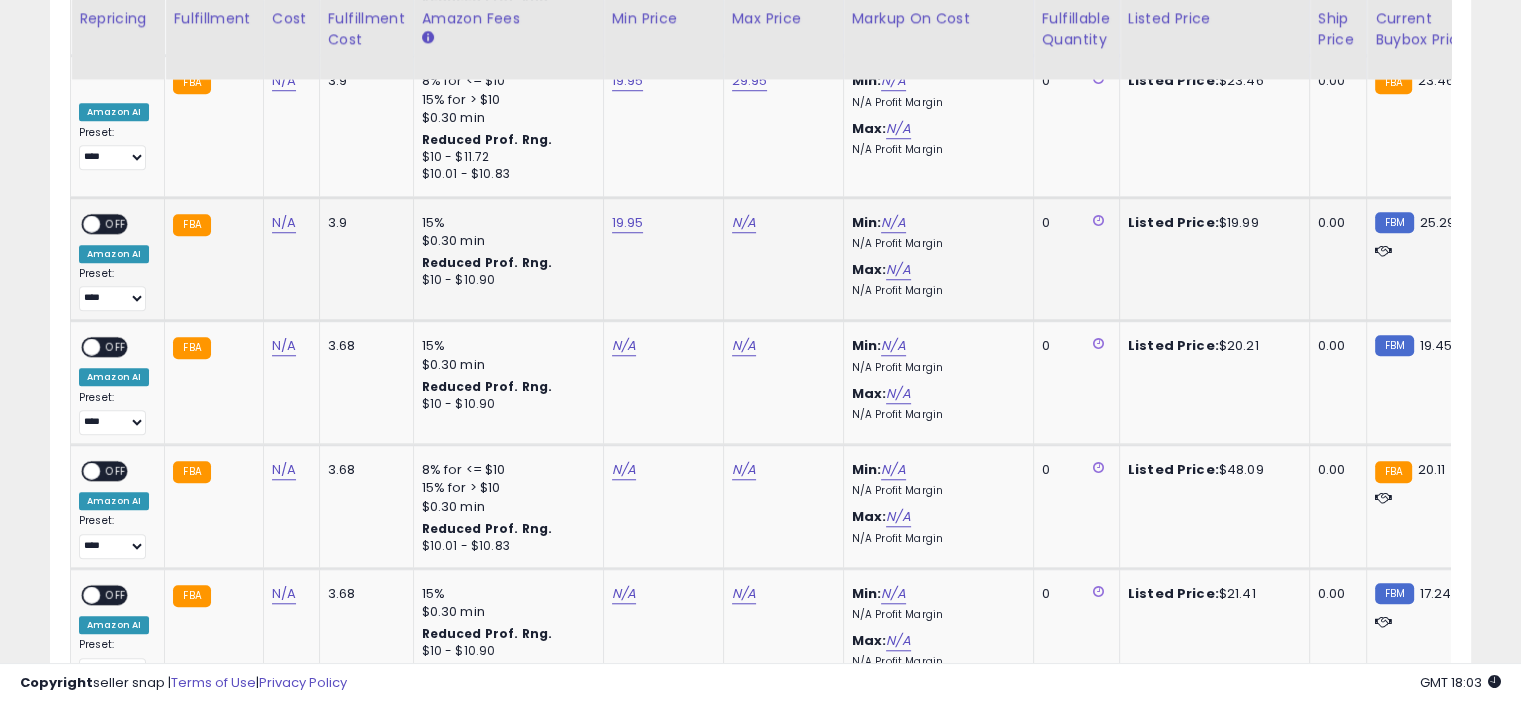 click on "N/A" 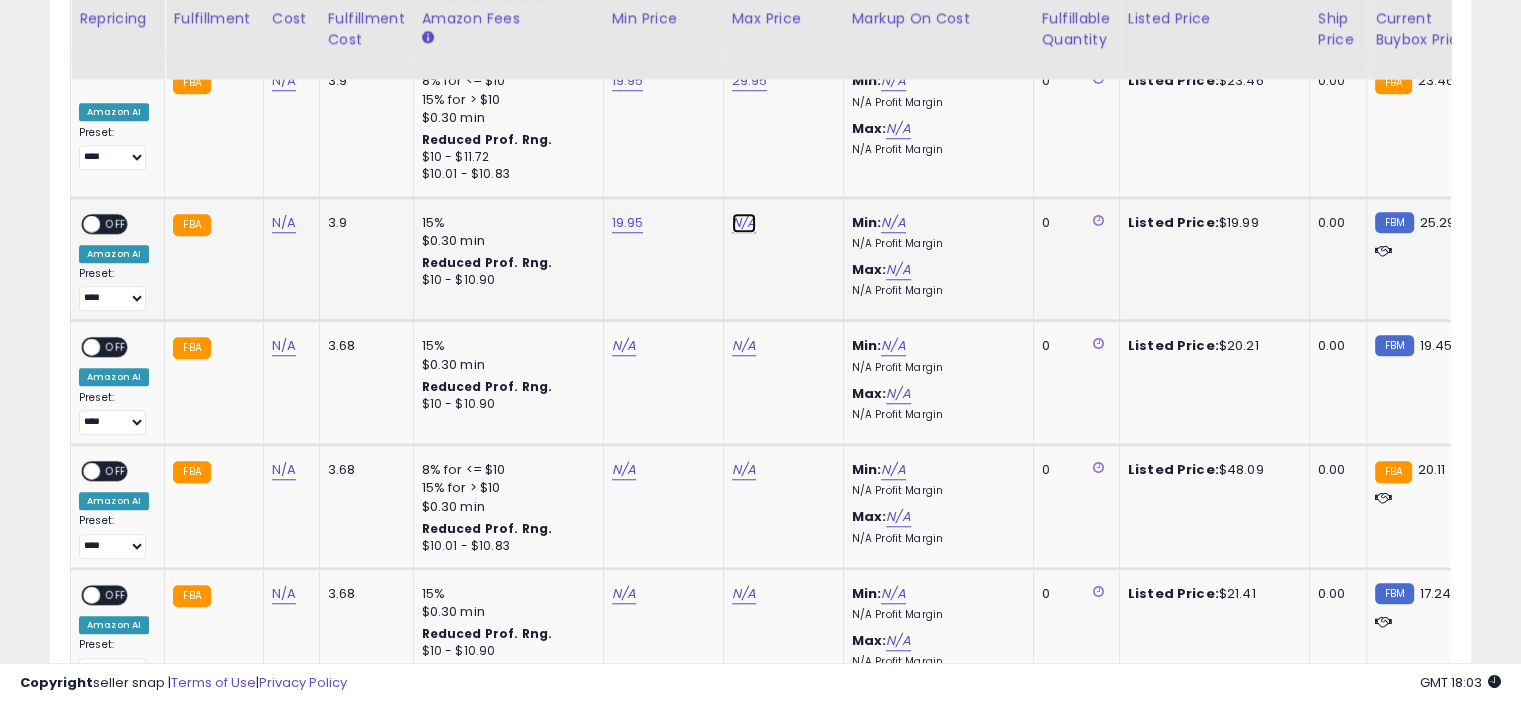 click on "N/A" at bounding box center (744, 223) 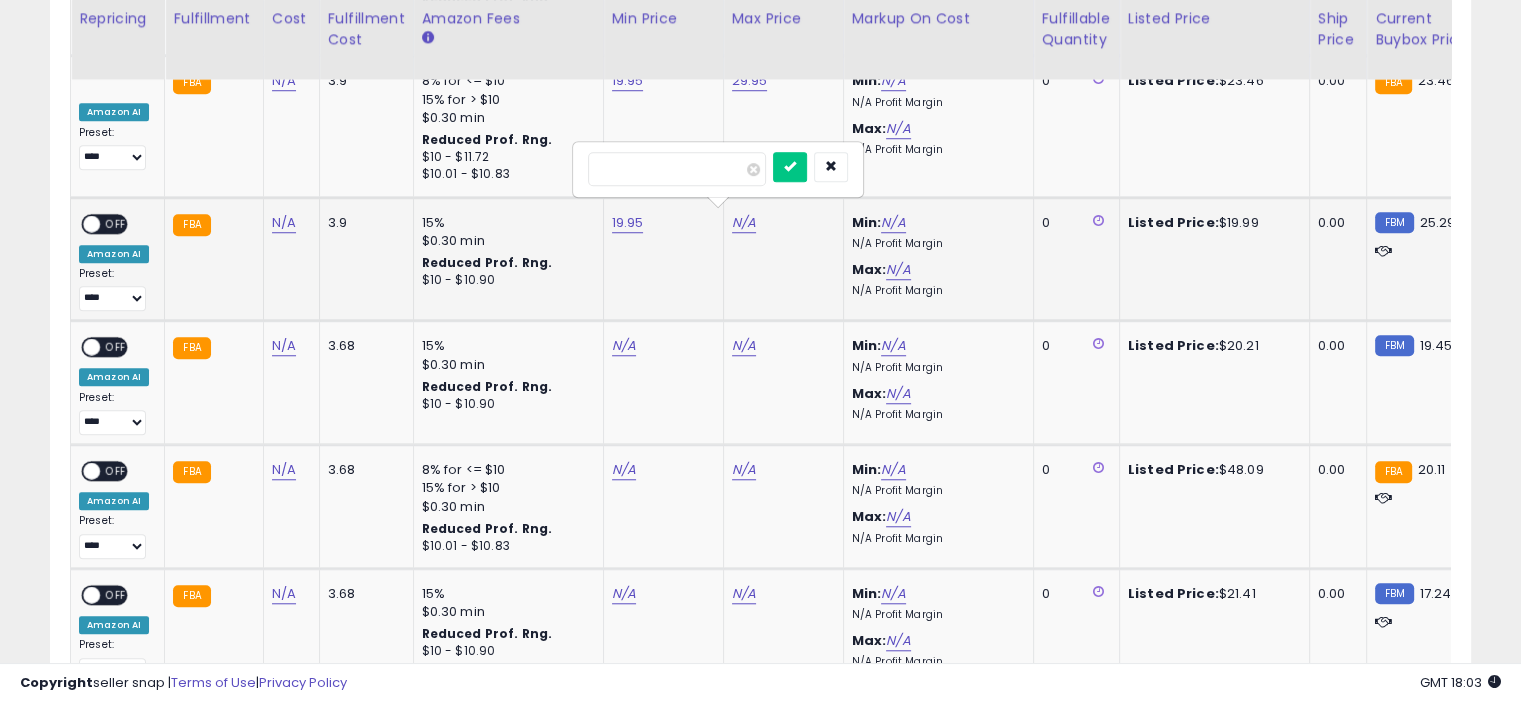 type on "*****" 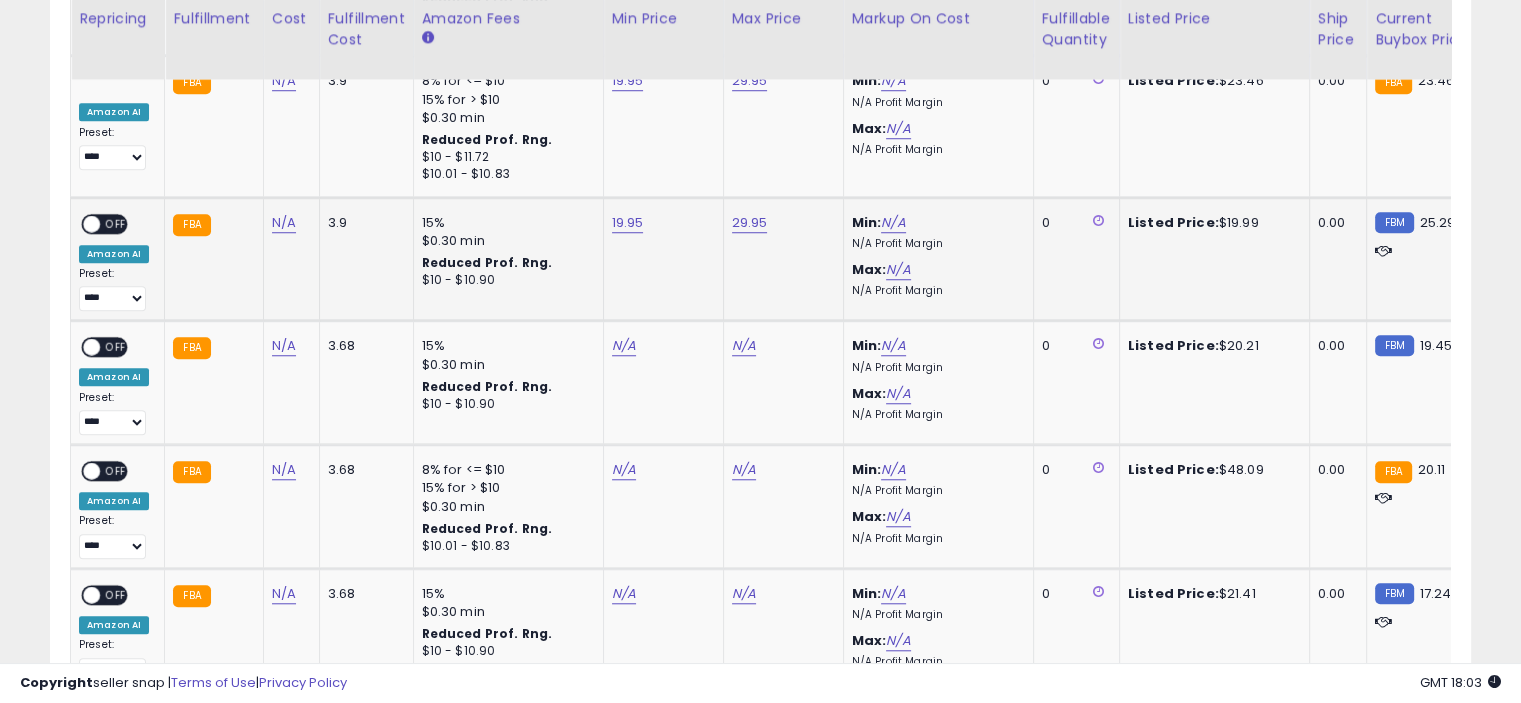 click on "OFF" at bounding box center [116, 223] 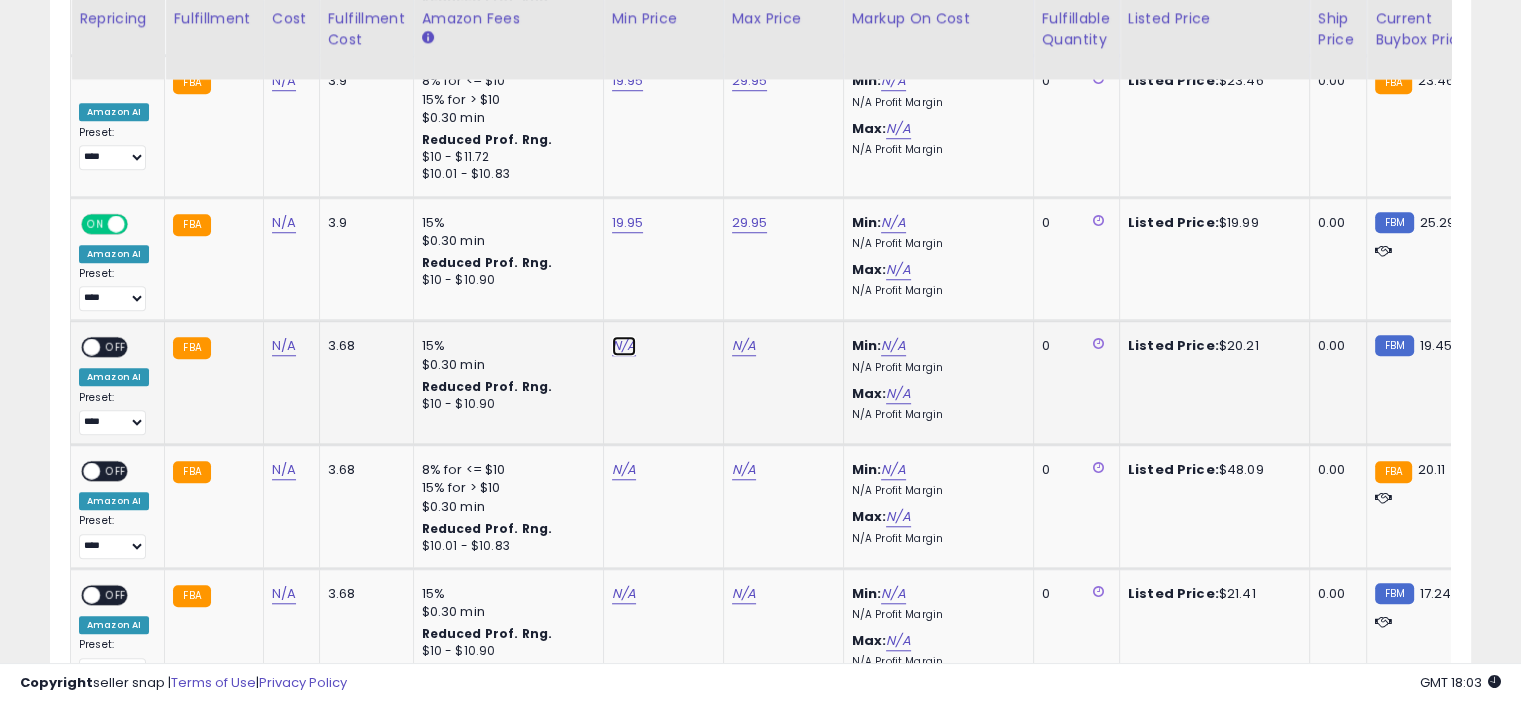 click on "N/A" at bounding box center [624, 346] 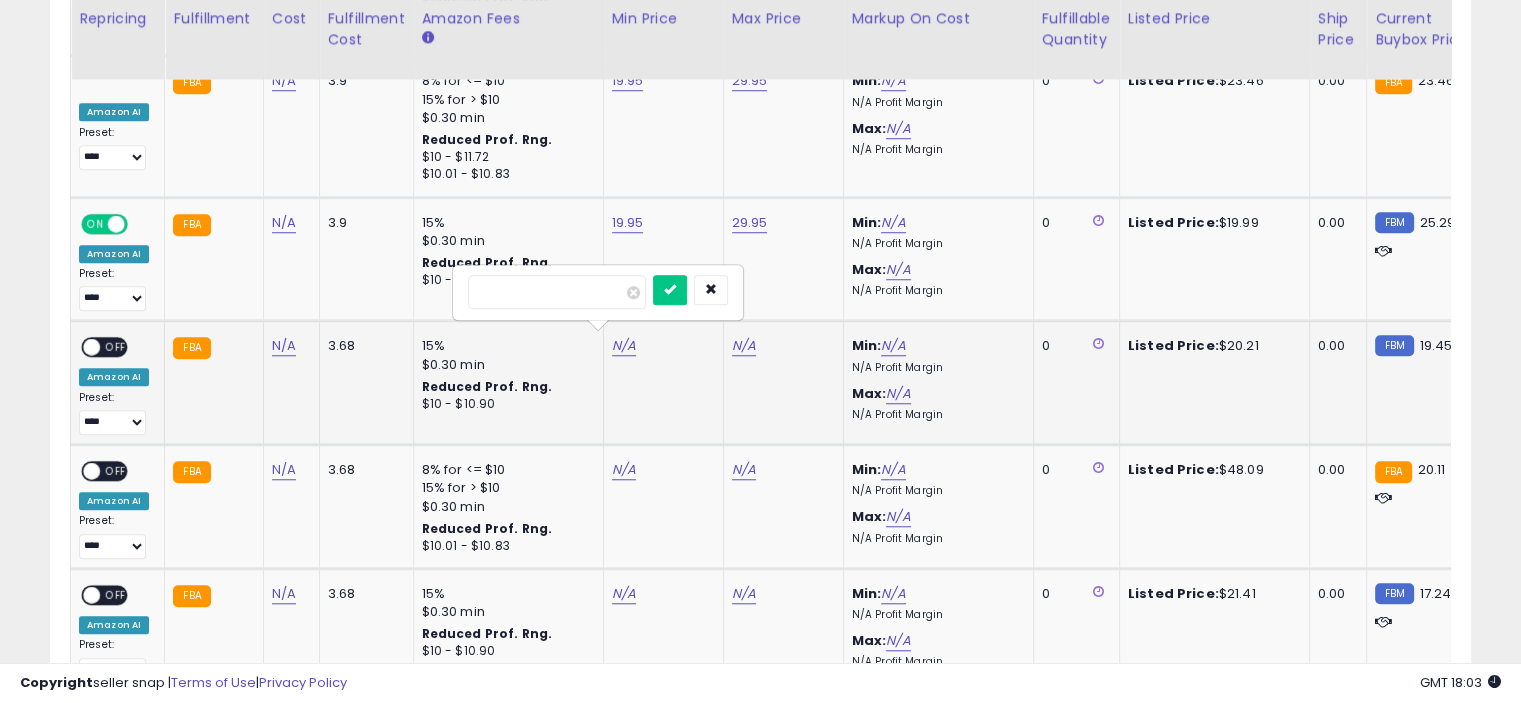 type on "*****" 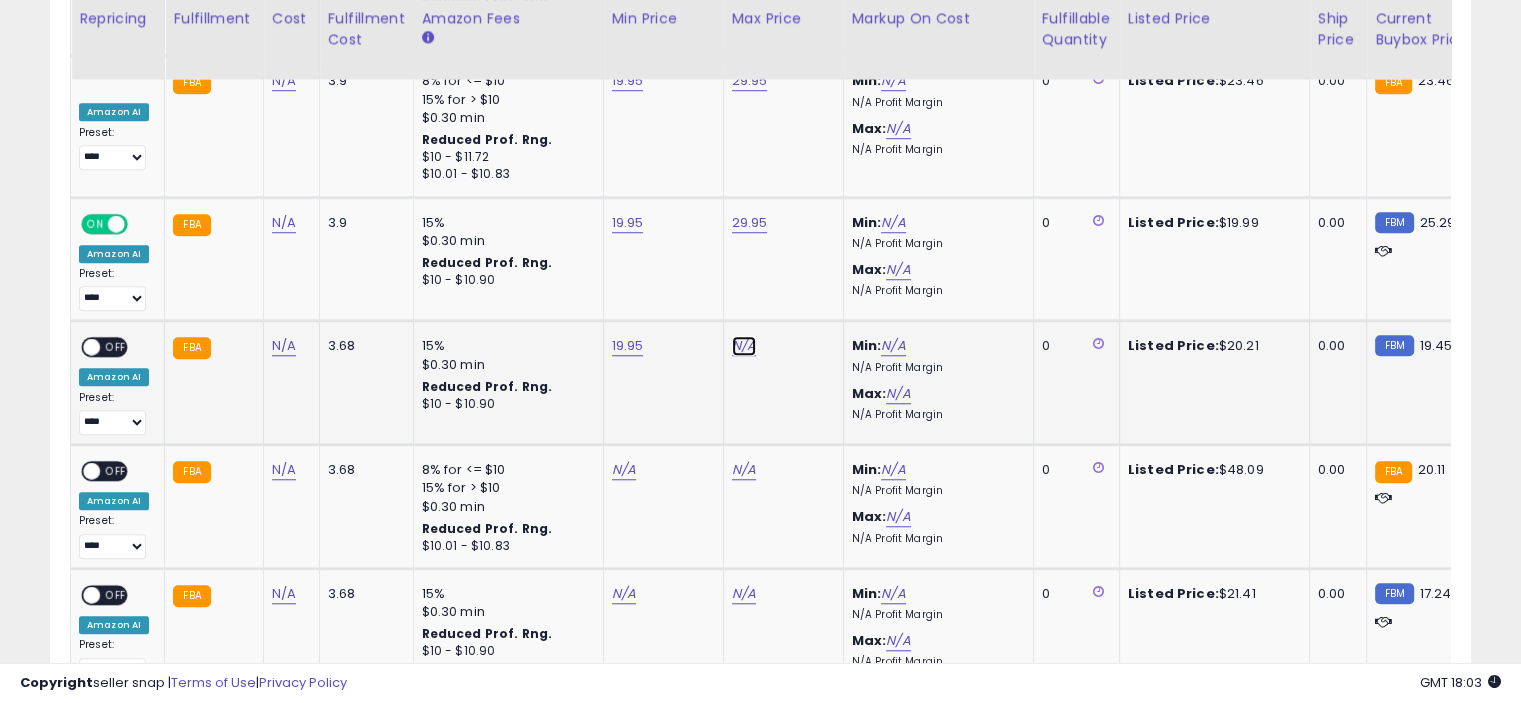 click on "N/A" at bounding box center (744, 346) 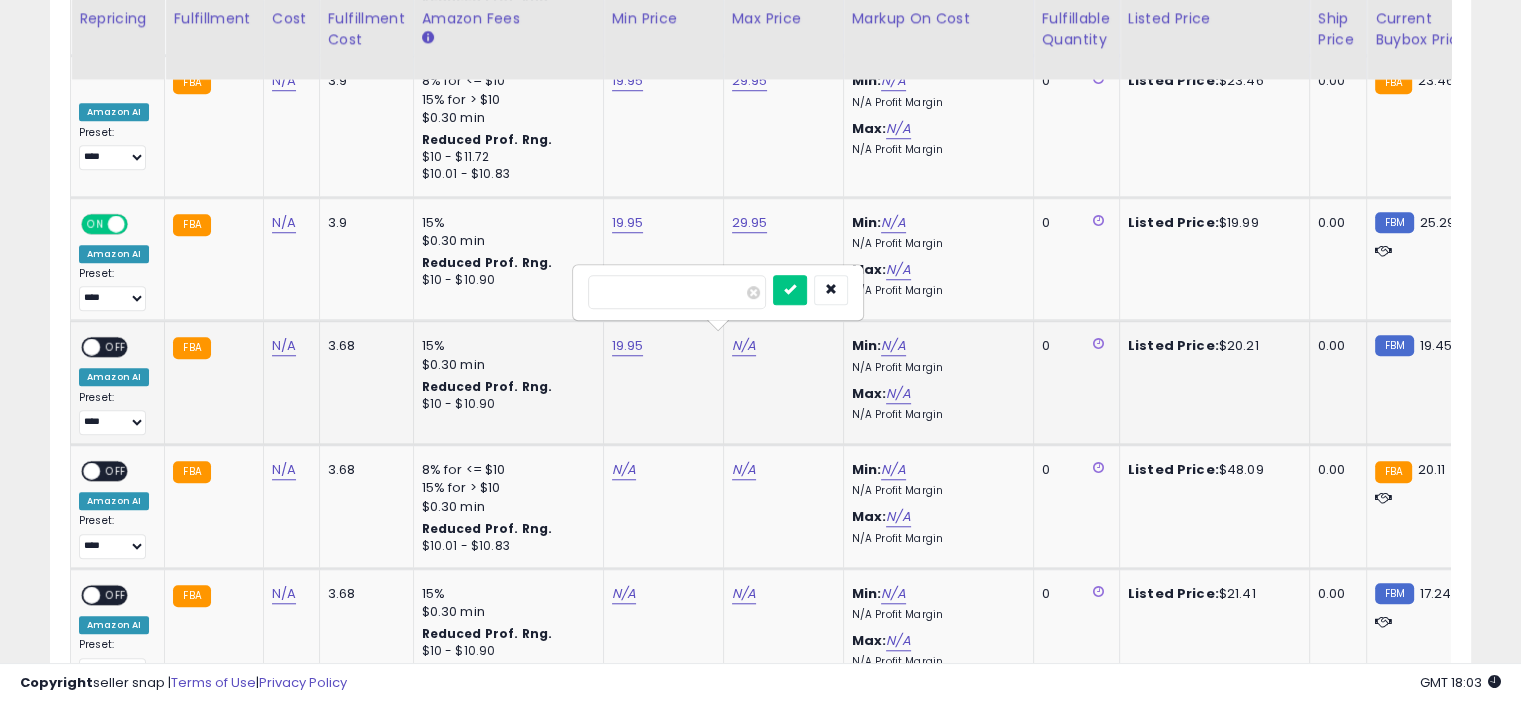 type on "*****" 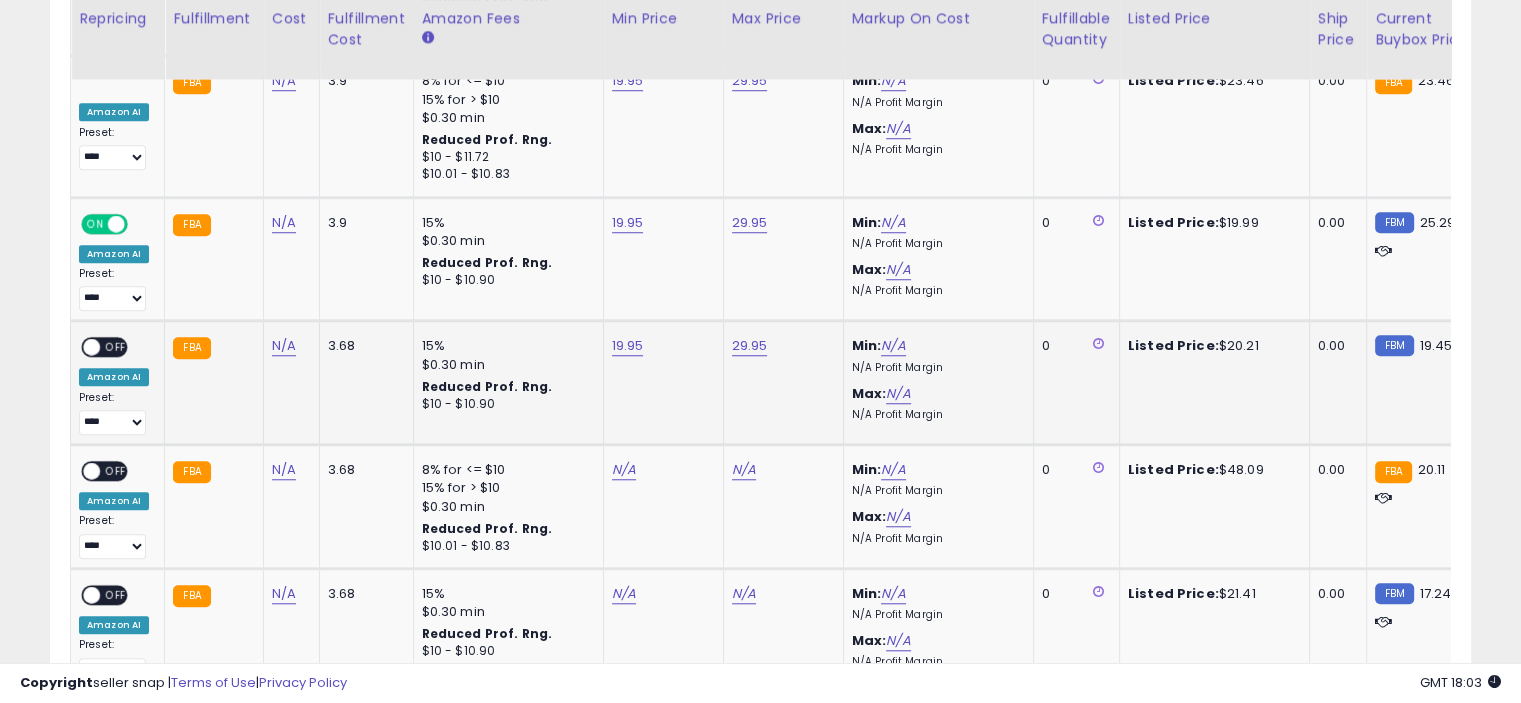 click on "OFF" at bounding box center [116, 347] 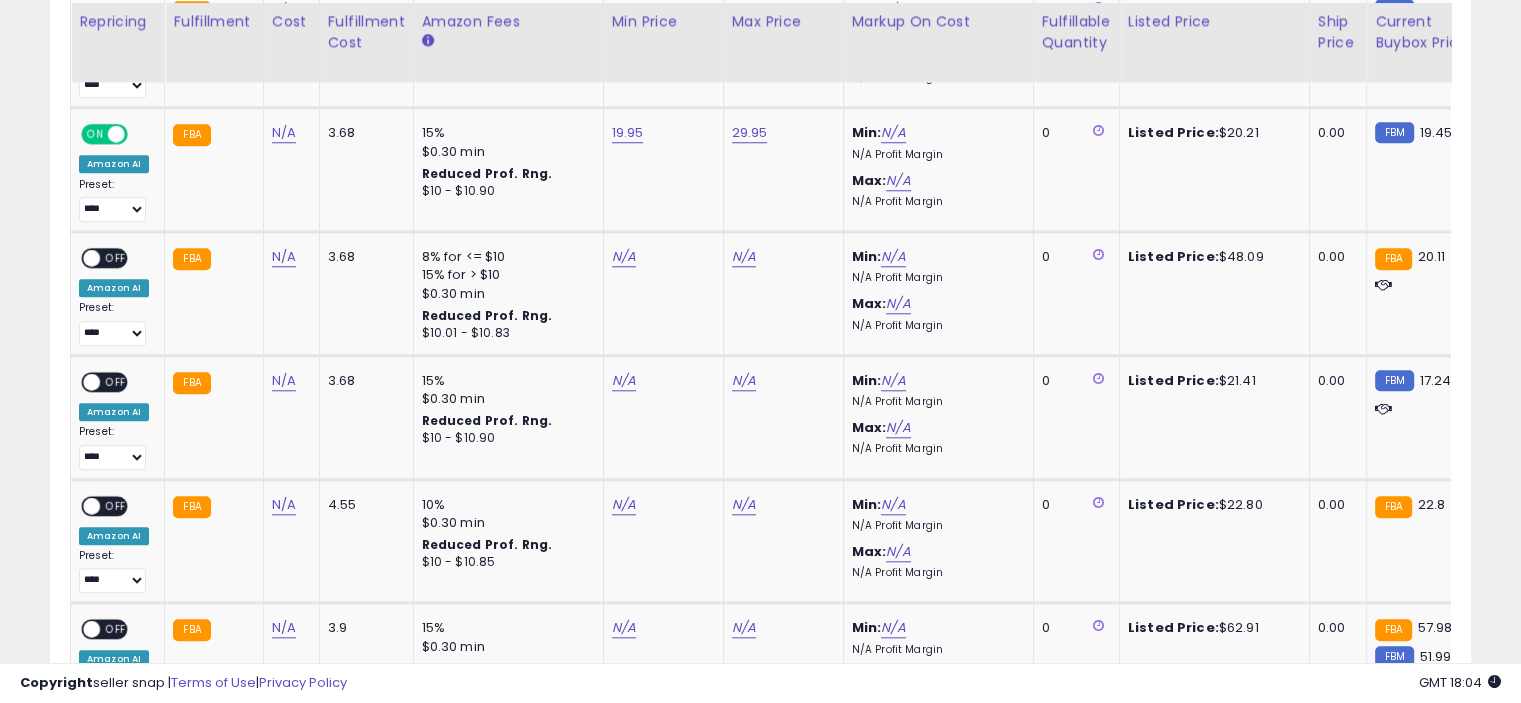 scroll, scrollTop: 1840, scrollLeft: 0, axis: vertical 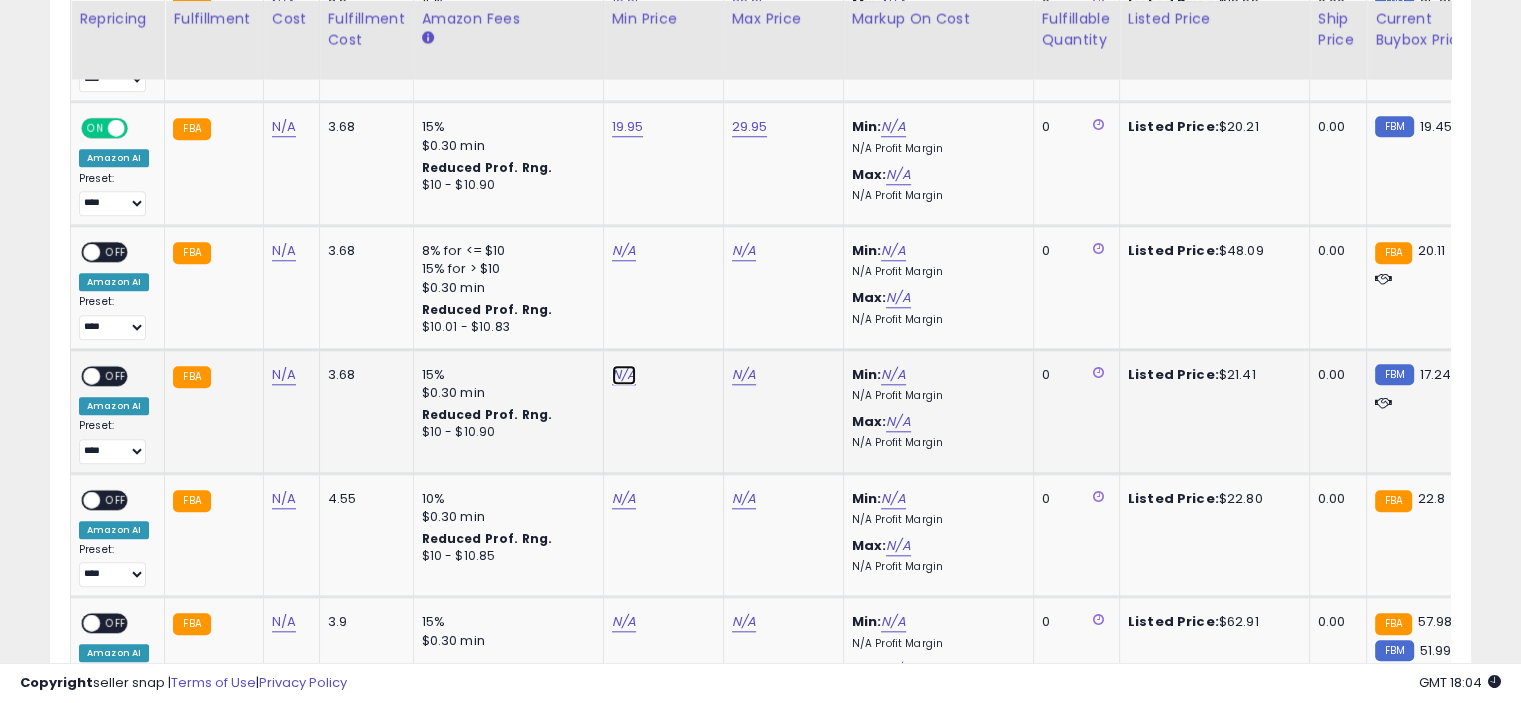 click on "N/A" at bounding box center [624, 251] 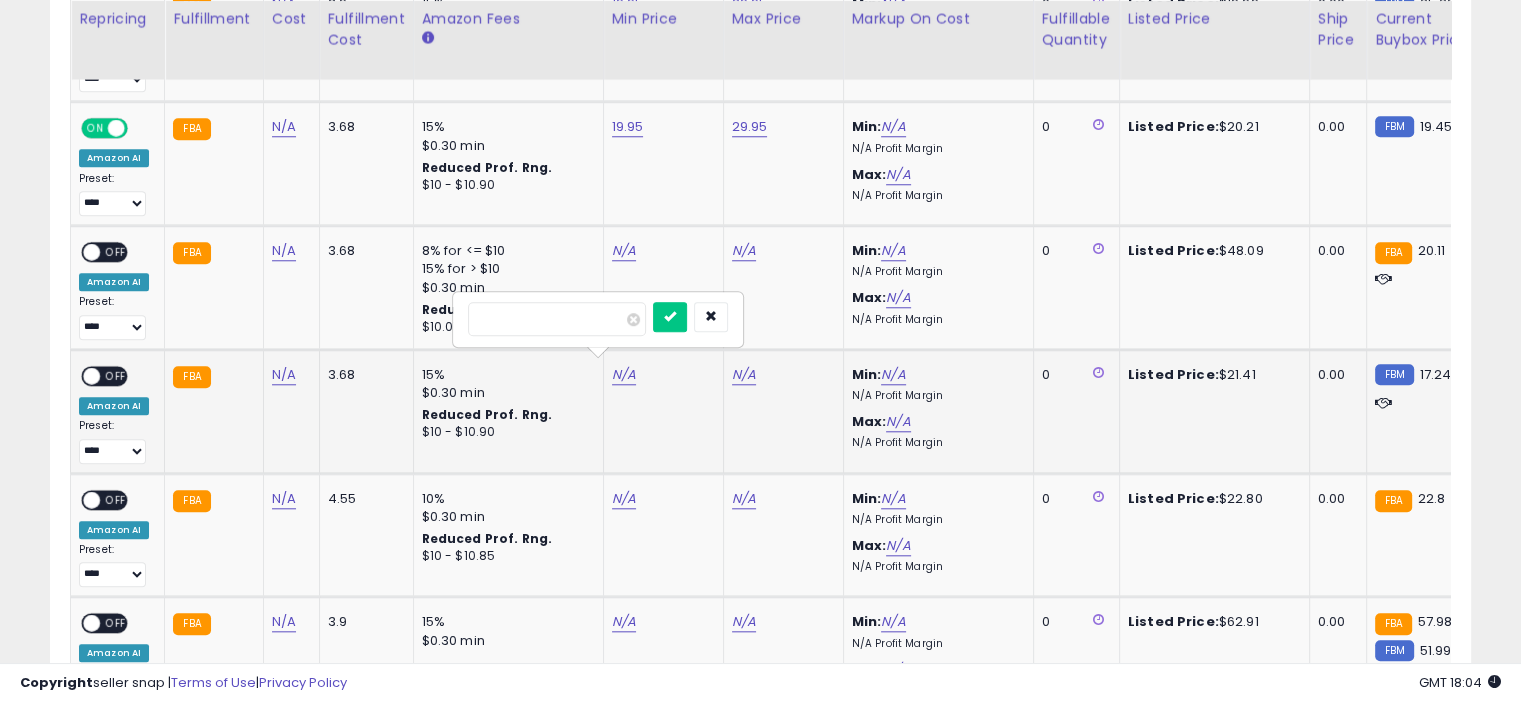 type on "*****" 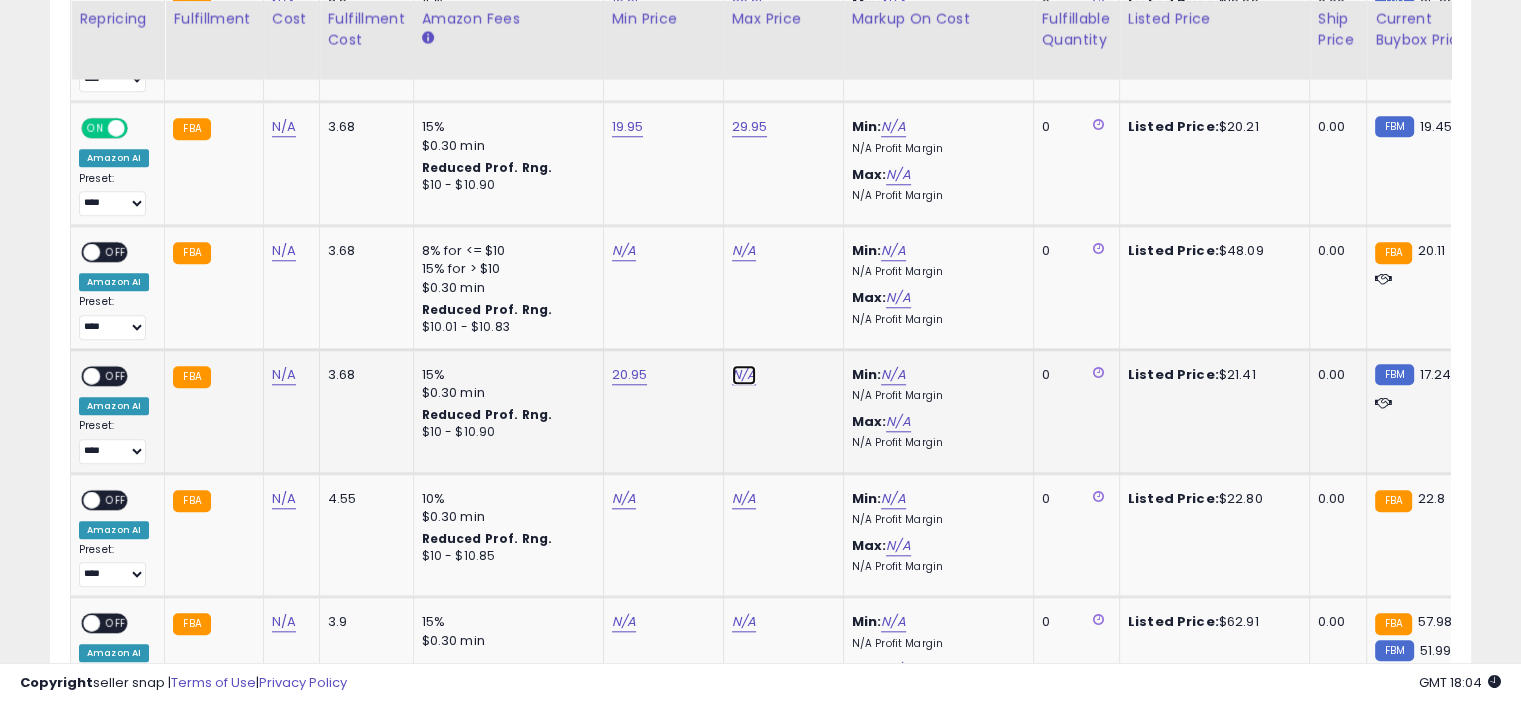 click on "N/A" at bounding box center (744, 251) 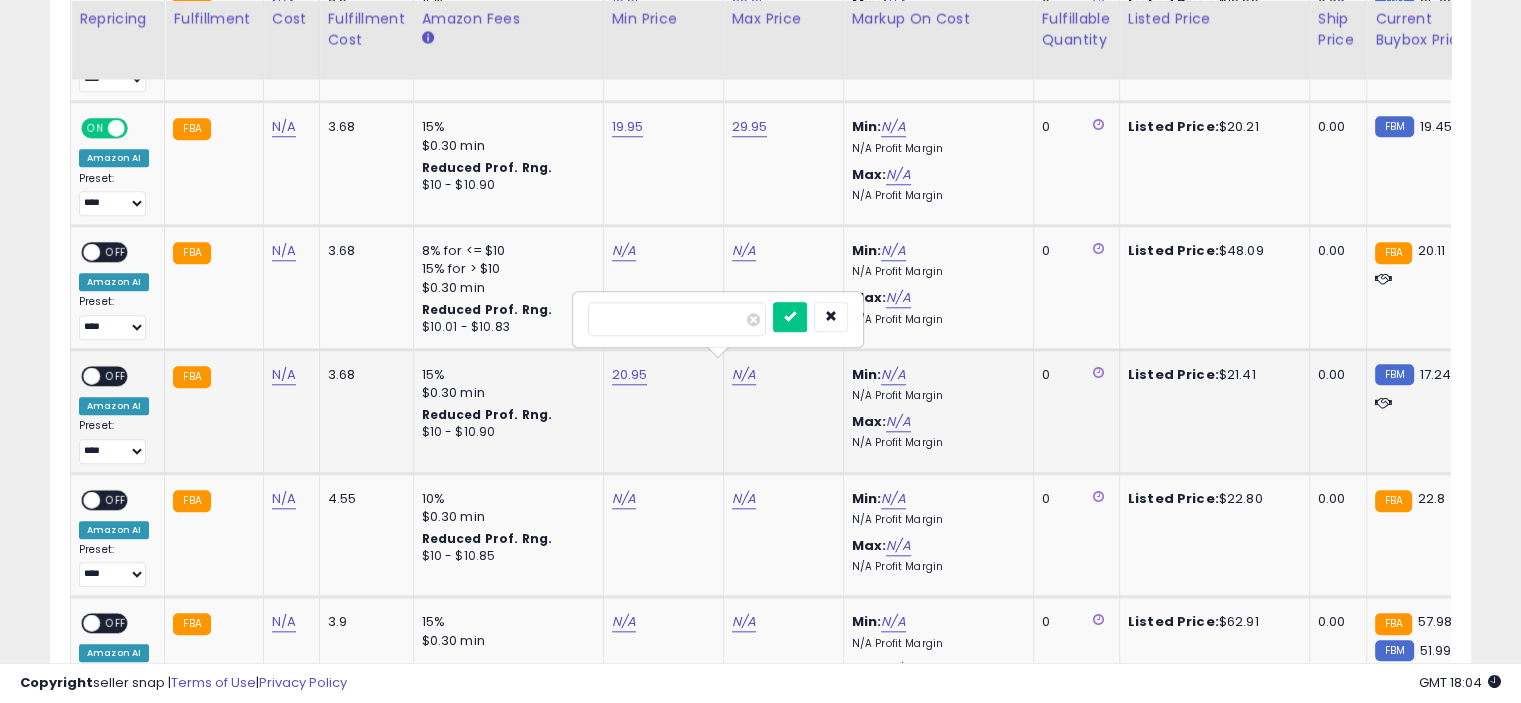 type on "*****" 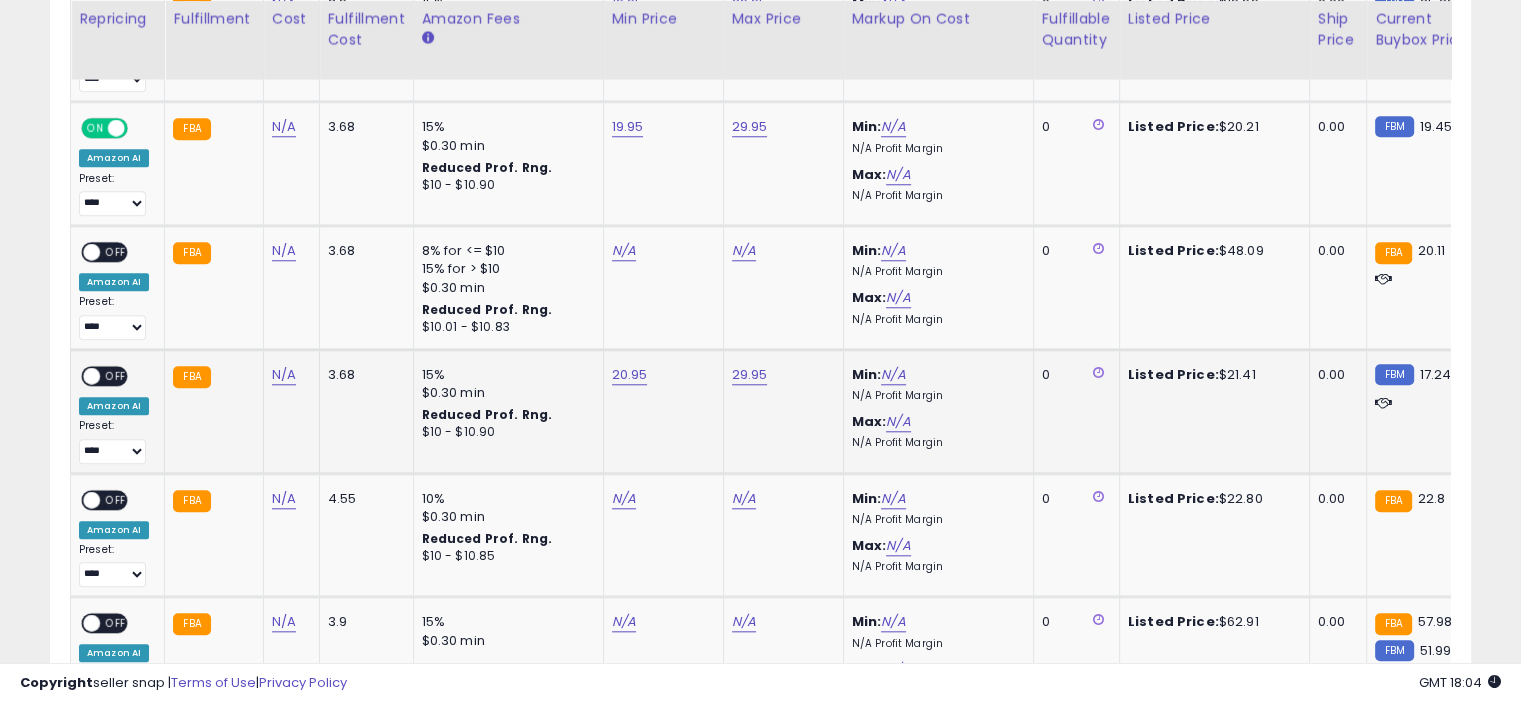 click on "OFF" at bounding box center (116, 376) 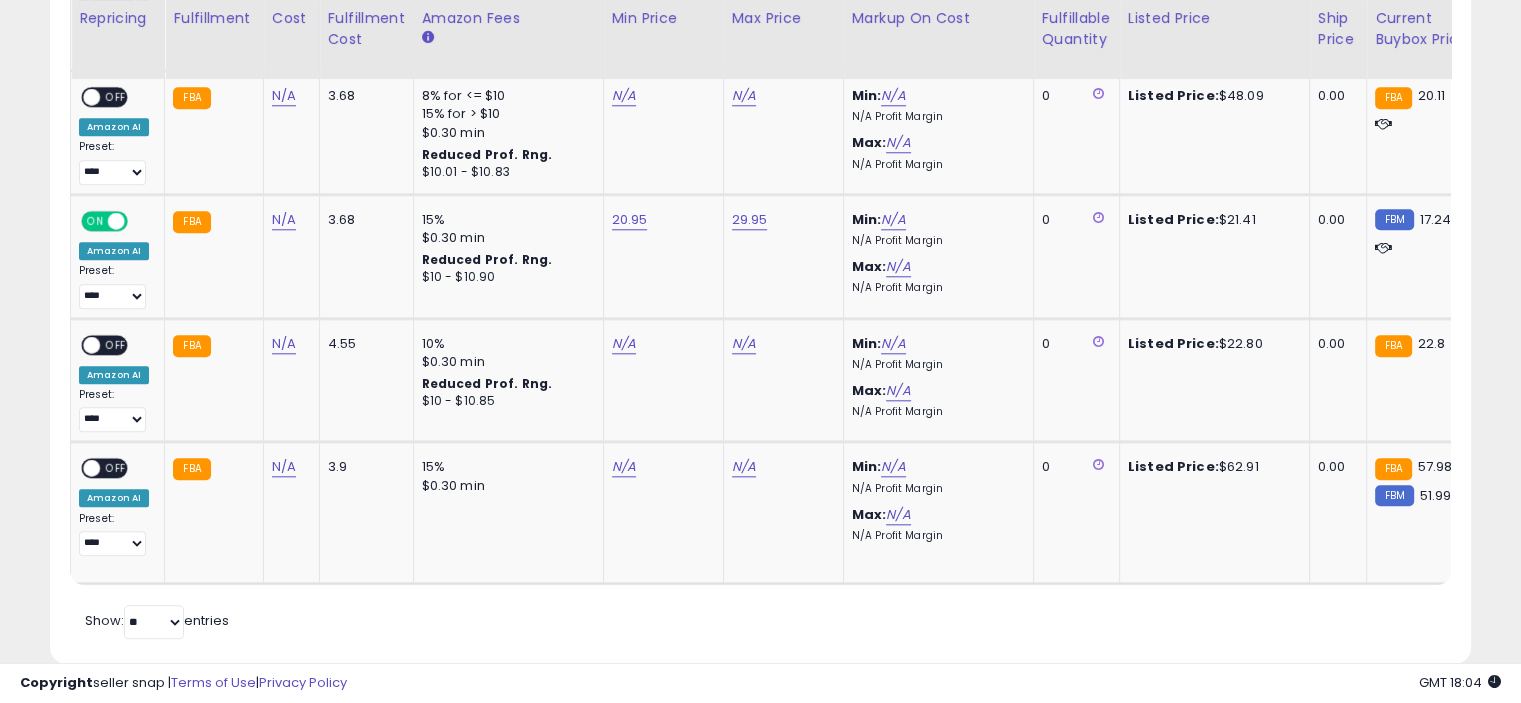 scroll, scrollTop: 2001, scrollLeft: 0, axis: vertical 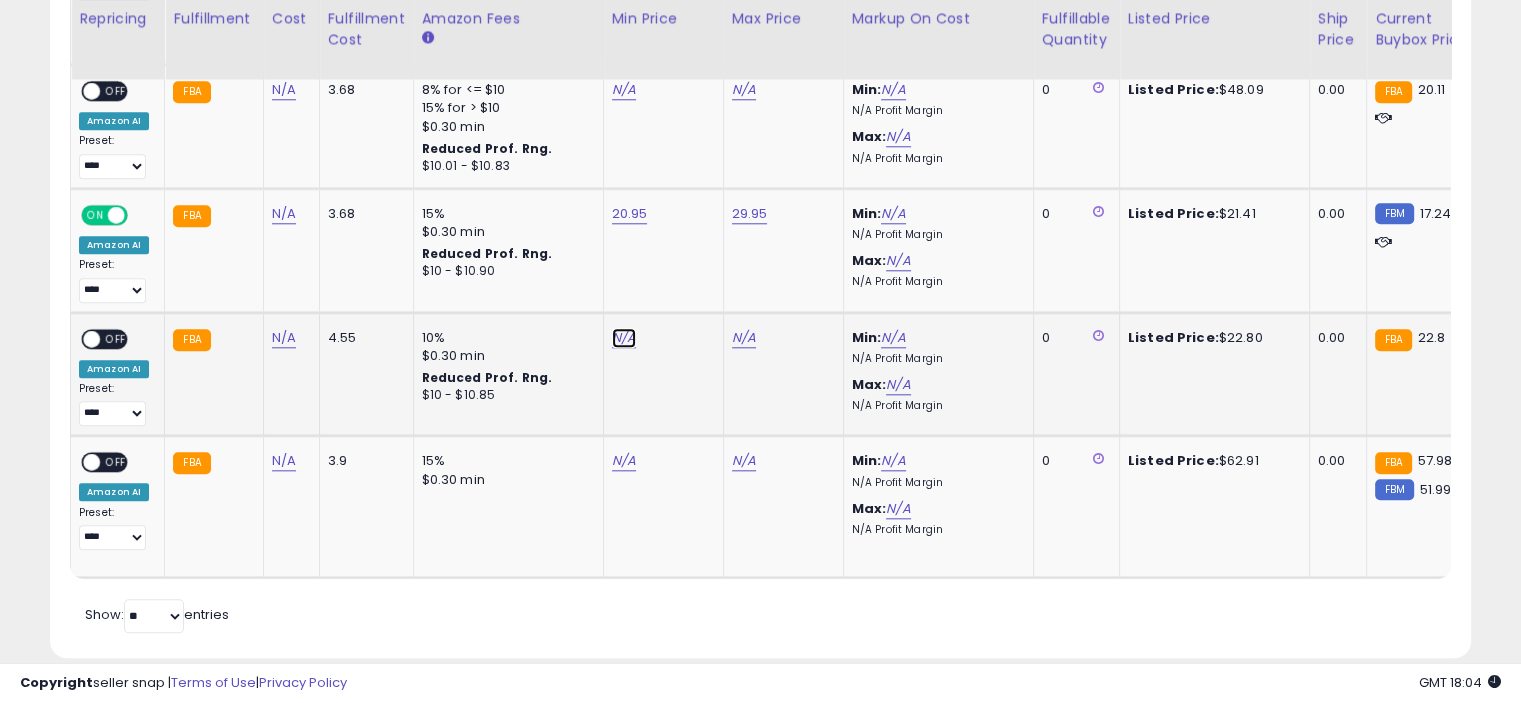 click on "N/A" at bounding box center (624, 90) 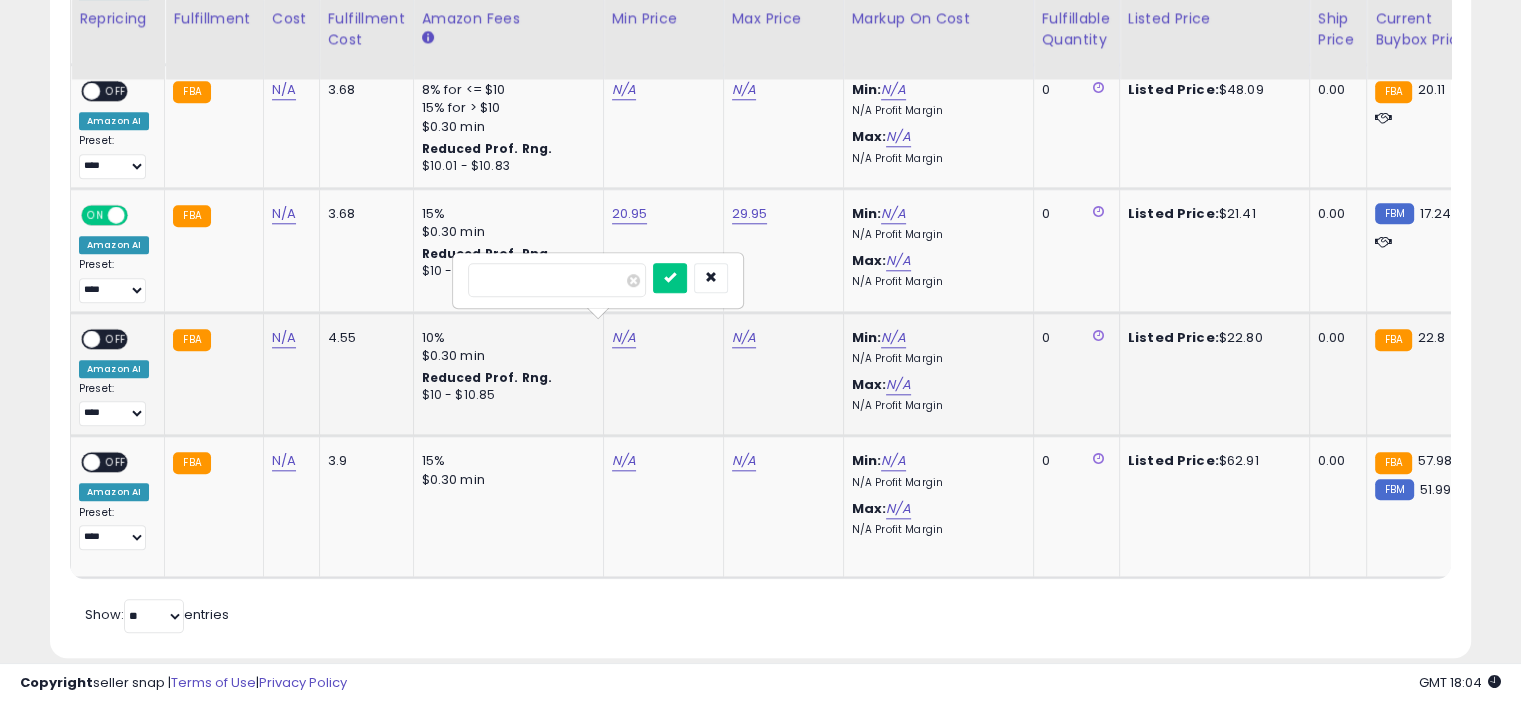 type on "*****" 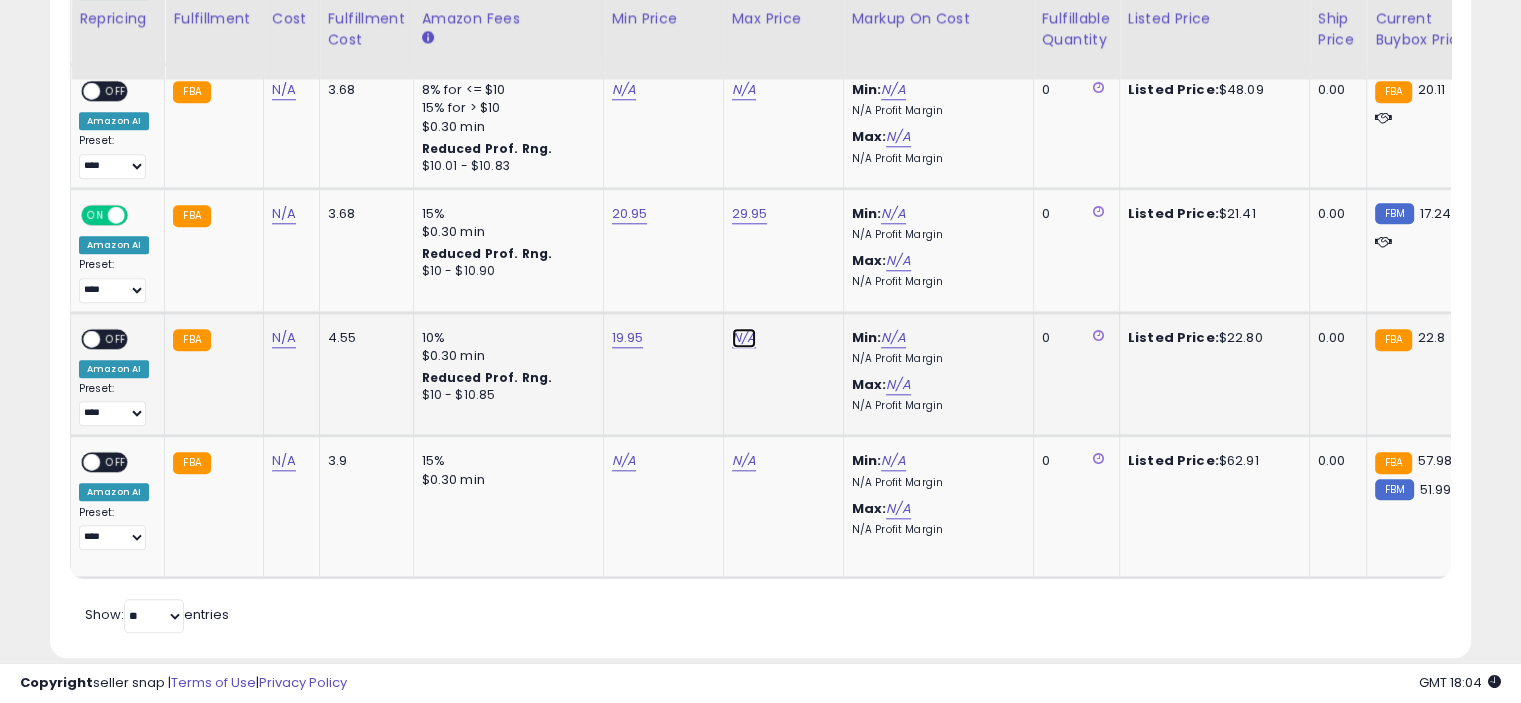 click on "N/A" at bounding box center [744, 90] 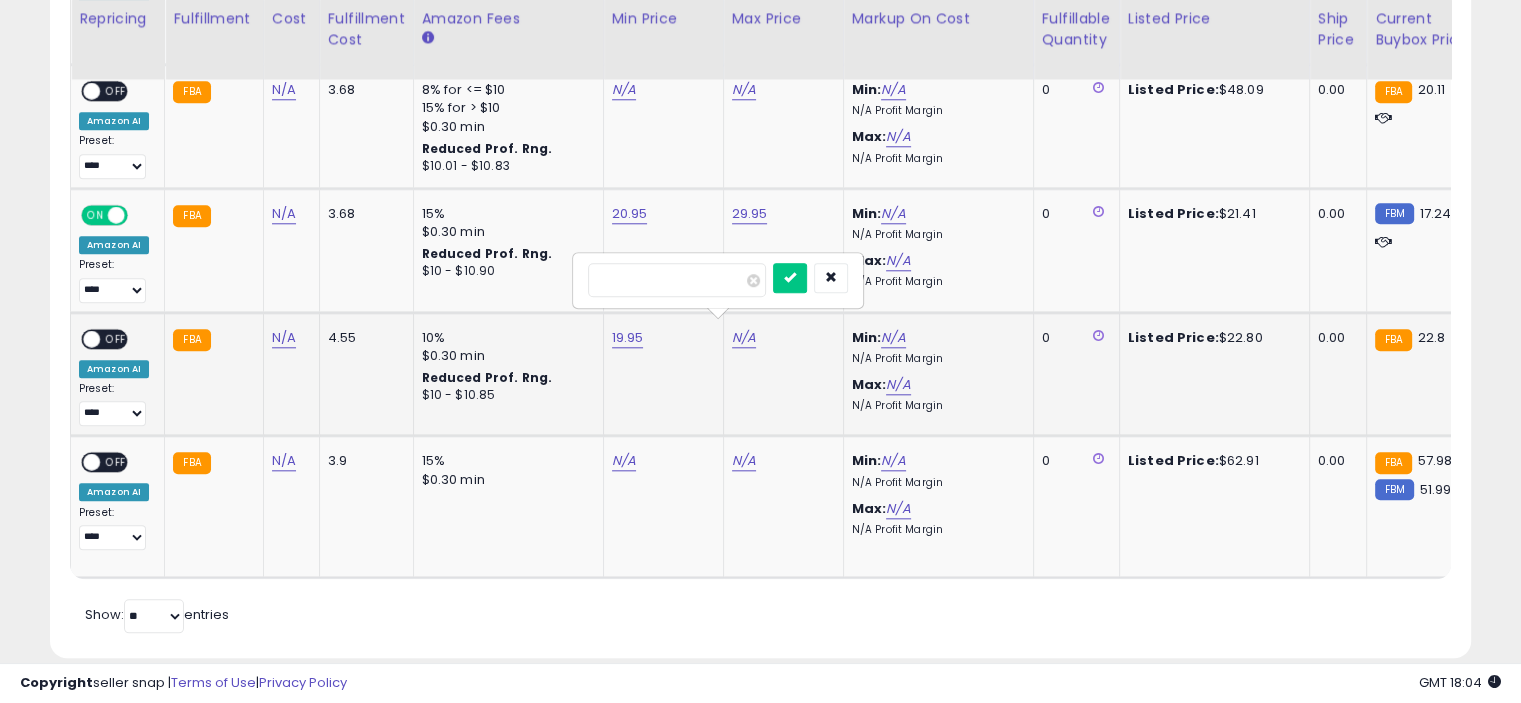 type on "*****" 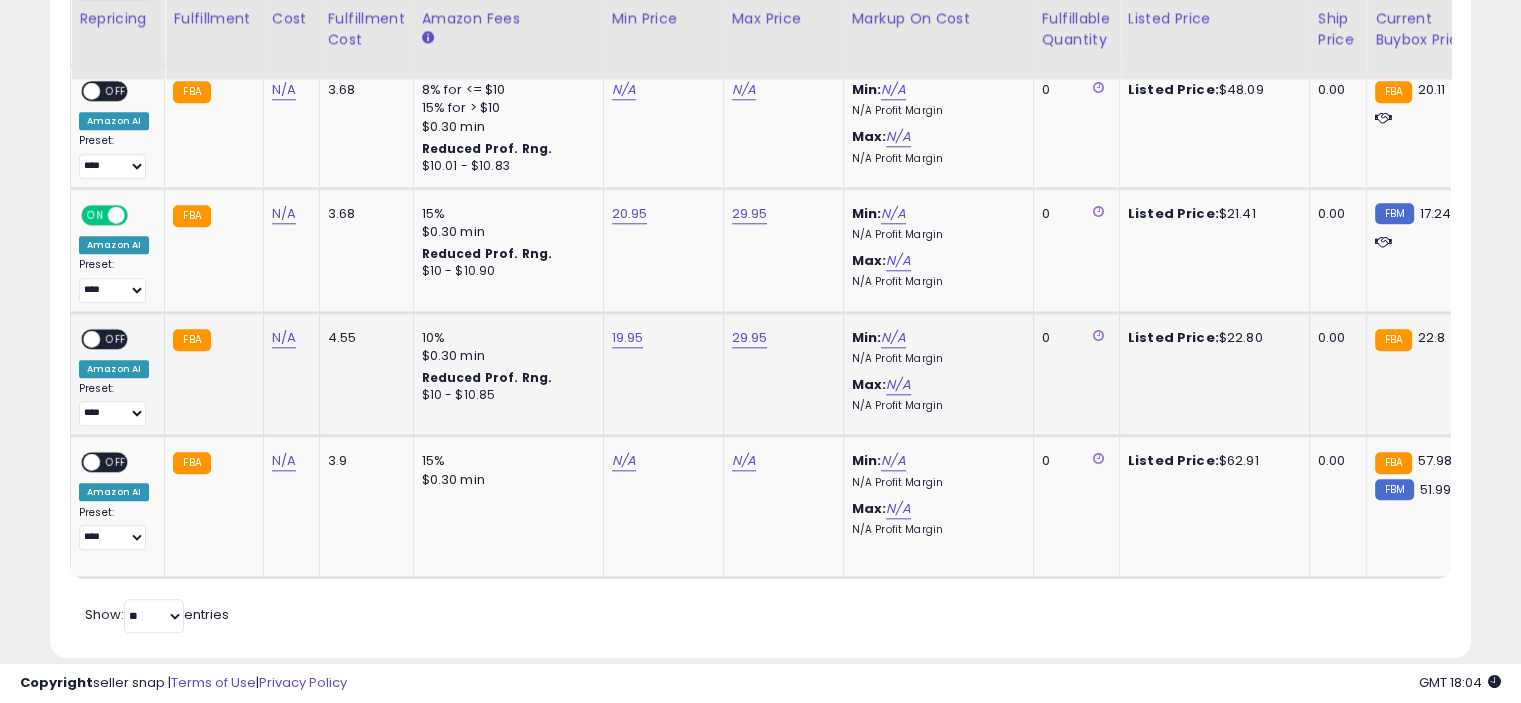 click on "OFF" at bounding box center (116, 338) 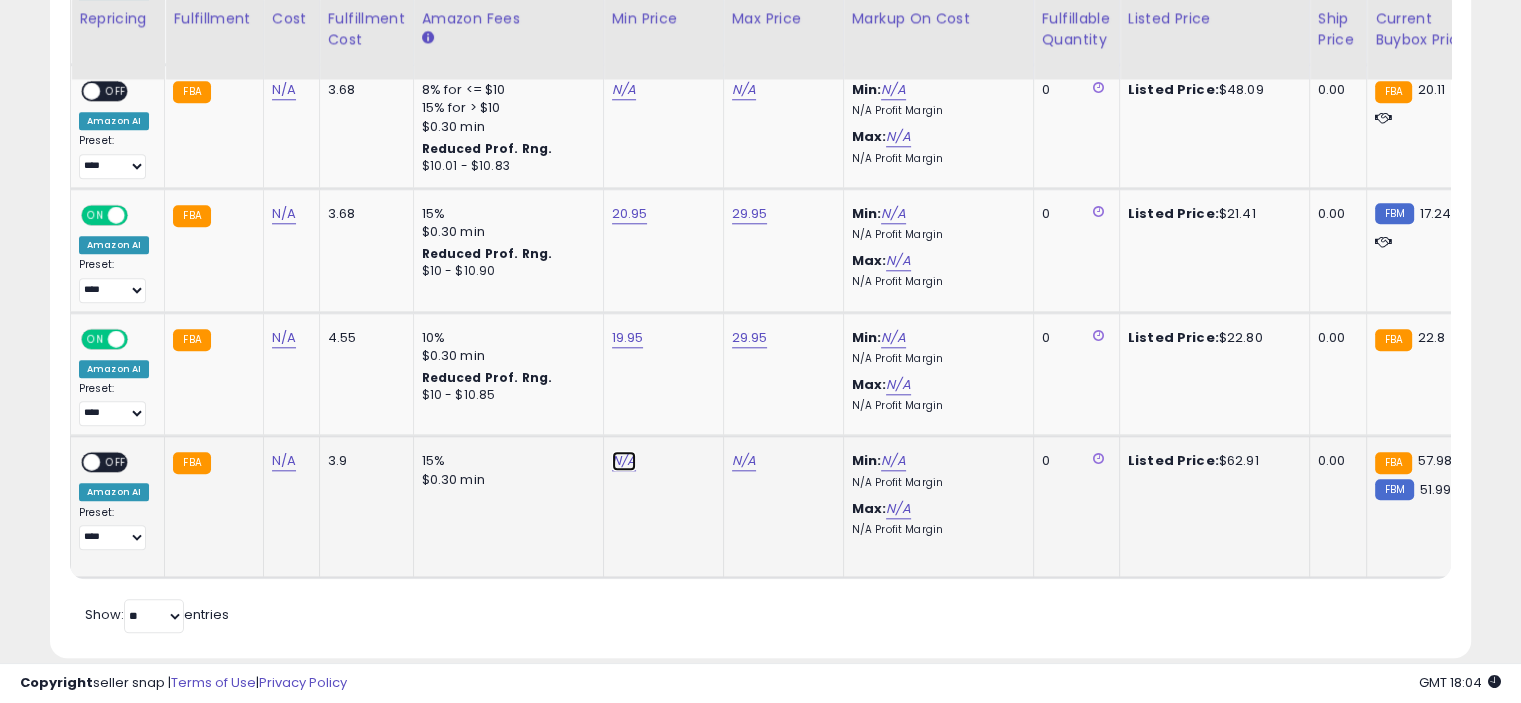 click on "N/A" at bounding box center (624, 90) 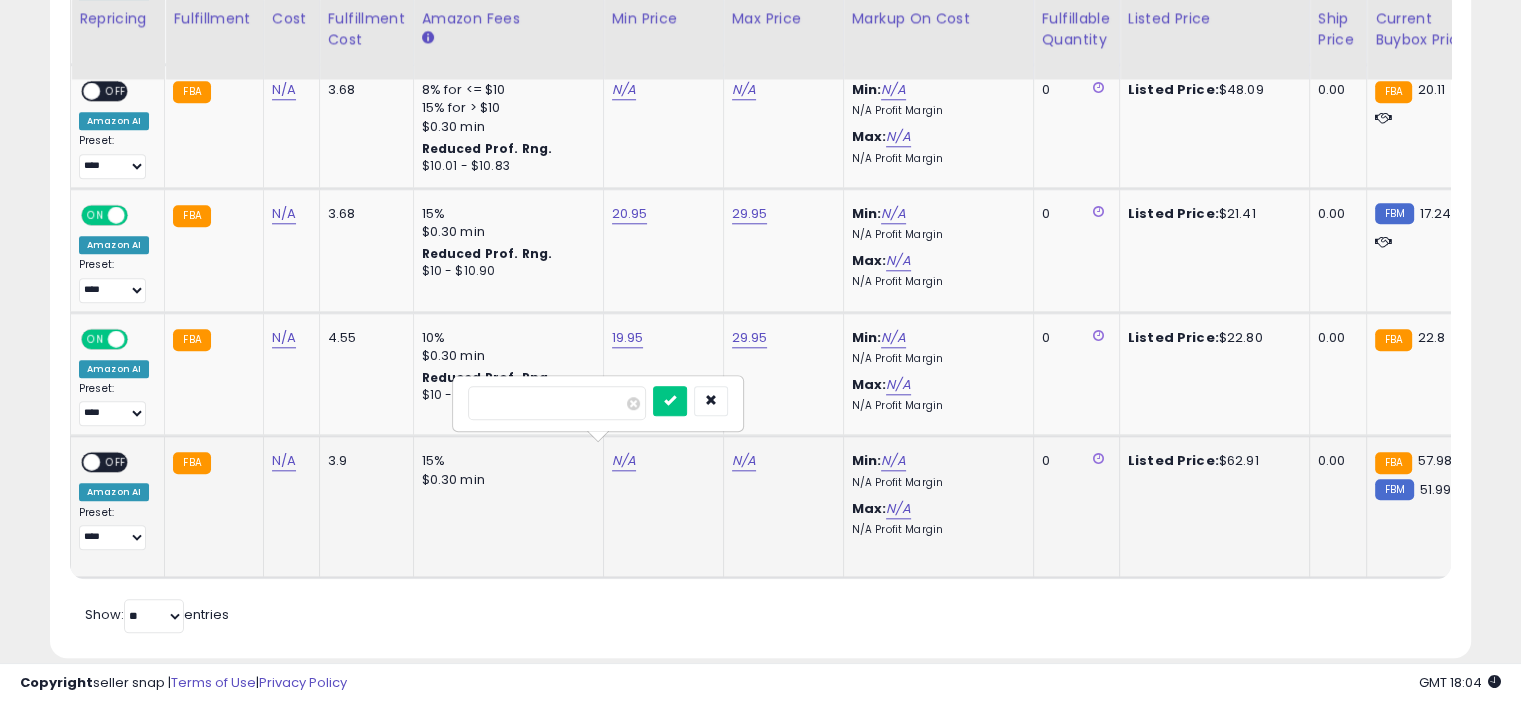 type on "*****" 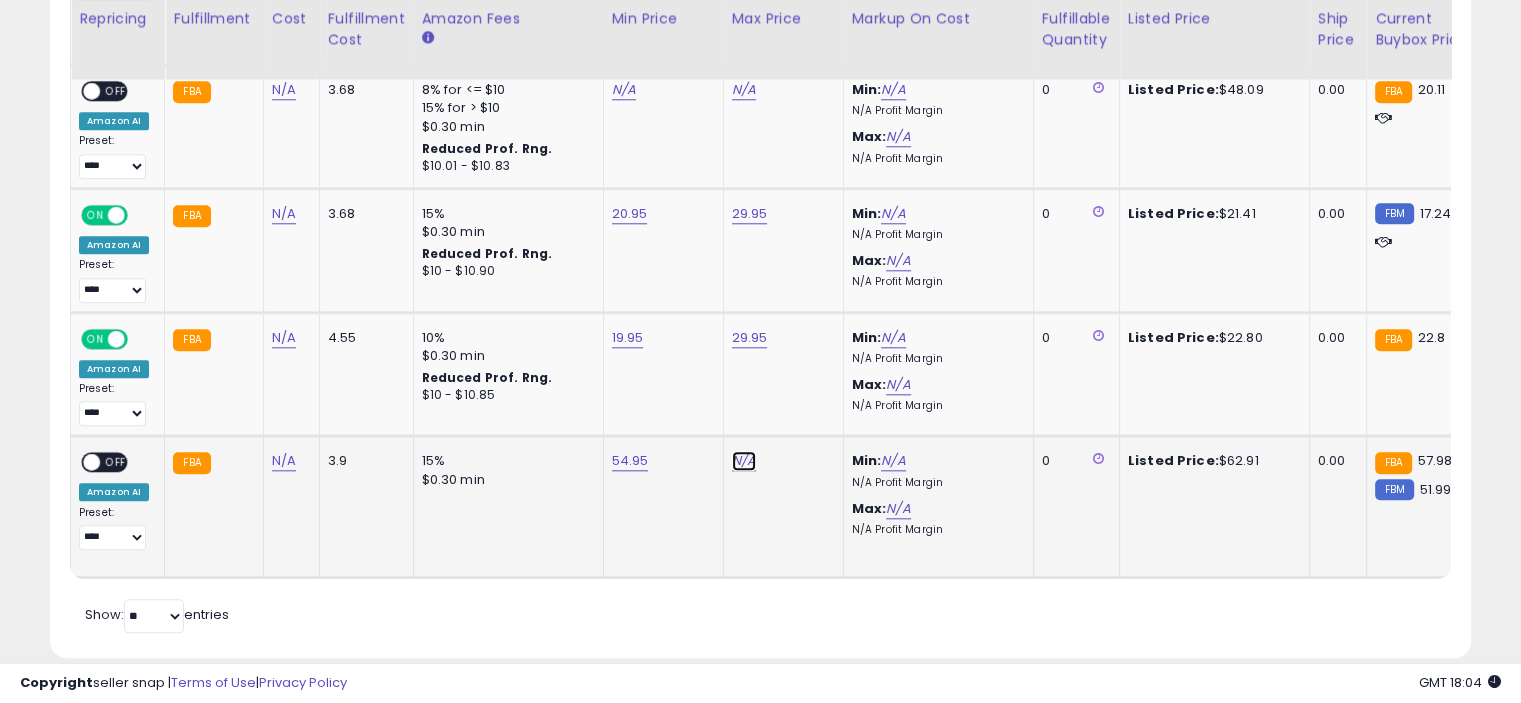 click on "N/A" at bounding box center [744, 90] 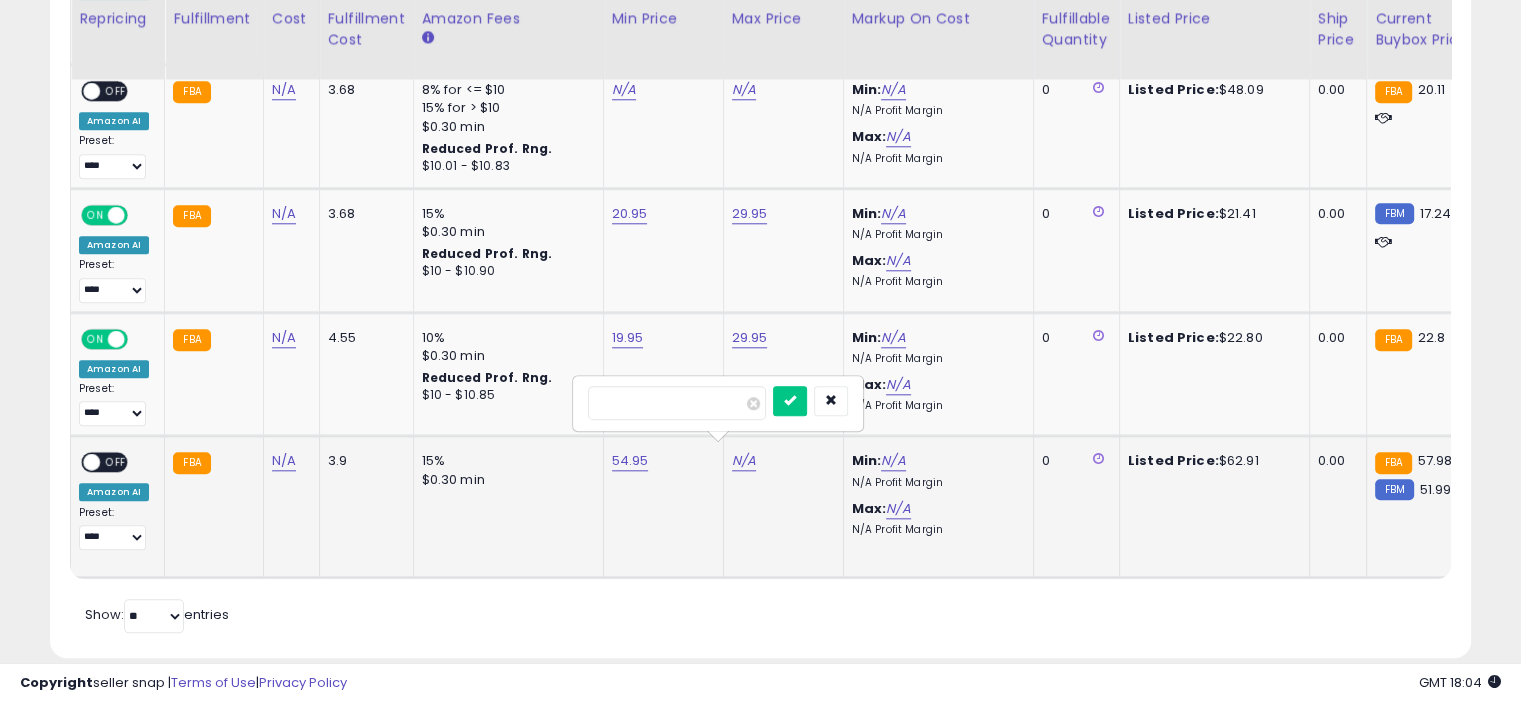 type on "*****" 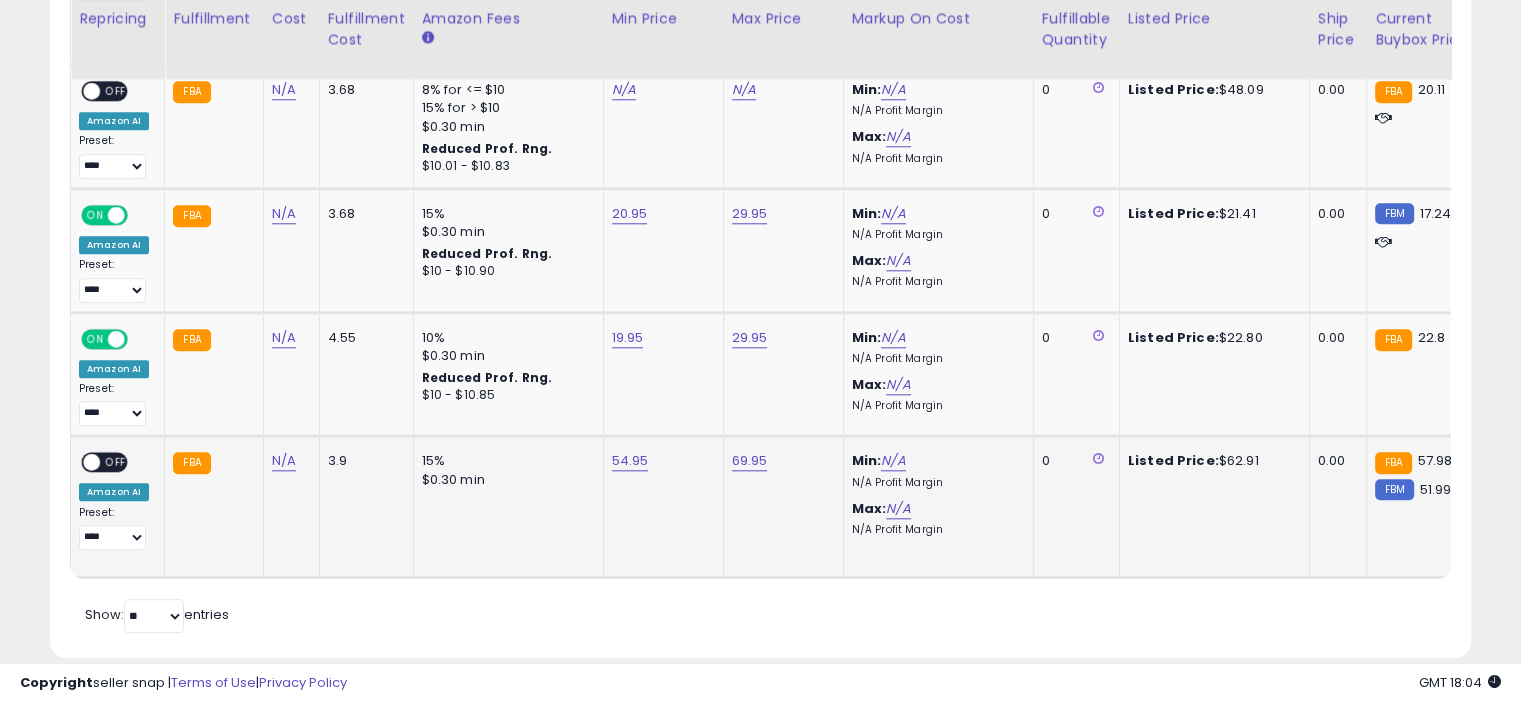 click on "OFF" at bounding box center [116, 462] 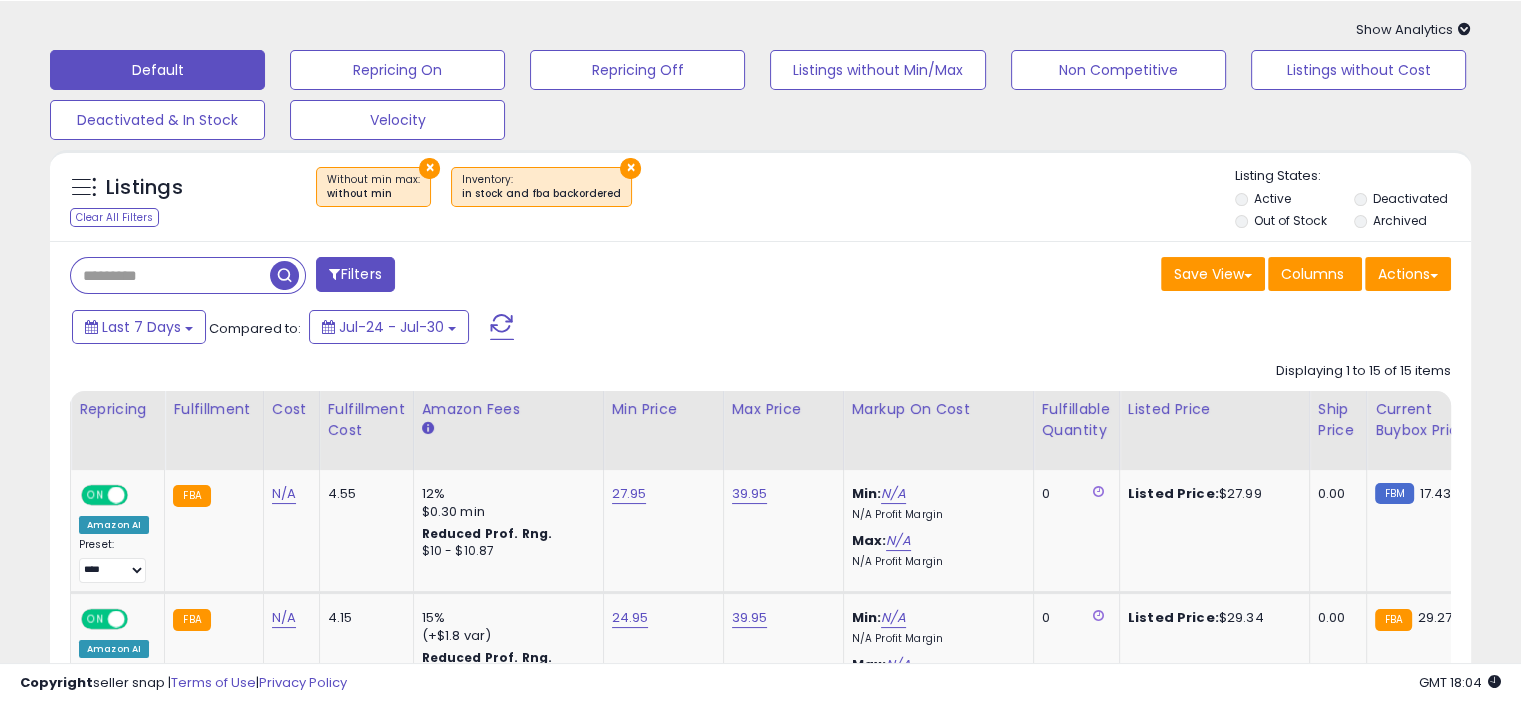 scroll, scrollTop: 0, scrollLeft: 0, axis: both 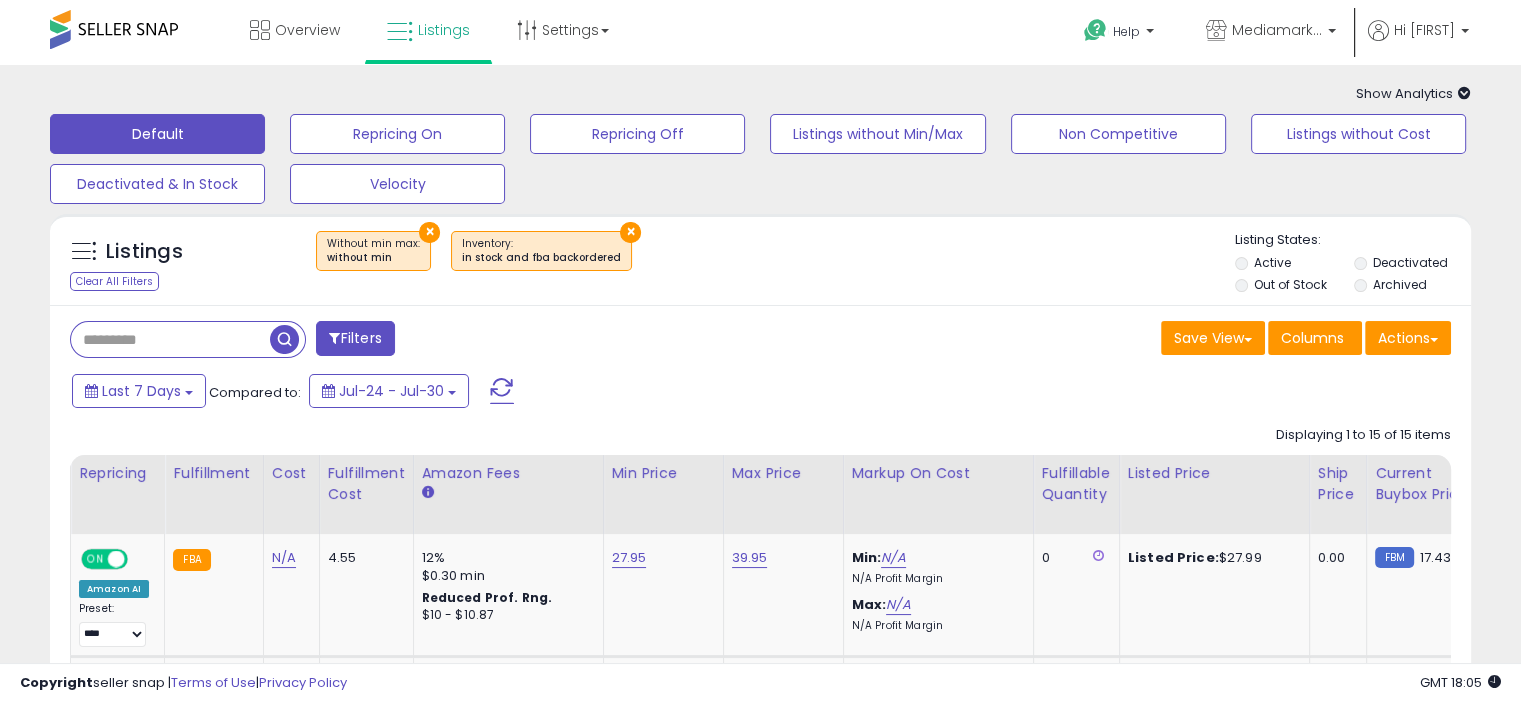 click on "×" at bounding box center (630, 232) 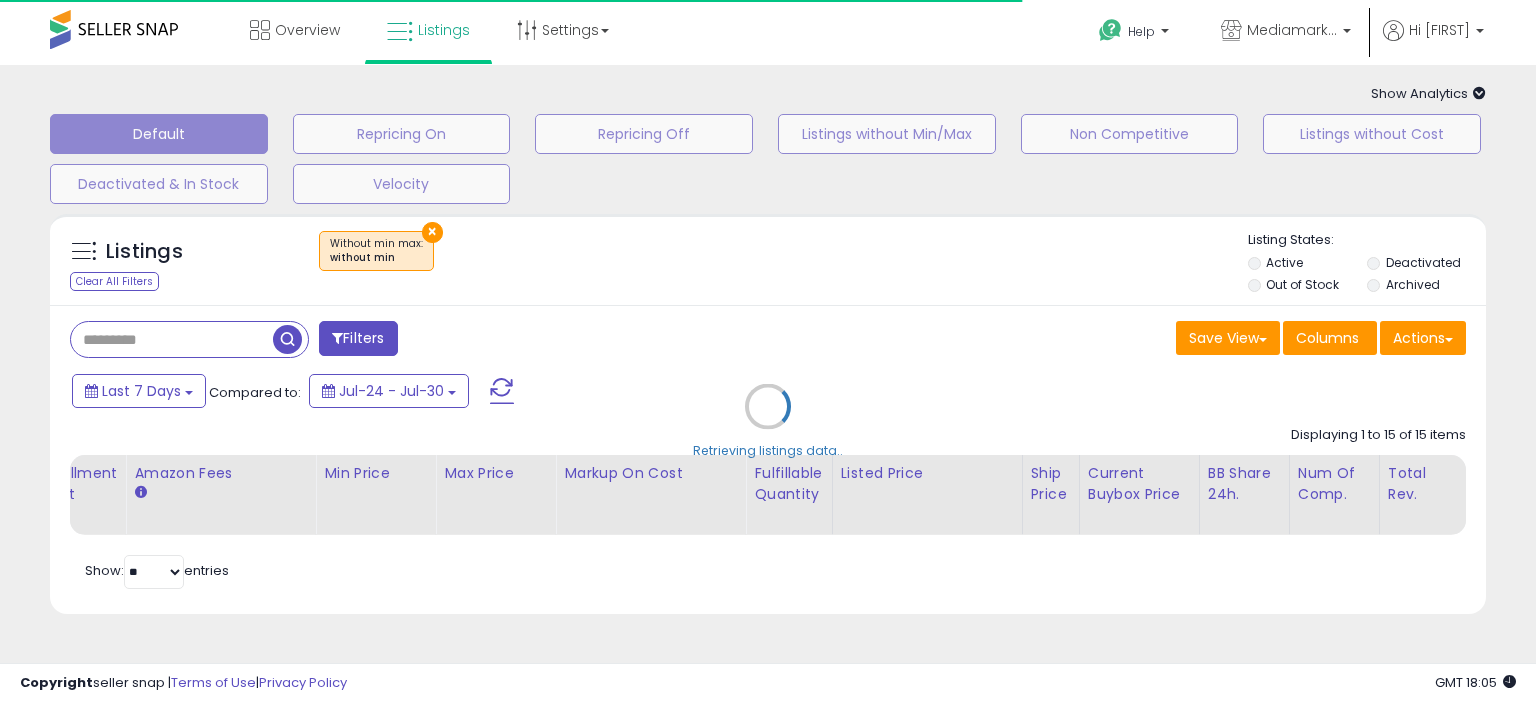 click on "Retrieving listings data.." at bounding box center (768, 421) 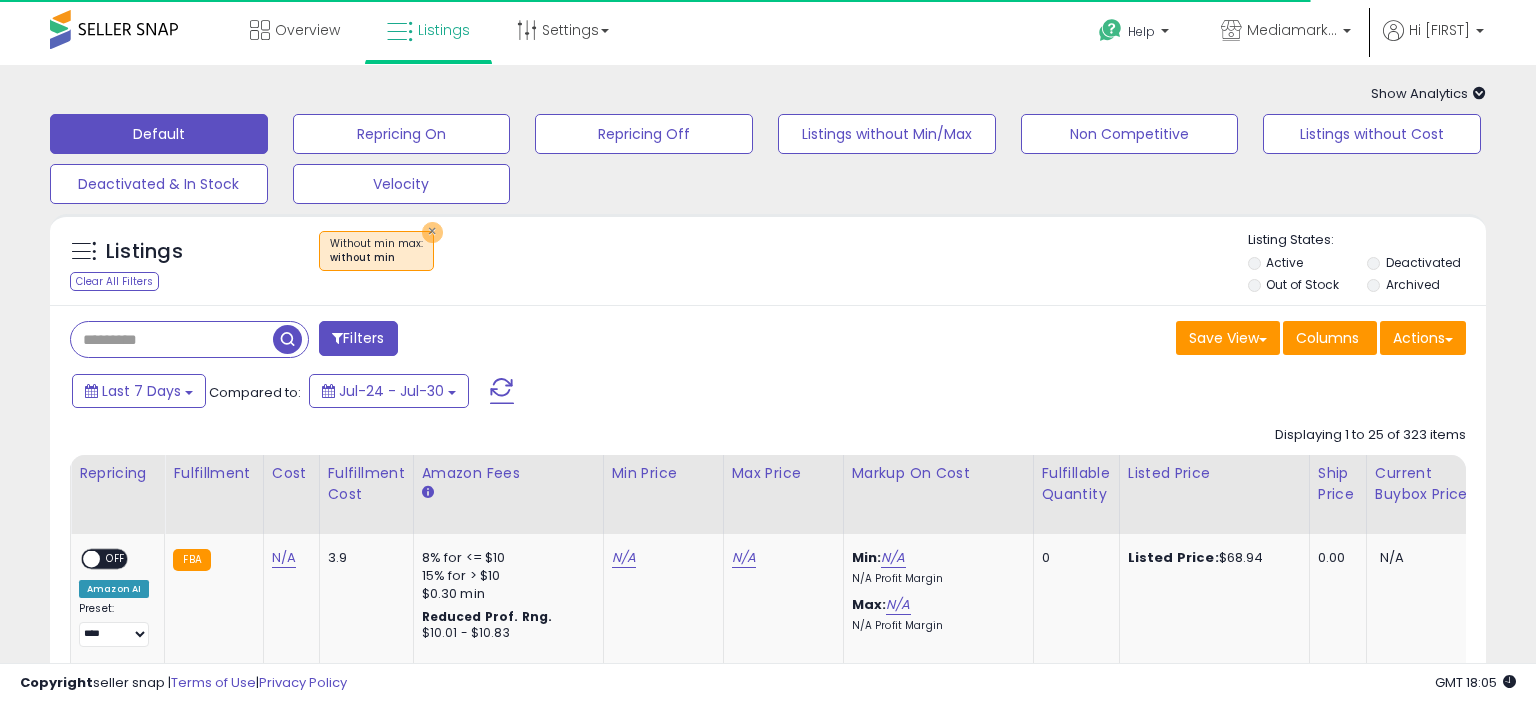 click on "×" at bounding box center (432, 232) 